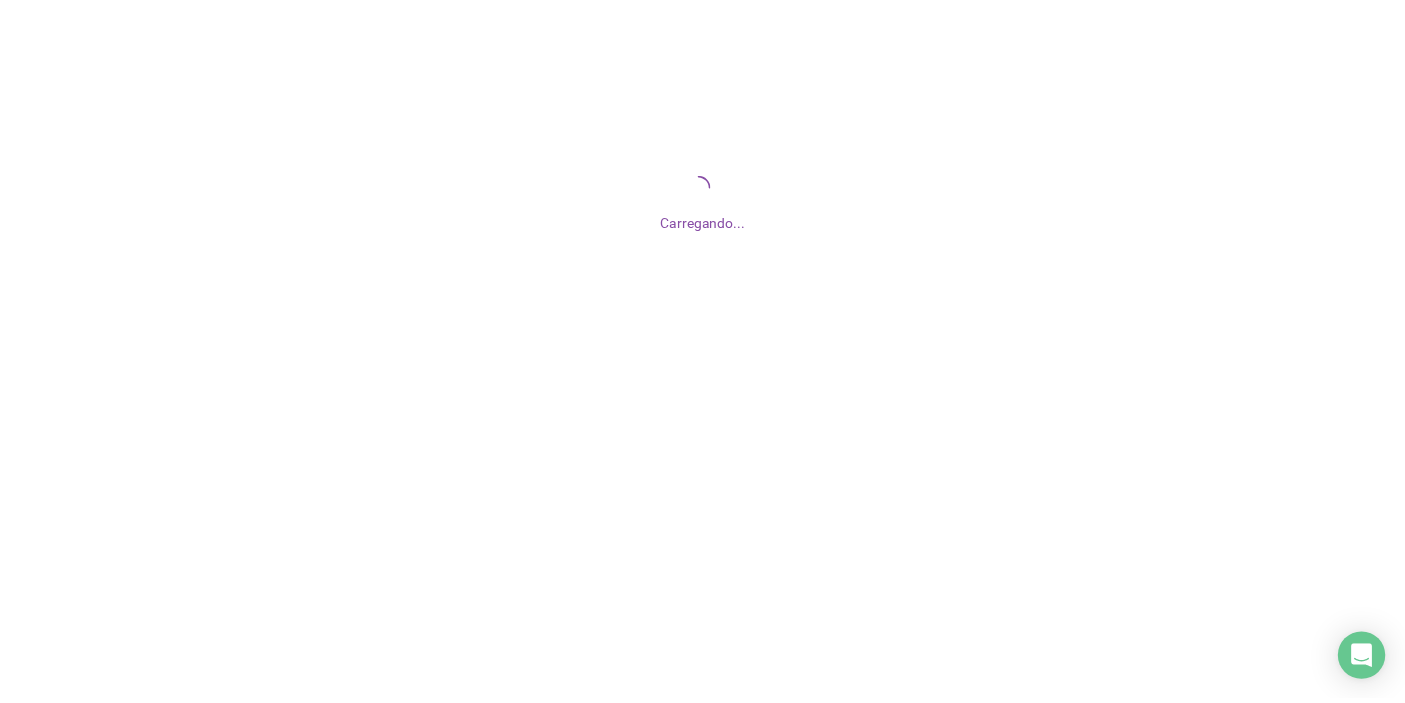 scroll, scrollTop: 0, scrollLeft: 0, axis: both 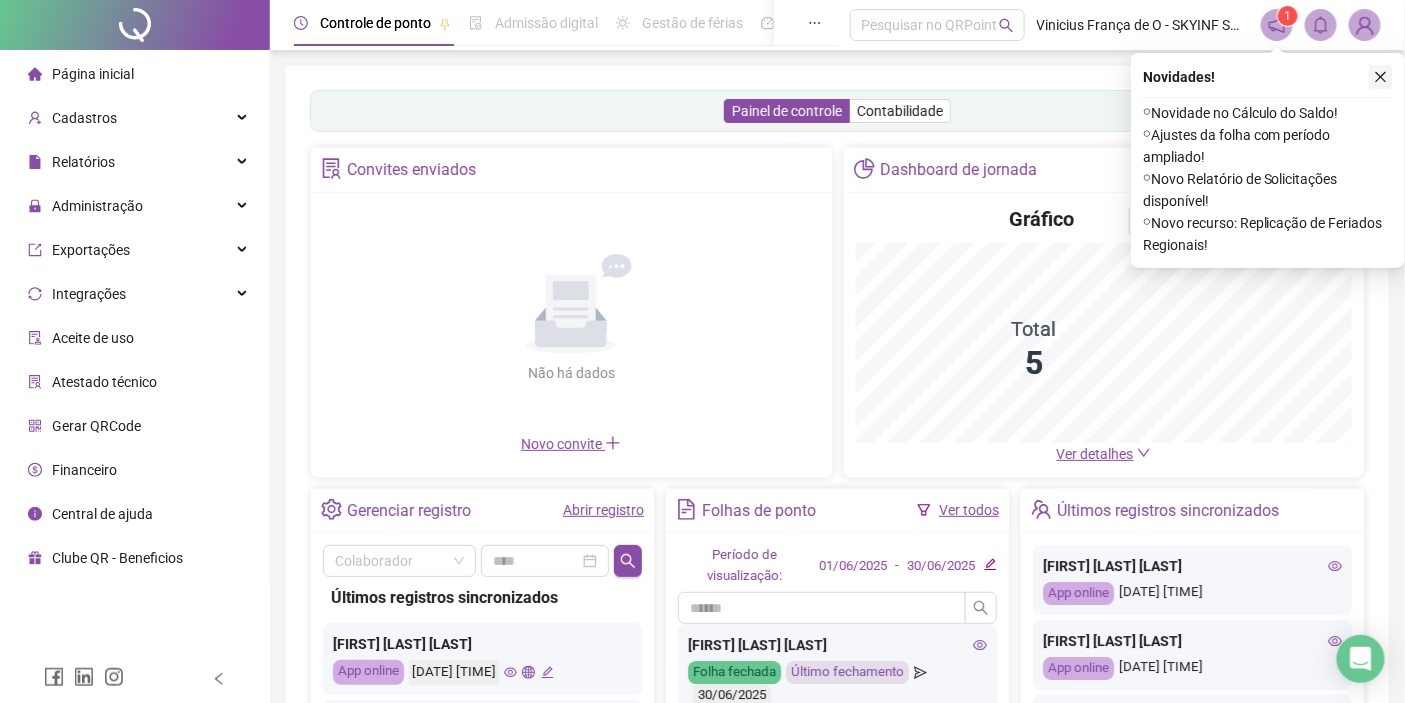 click at bounding box center (1381, 77) 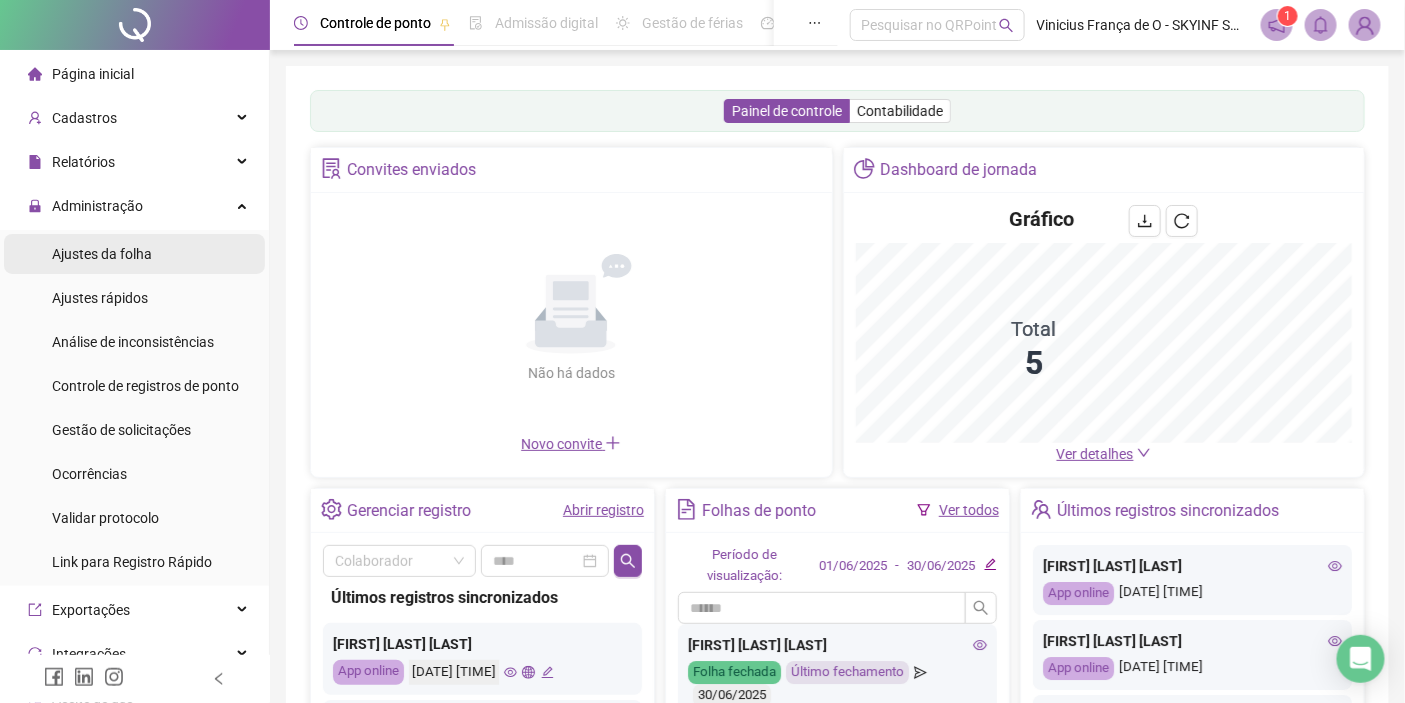 click on "Ajustes da folha" at bounding box center [134, 254] 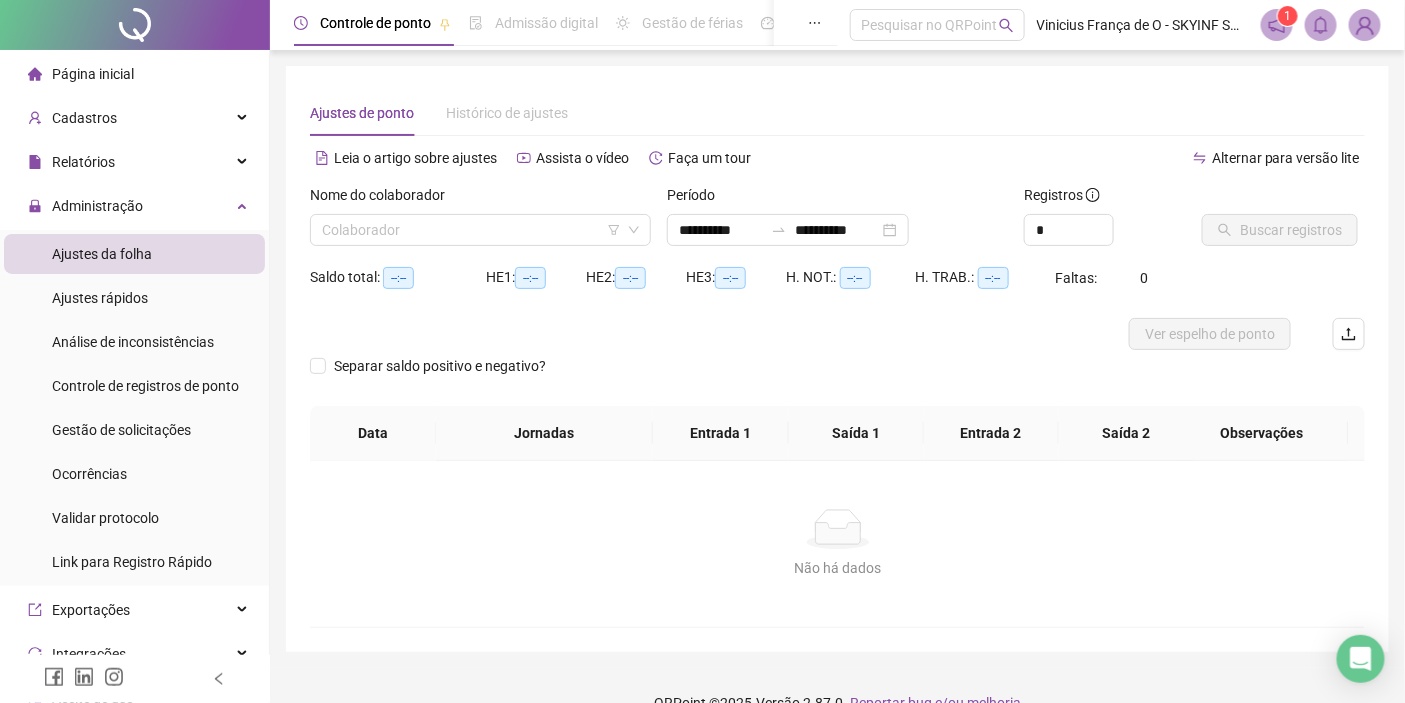 click on "Nome do colaborador" at bounding box center (480, 199) 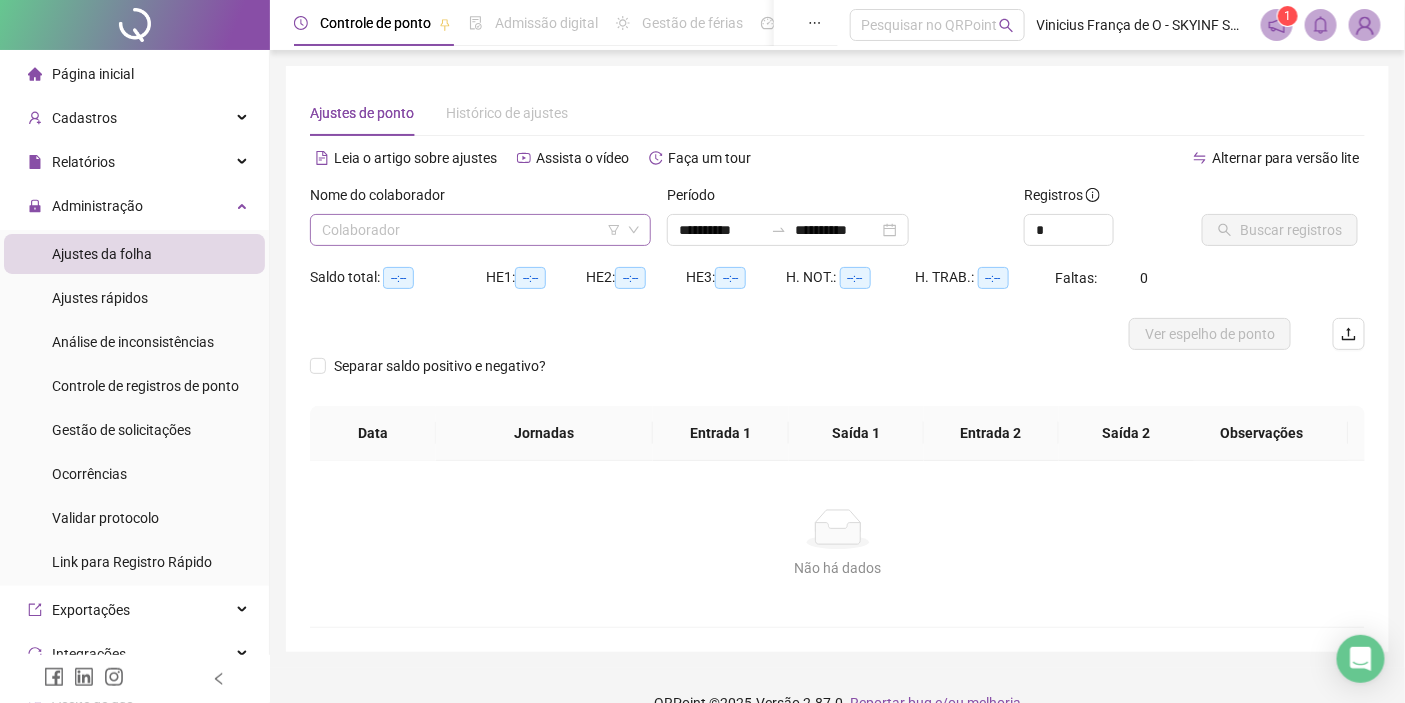 click at bounding box center (474, 230) 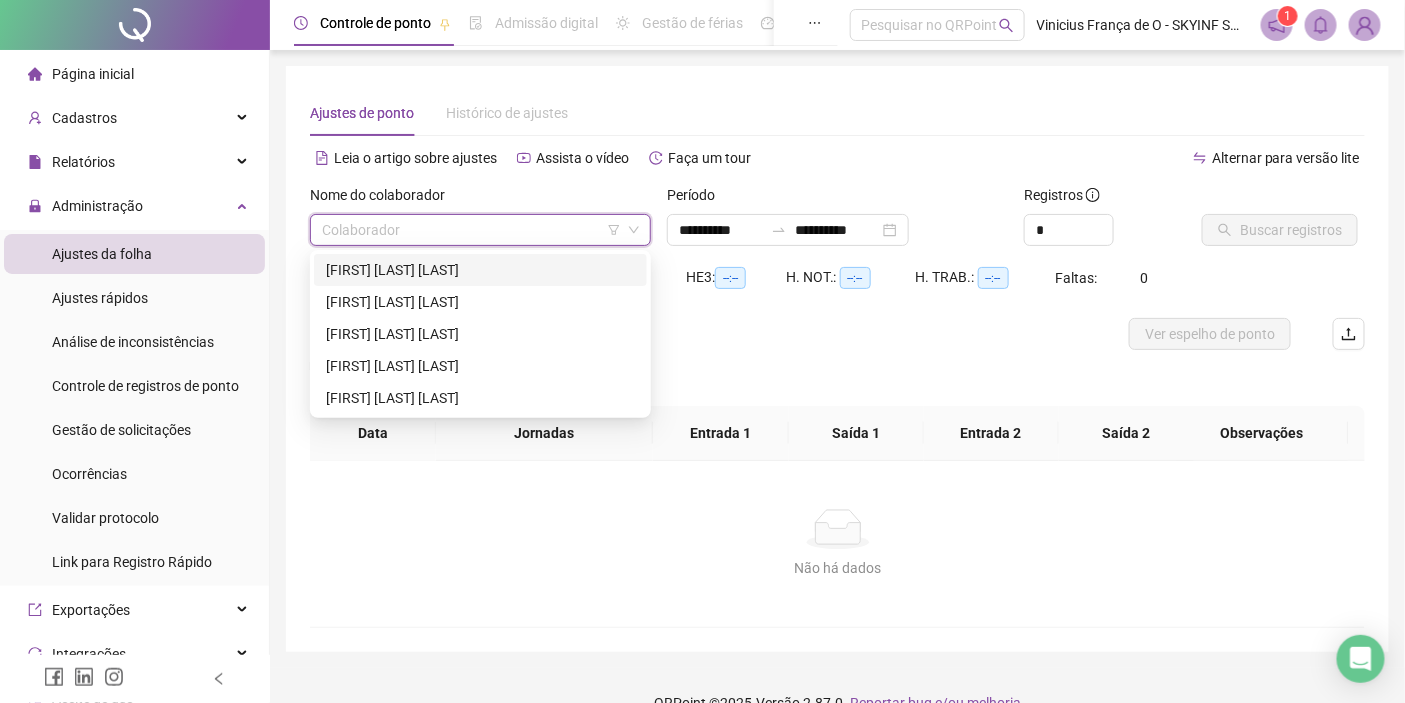 drag, startPoint x: 521, startPoint y: 275, endPoint x: 565, endPoint y: 275, distance: 44 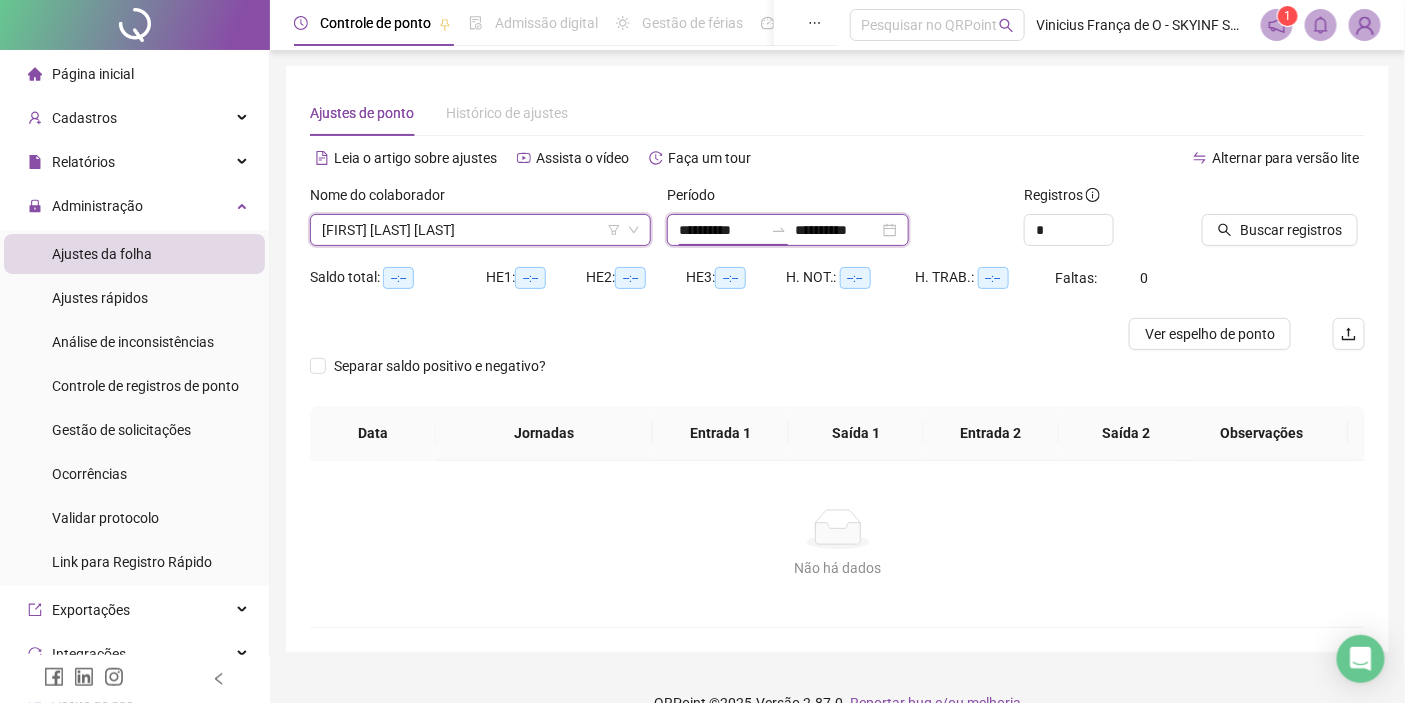 click on "**********" at bounding box center [721, 230] 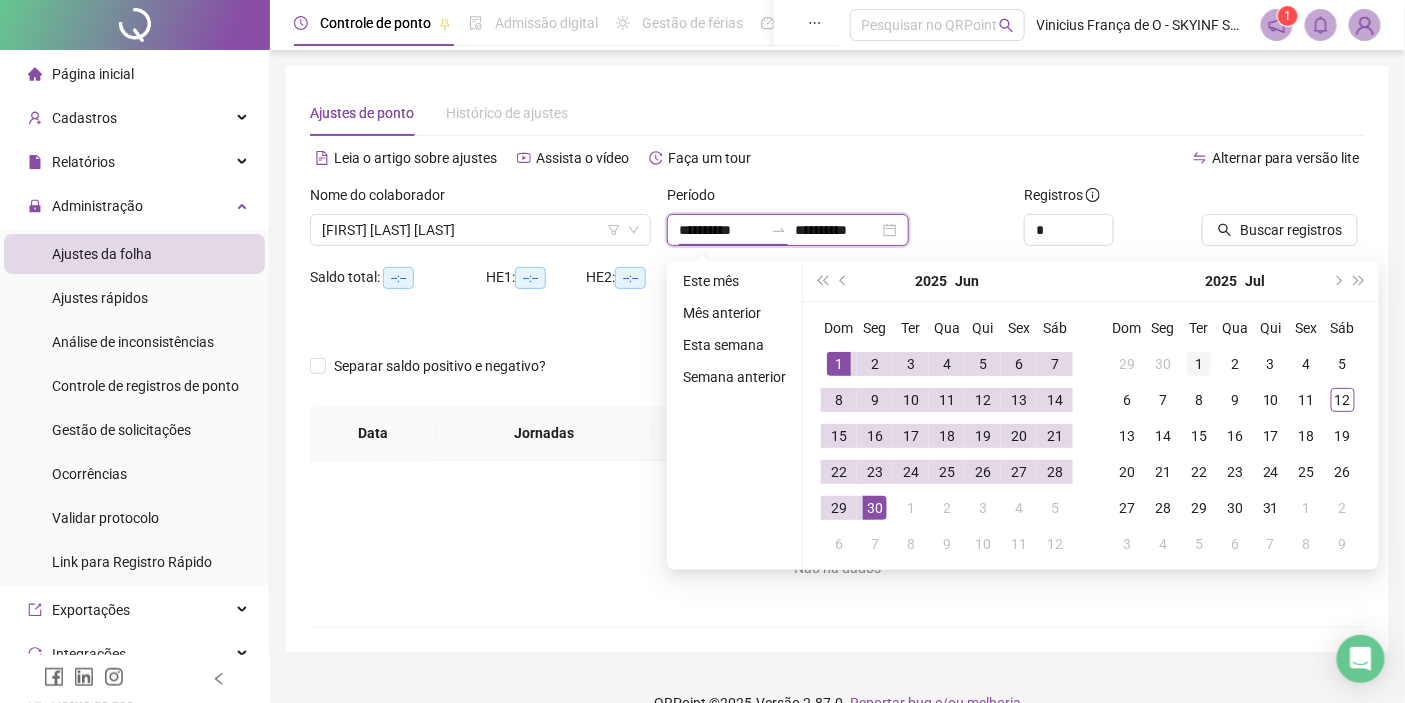 type on "**********" 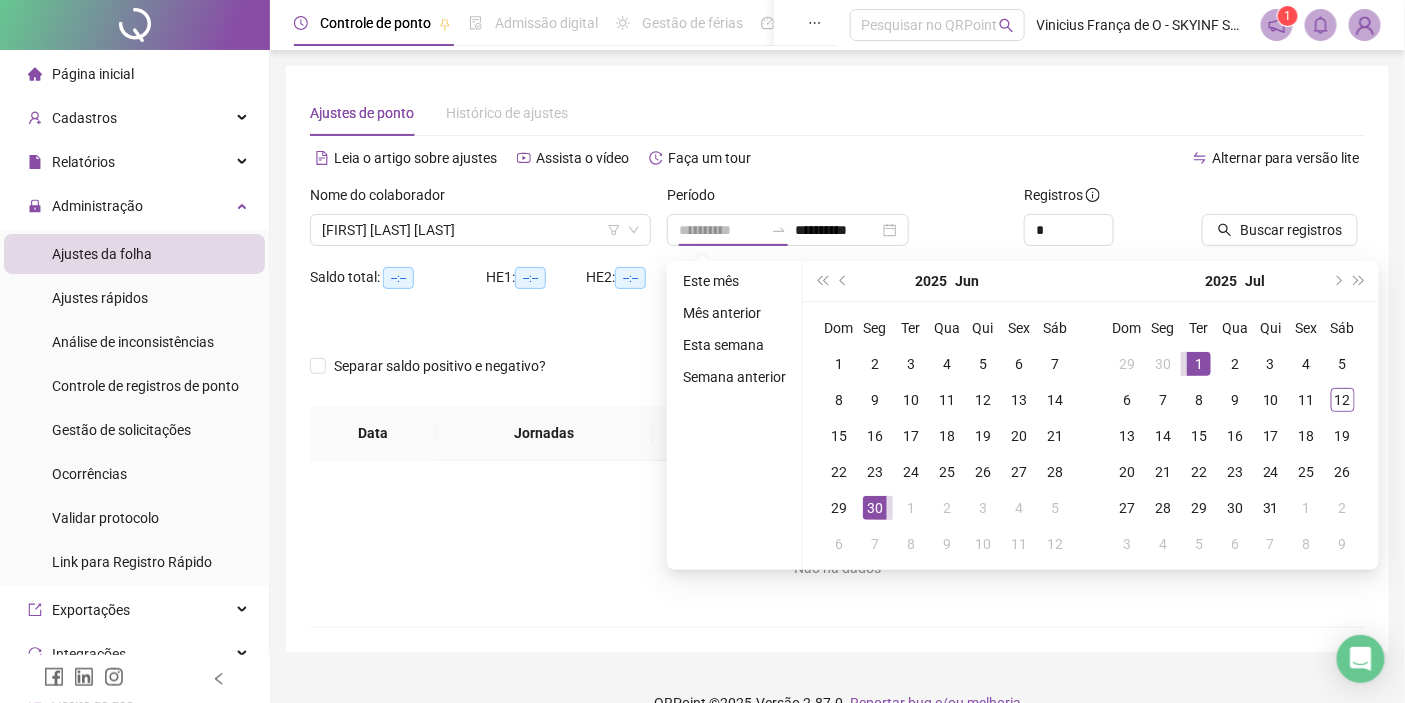 click on "1" at bounding box center (1199, 364) 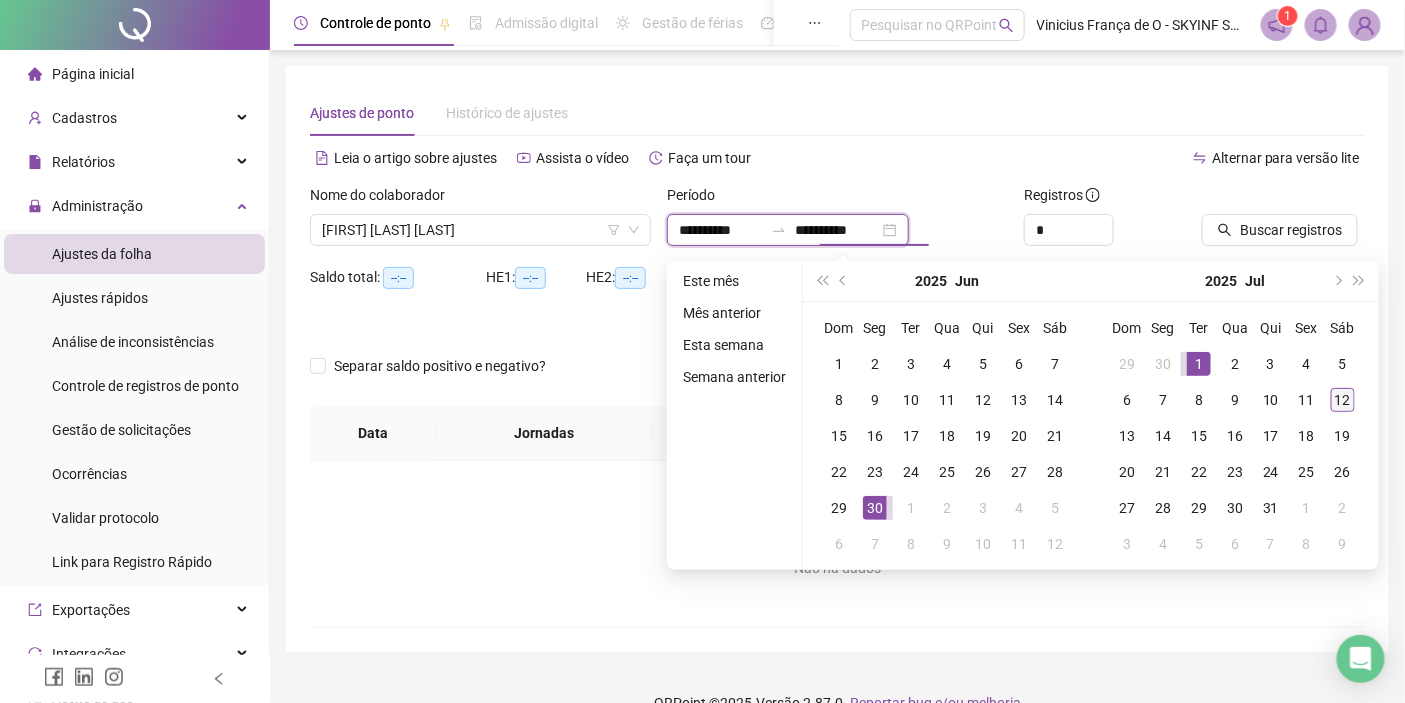 type on "**********" 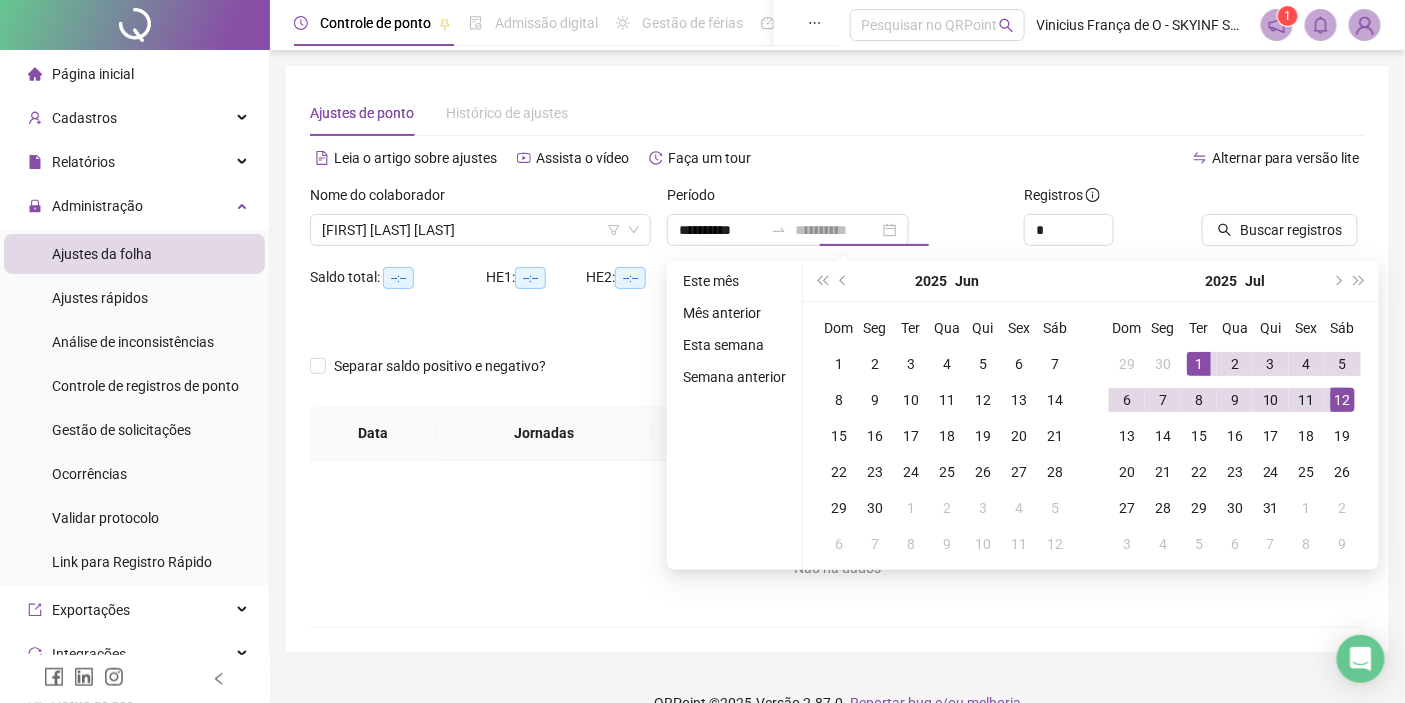 click on "12" at bounding box center [1343, 400] 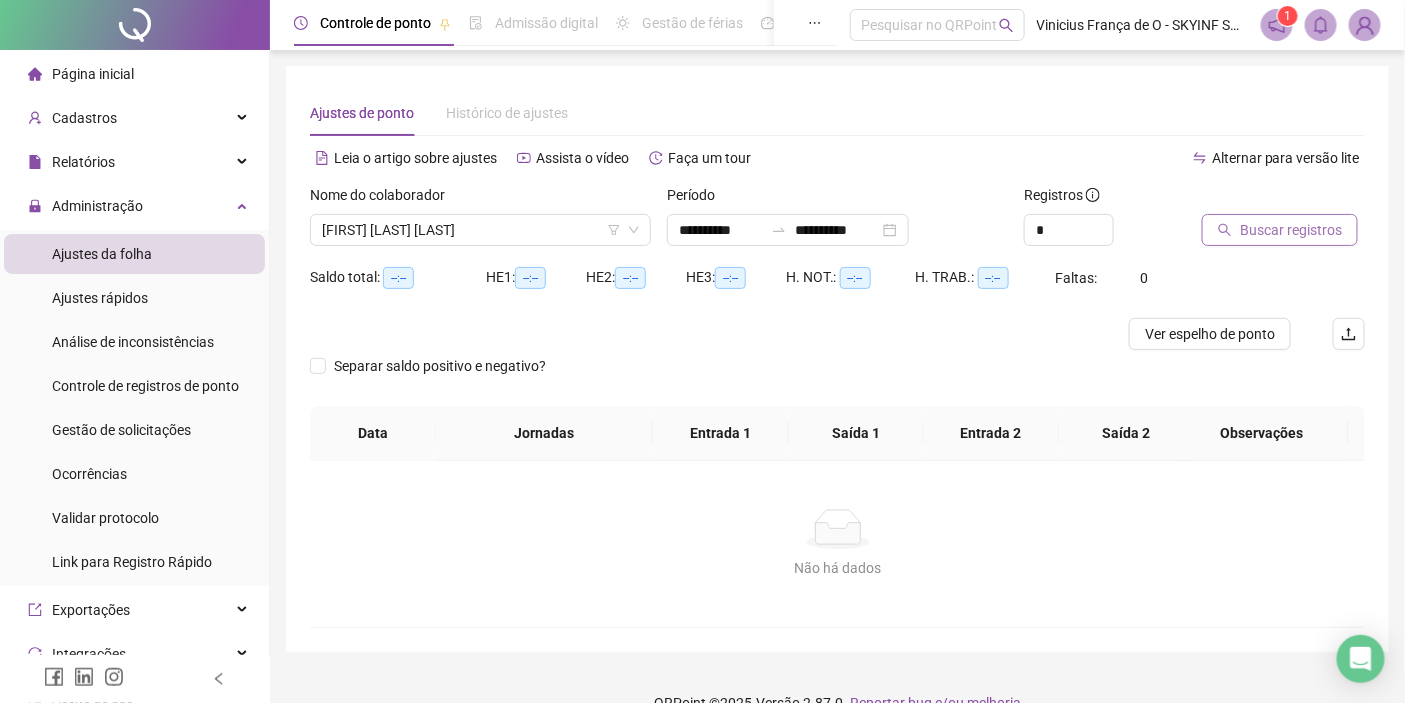 click on "Buscar registros" at bounding box center (1280, 230) 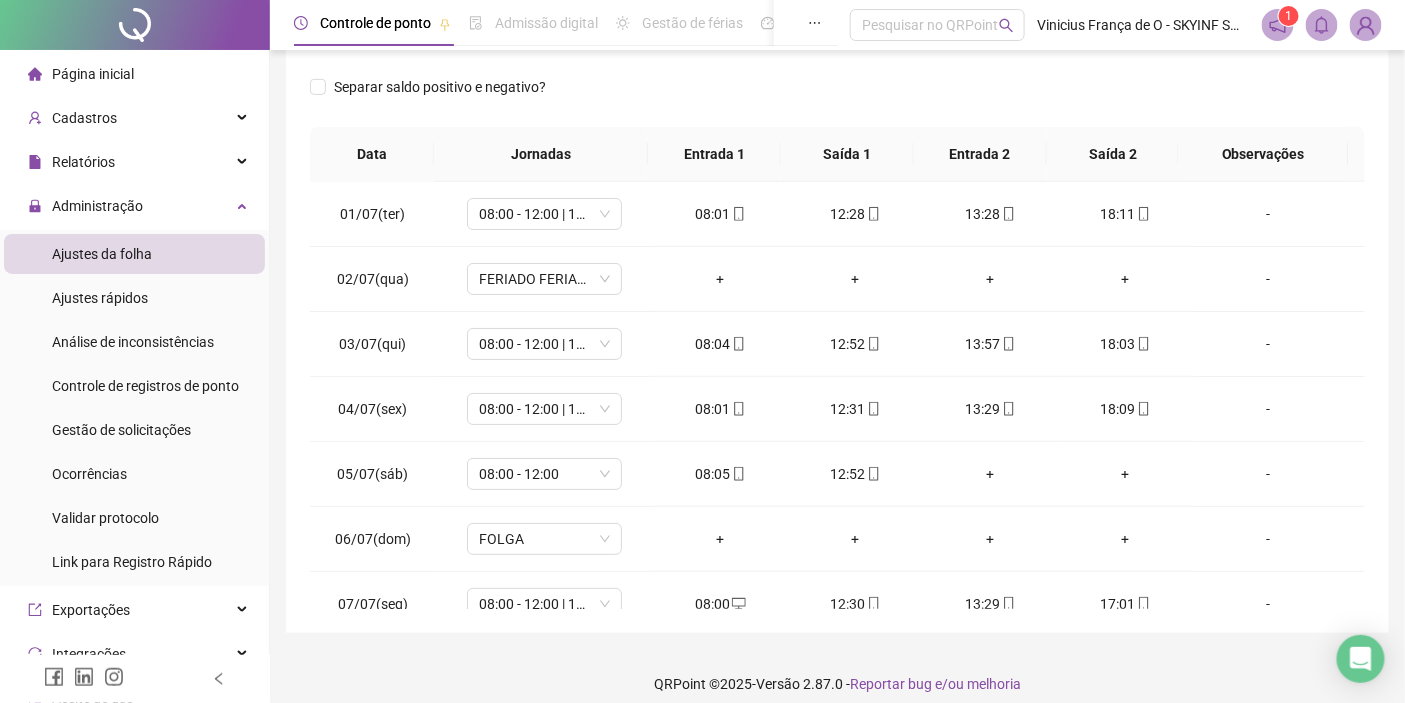 scroll, scrollTop: 318, scrollLeft: 0, axis: vertical 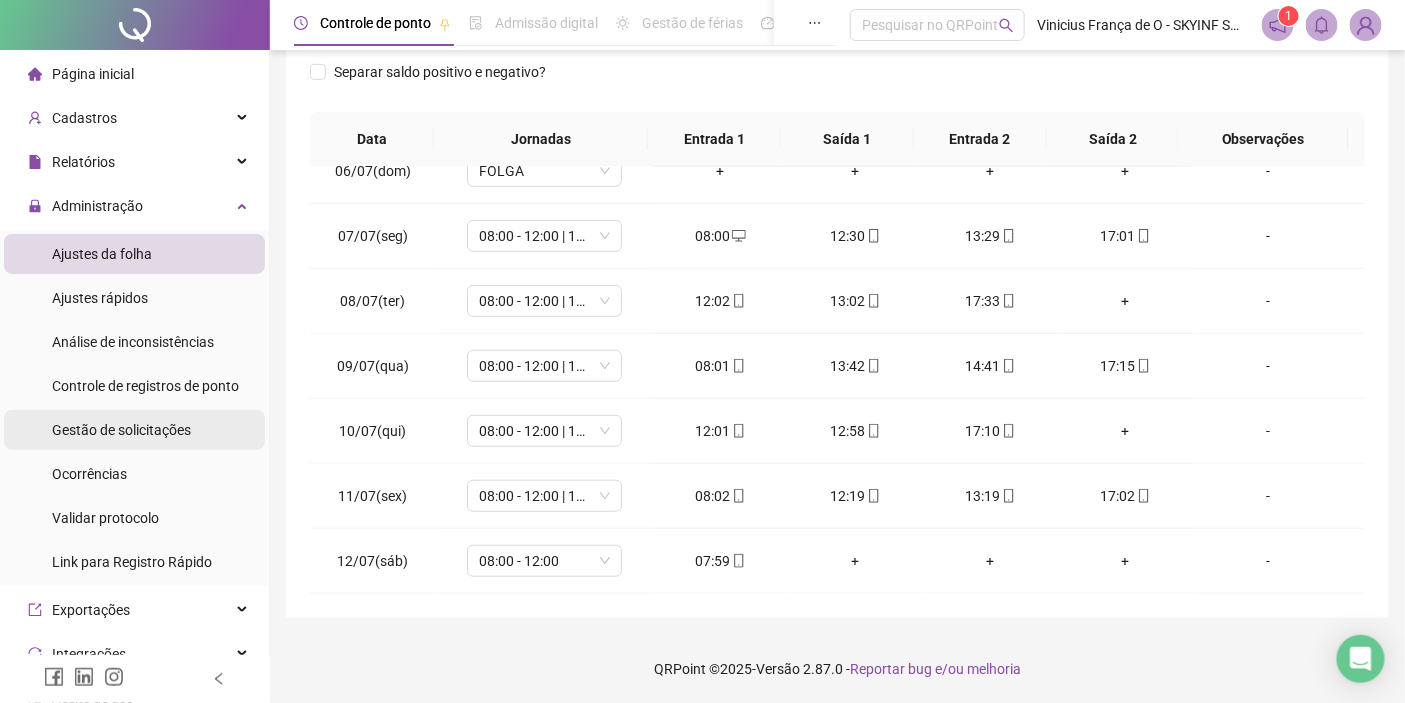 click on "Gestão de solicitações" at bounding box center [121, 430] 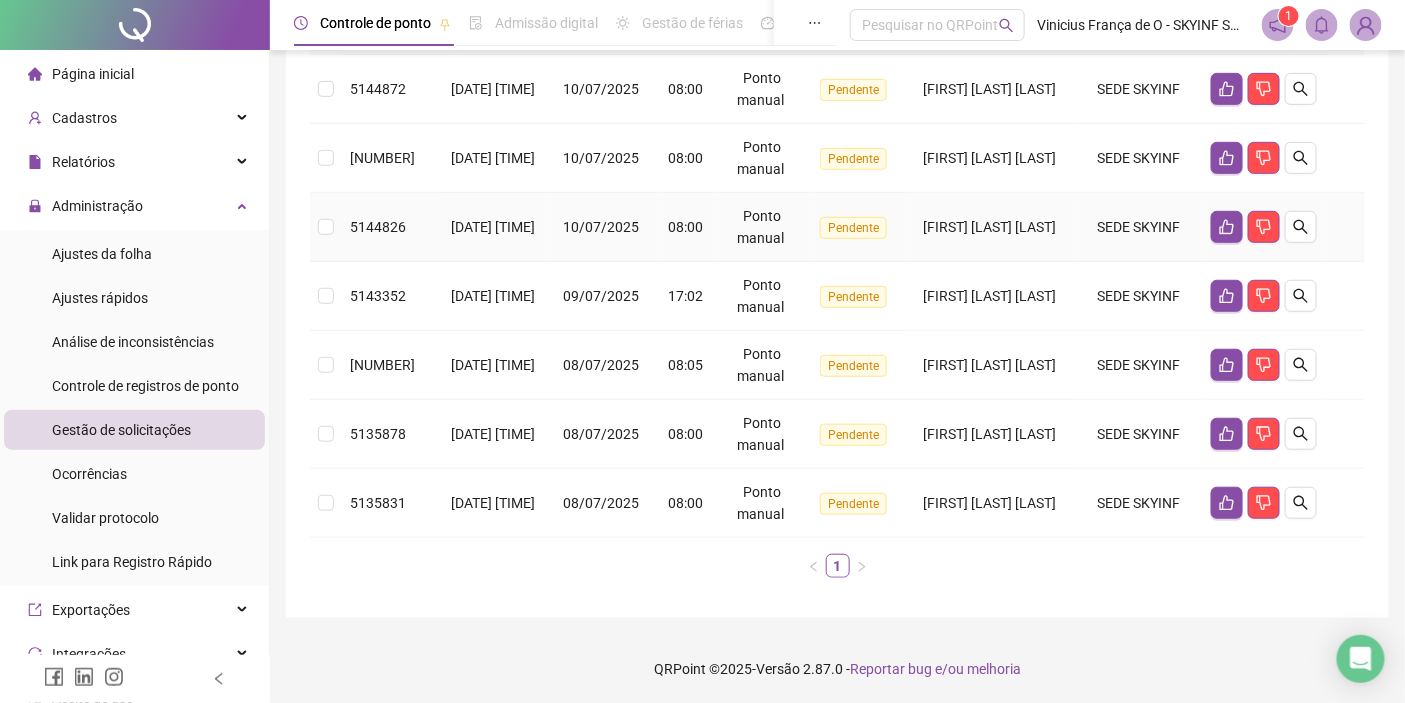 scroll, scrollTop: 0, scrollLeft: 0, axis: both 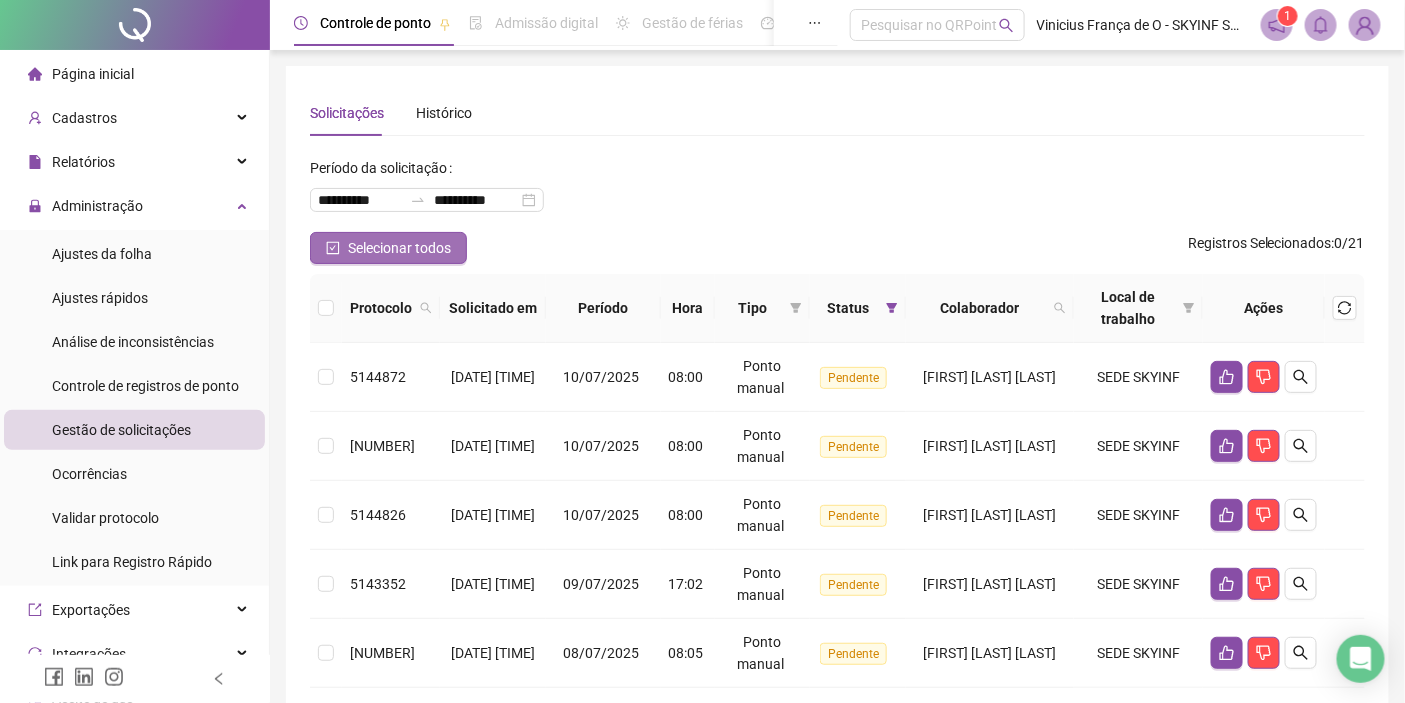 click on "Selecionar todos" at bounding box center [388, 248] 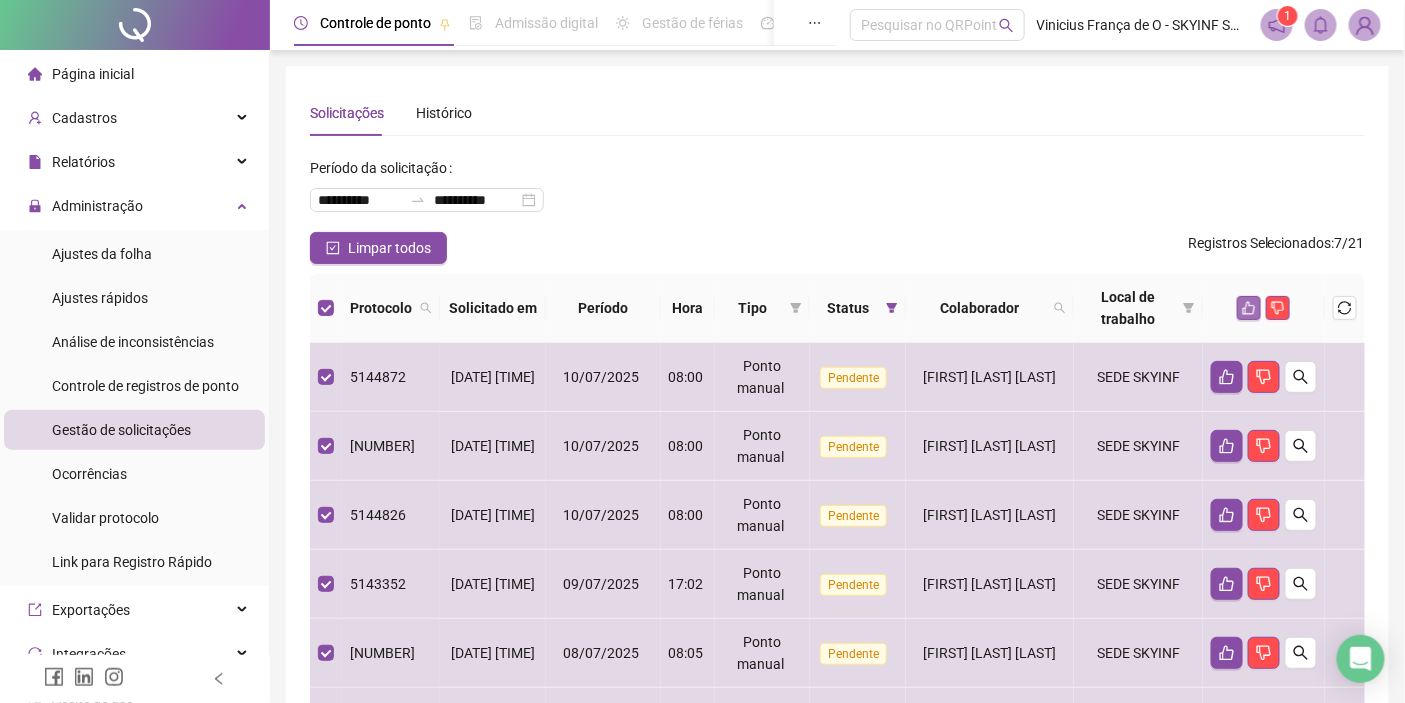 click 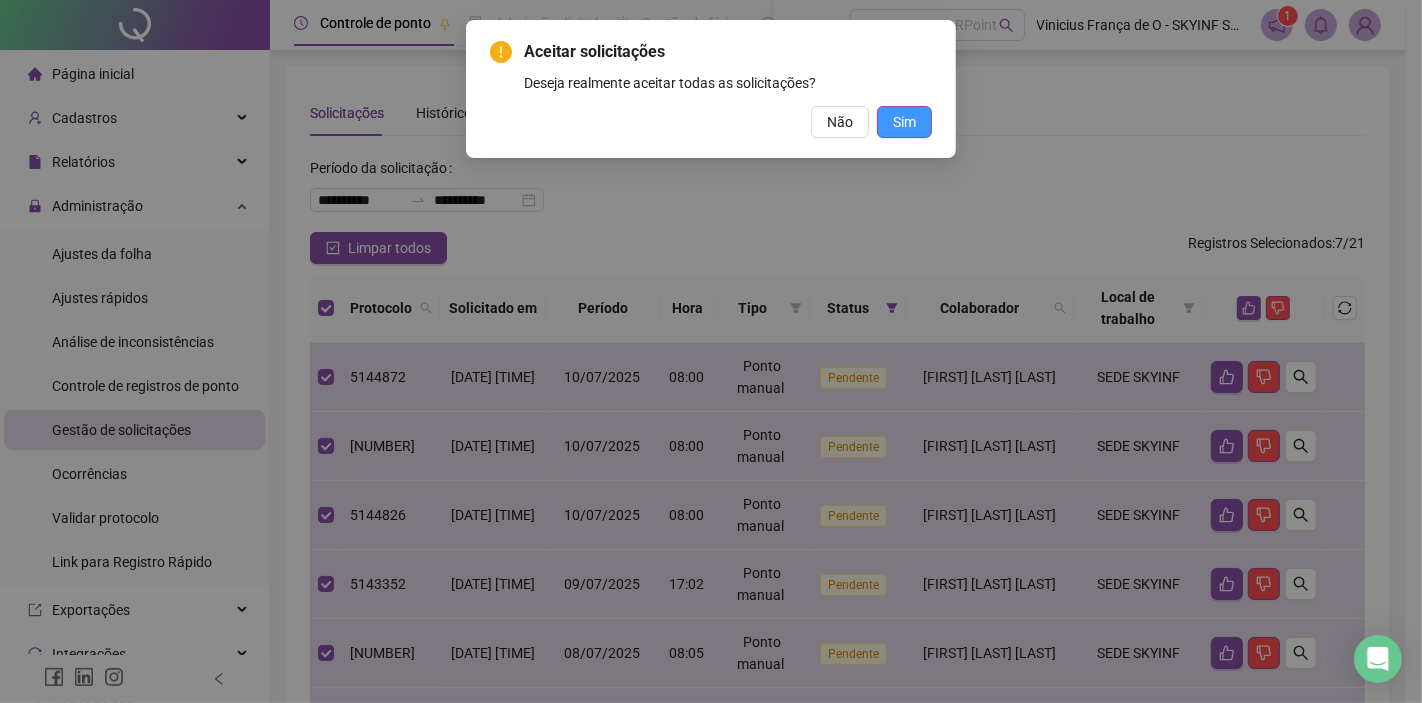 click on "Sim" at bounding box center [904, 122] 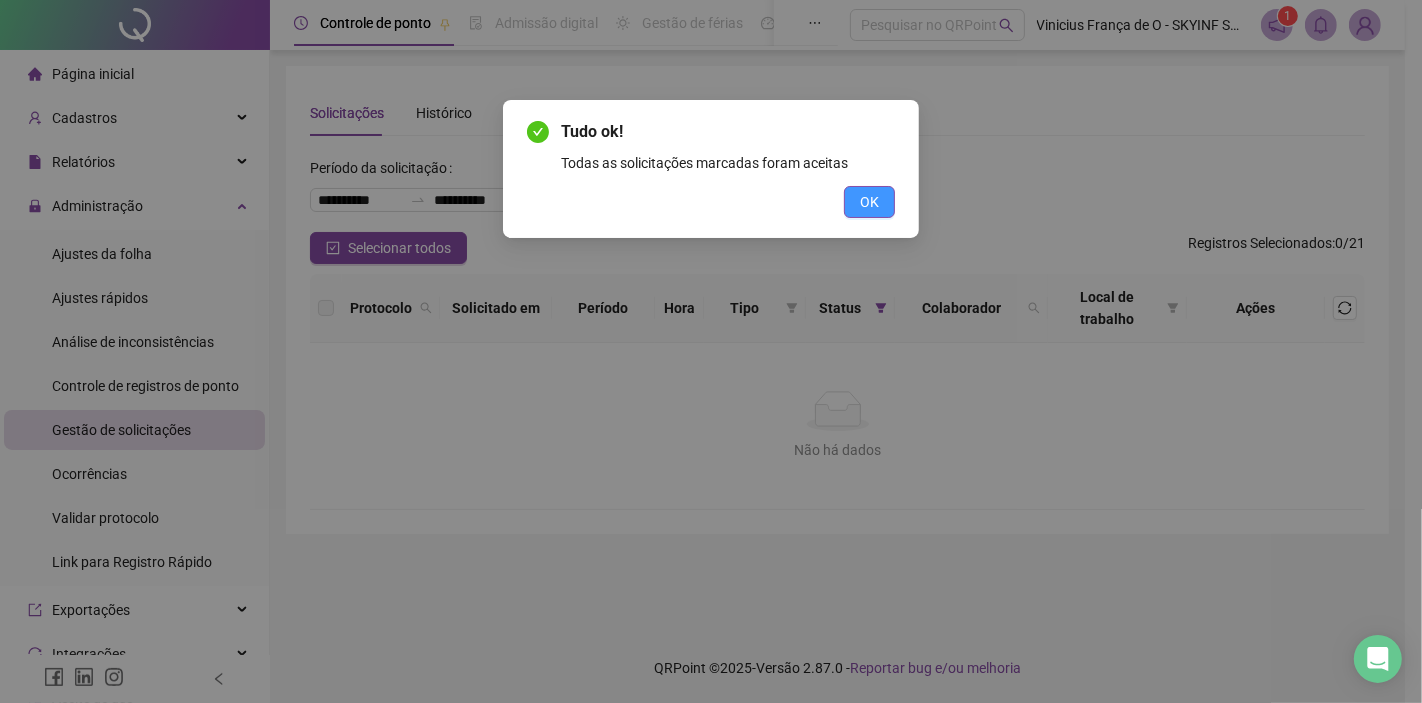 click on "OK" at bounding box center [869, 202] 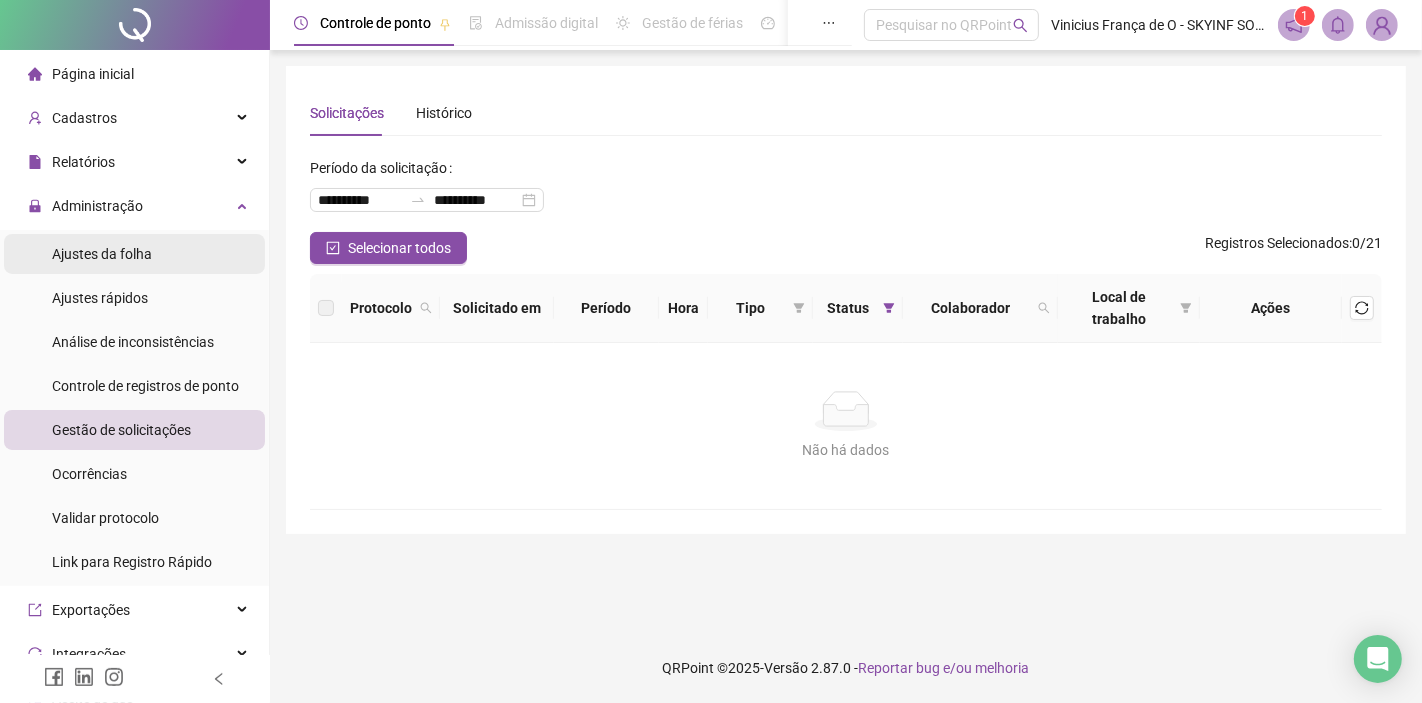 click on "Ajustes da folha" at bounding box center (134, 254) 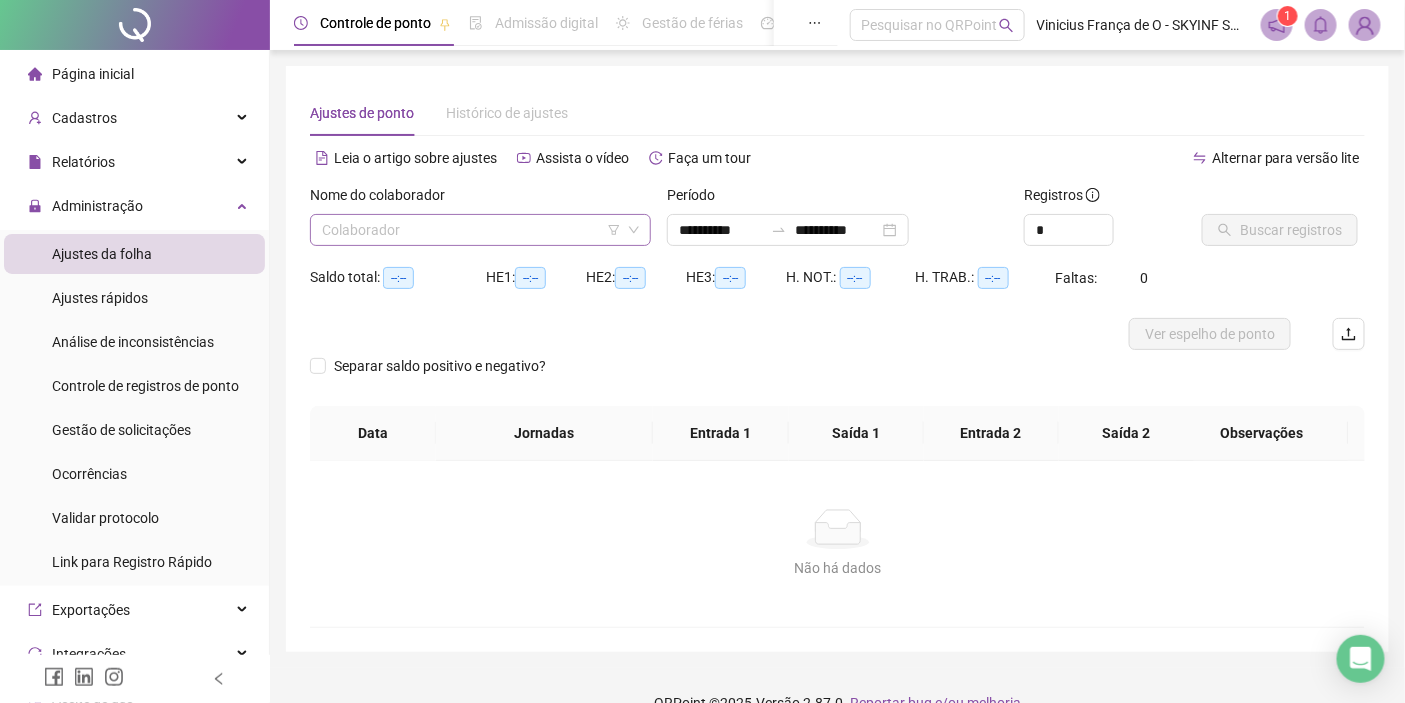 click at bounding box center (474, 230) 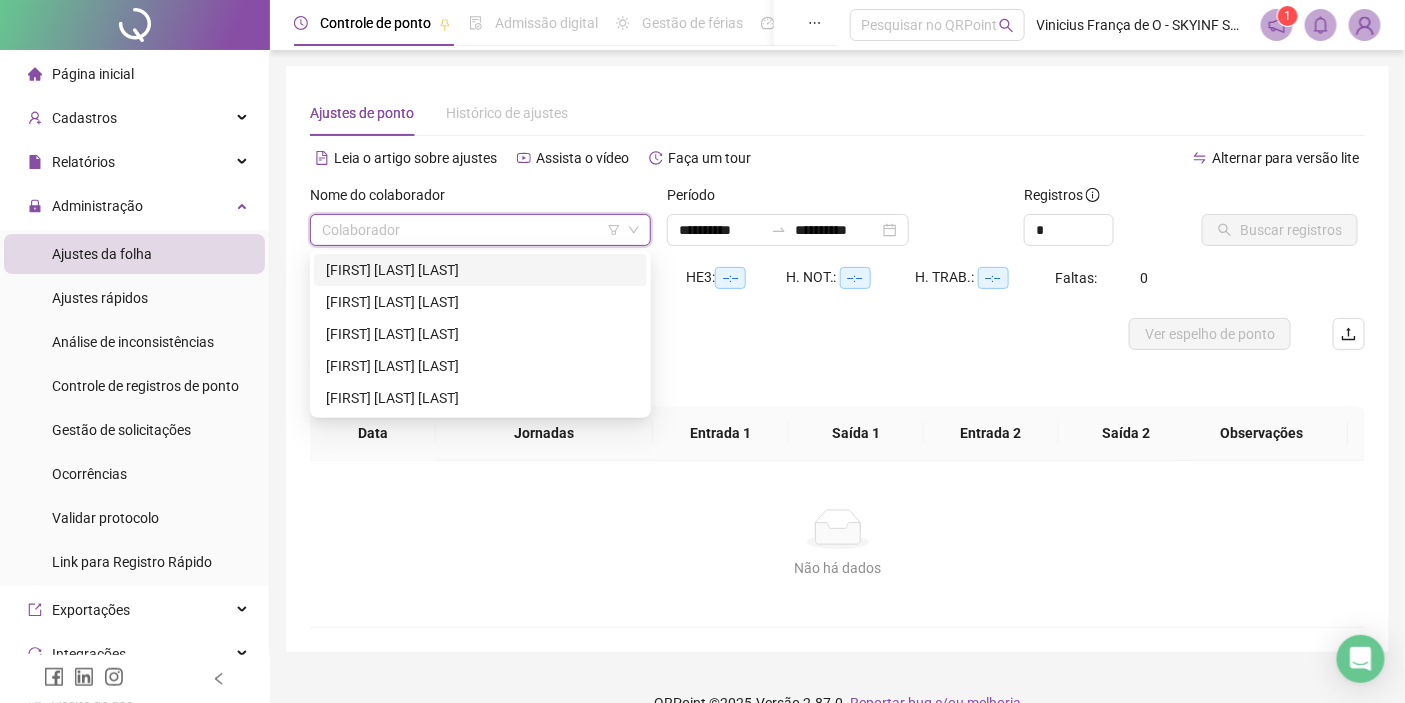 drag, startPoint x: 552, startPoint y: 267, endPoint x: 725, endPoint y: 298, distance: 175.75551 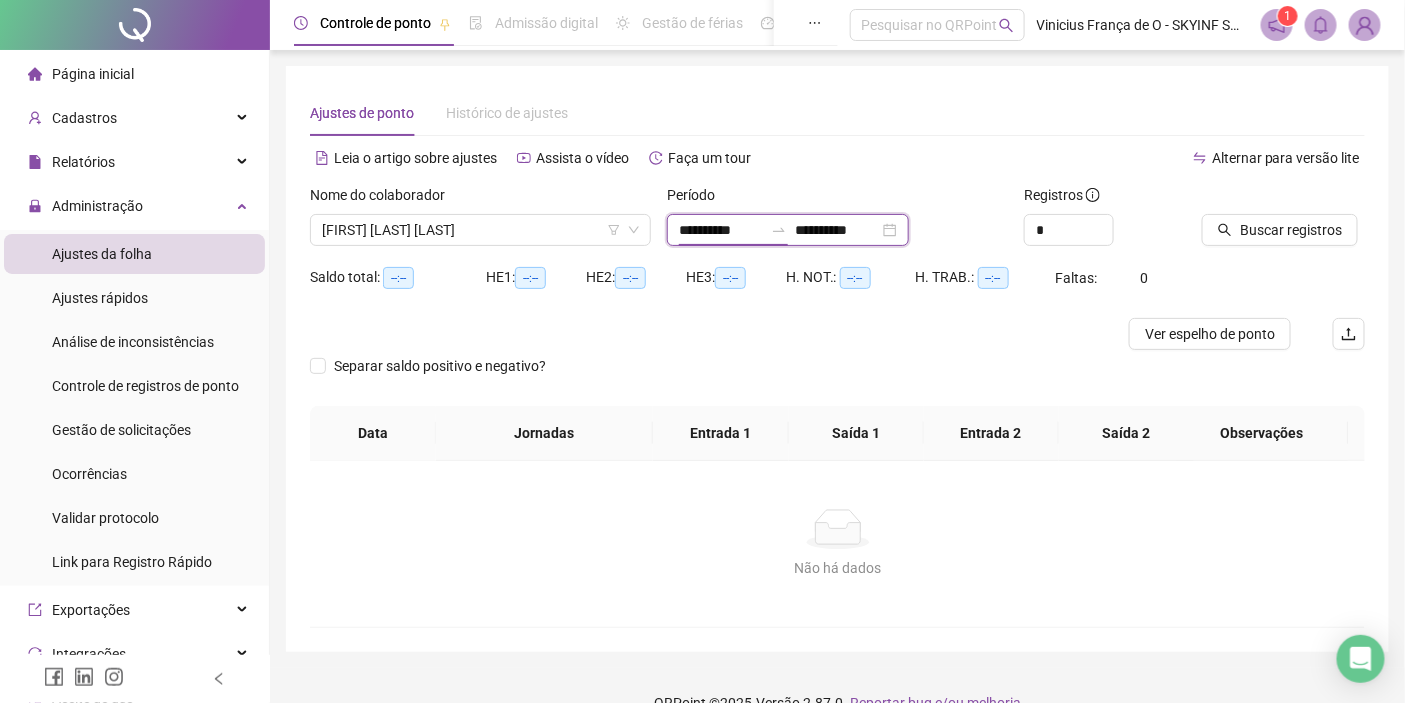 click on "**********" at bounding box center [721, 230] 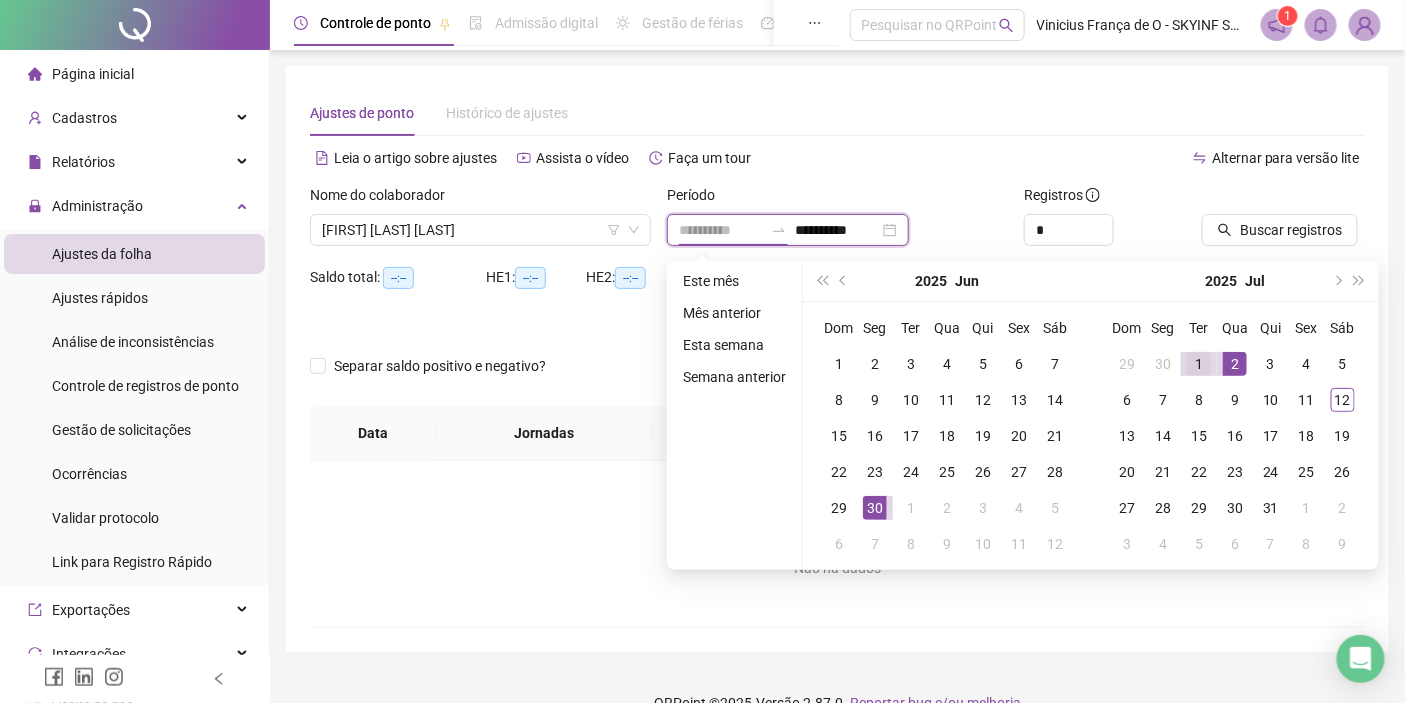 type on "**********" 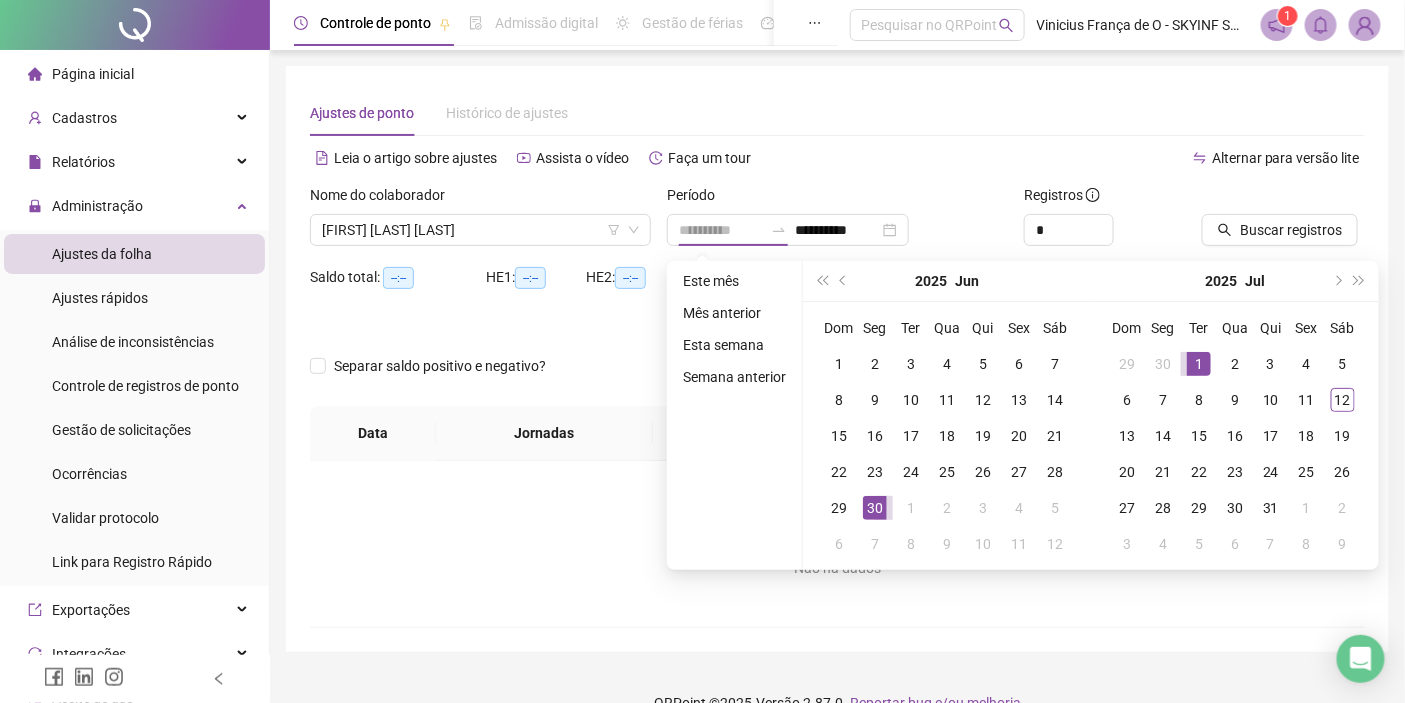 click on "1" at bounding box center (1199, 364) 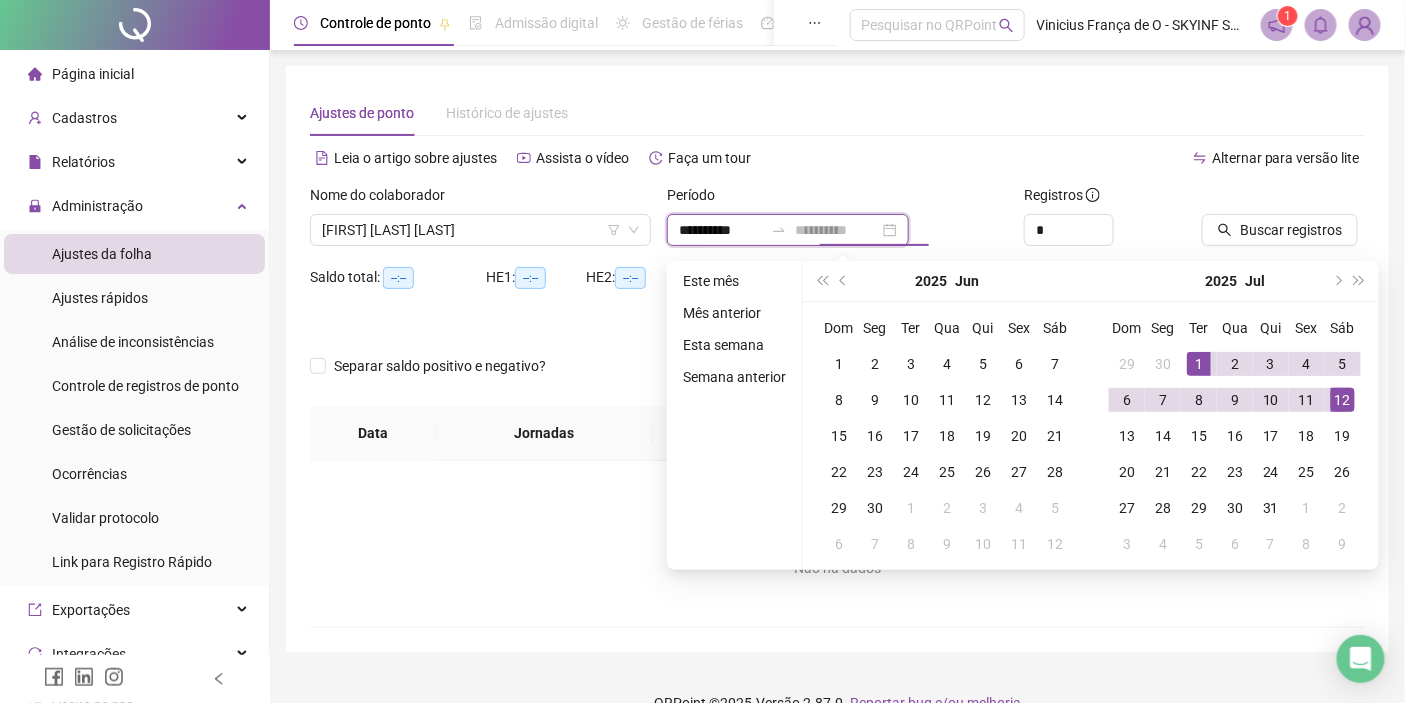 type on "**********" 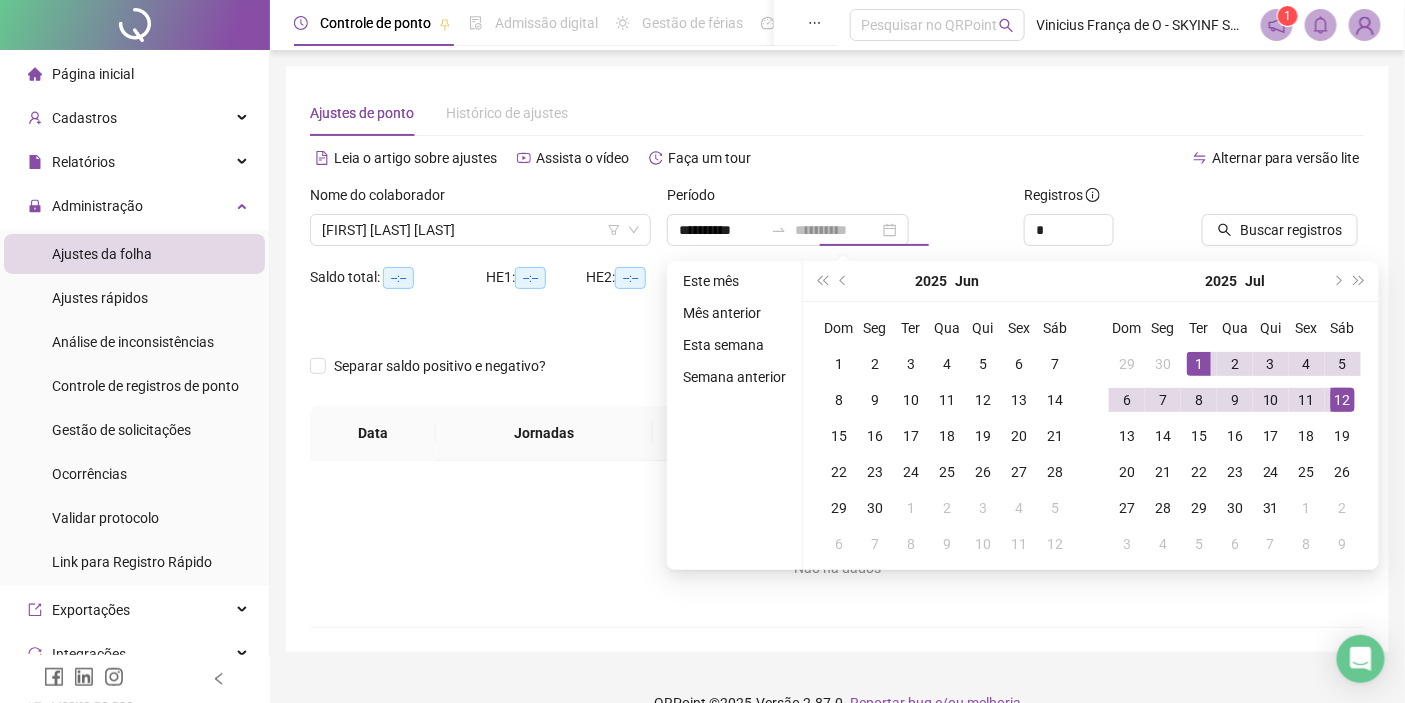 click on "12" at bounding box center [1343, 400] 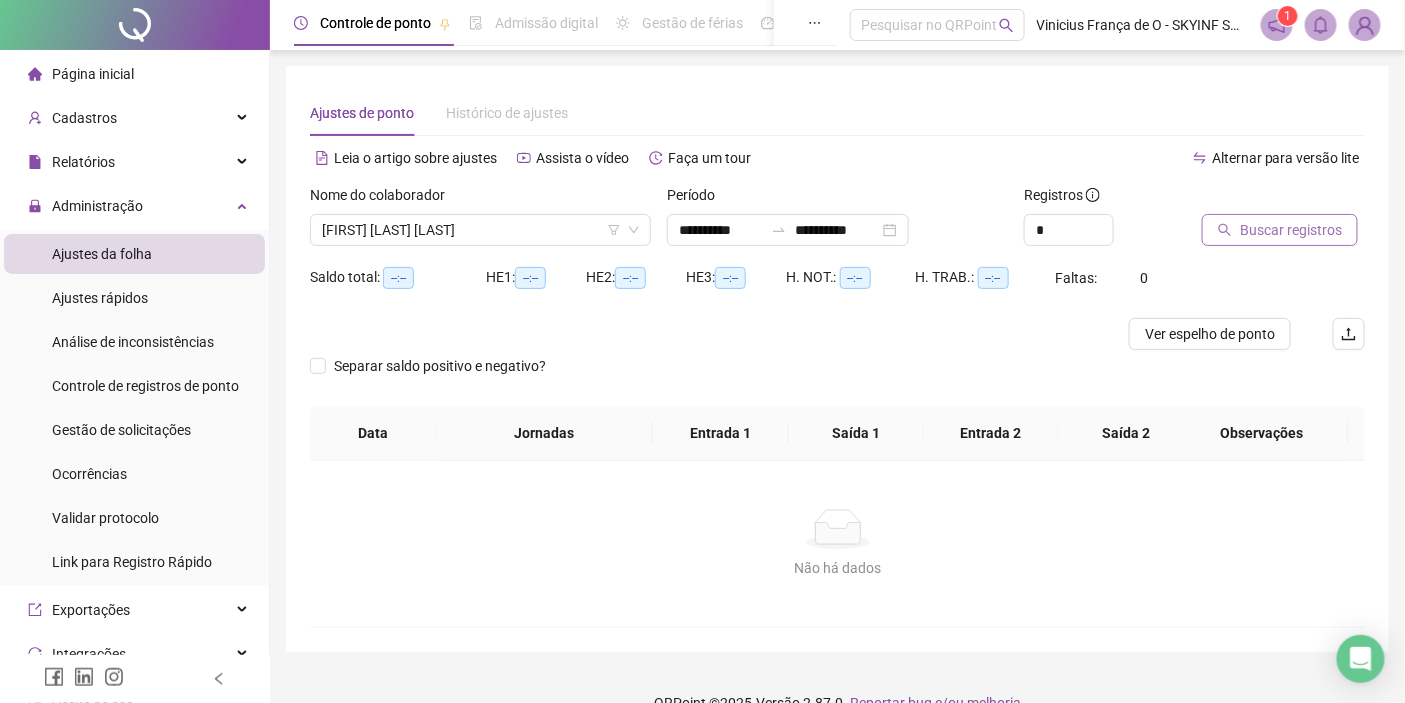 click on "Buscar registros" at bounding box center (1291, 230) 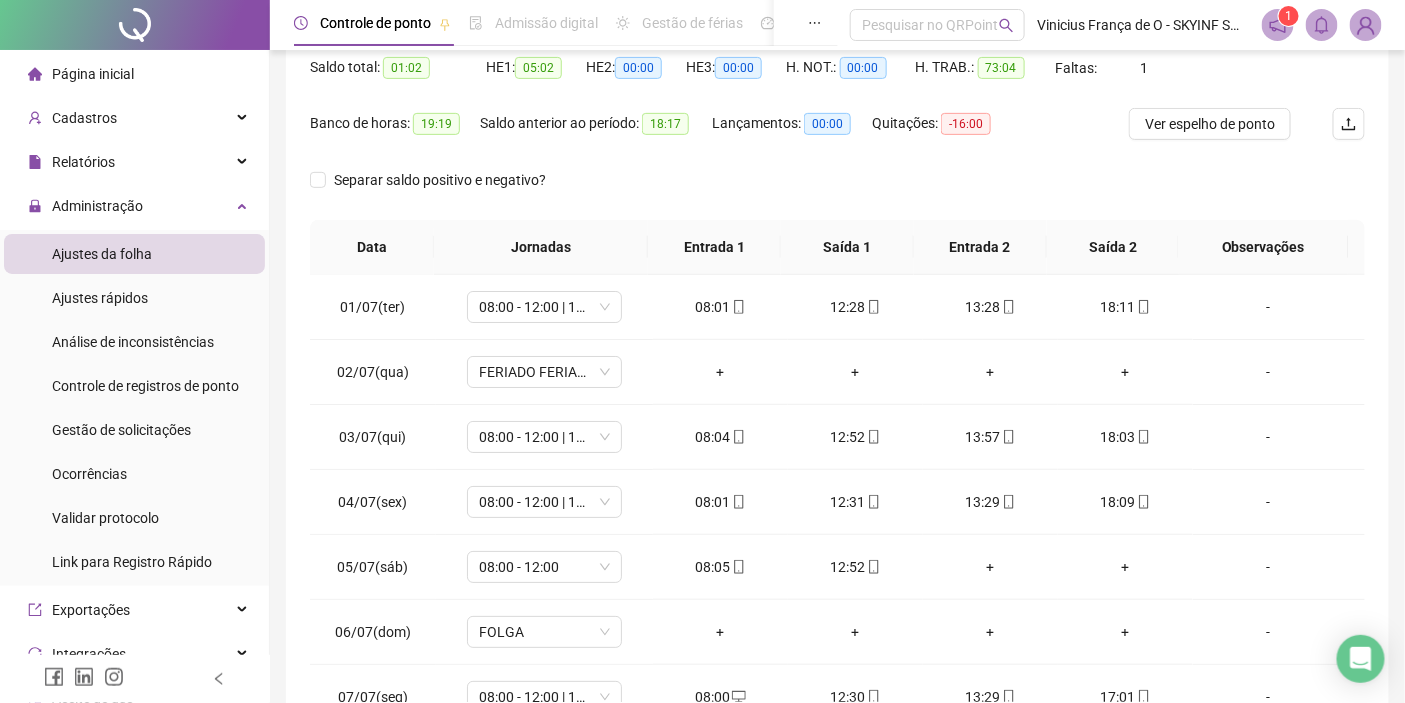 scroll, scrollTop: 207, scrollLeft: 0, axis: vertical 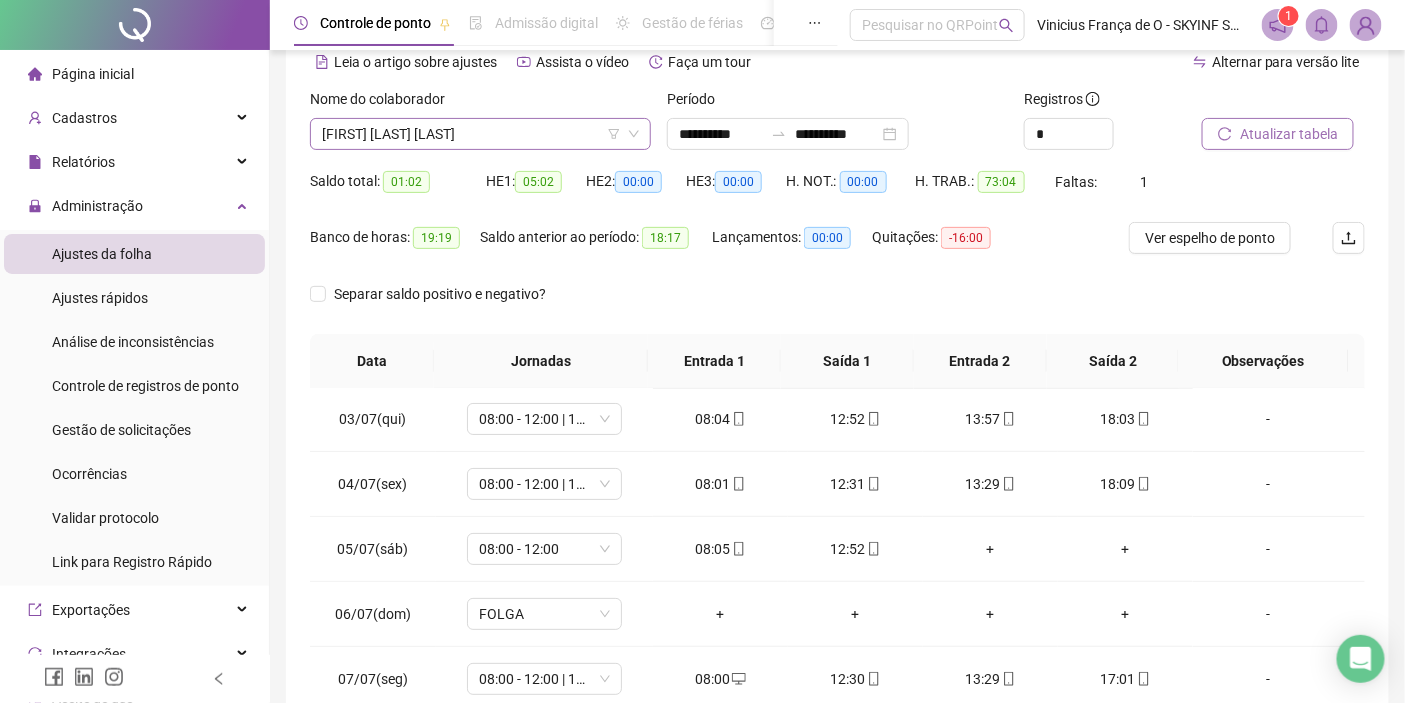 click on "[FIRST] [LAST] [LAST]" at bounding box center [480, 134] 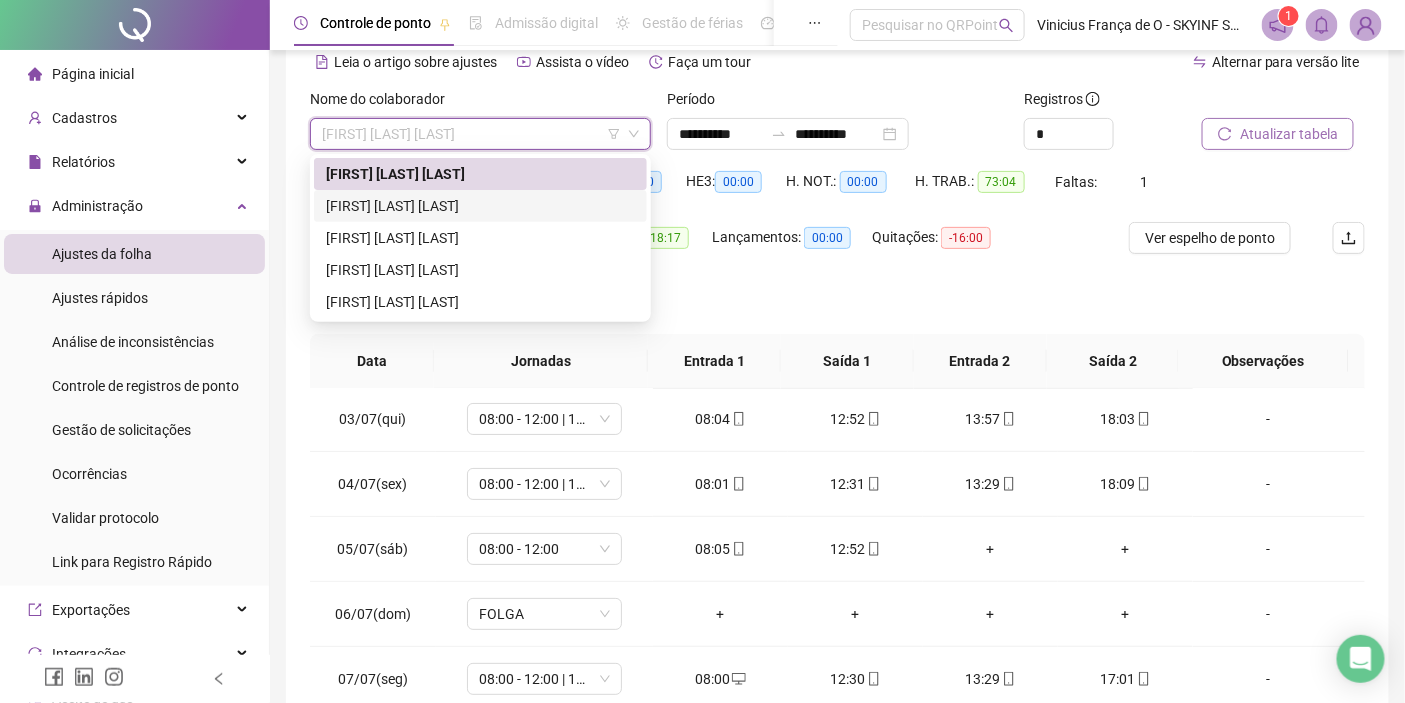 click on "[FIRST] [LAST] [LAST]" at bounding box center [480, 206] 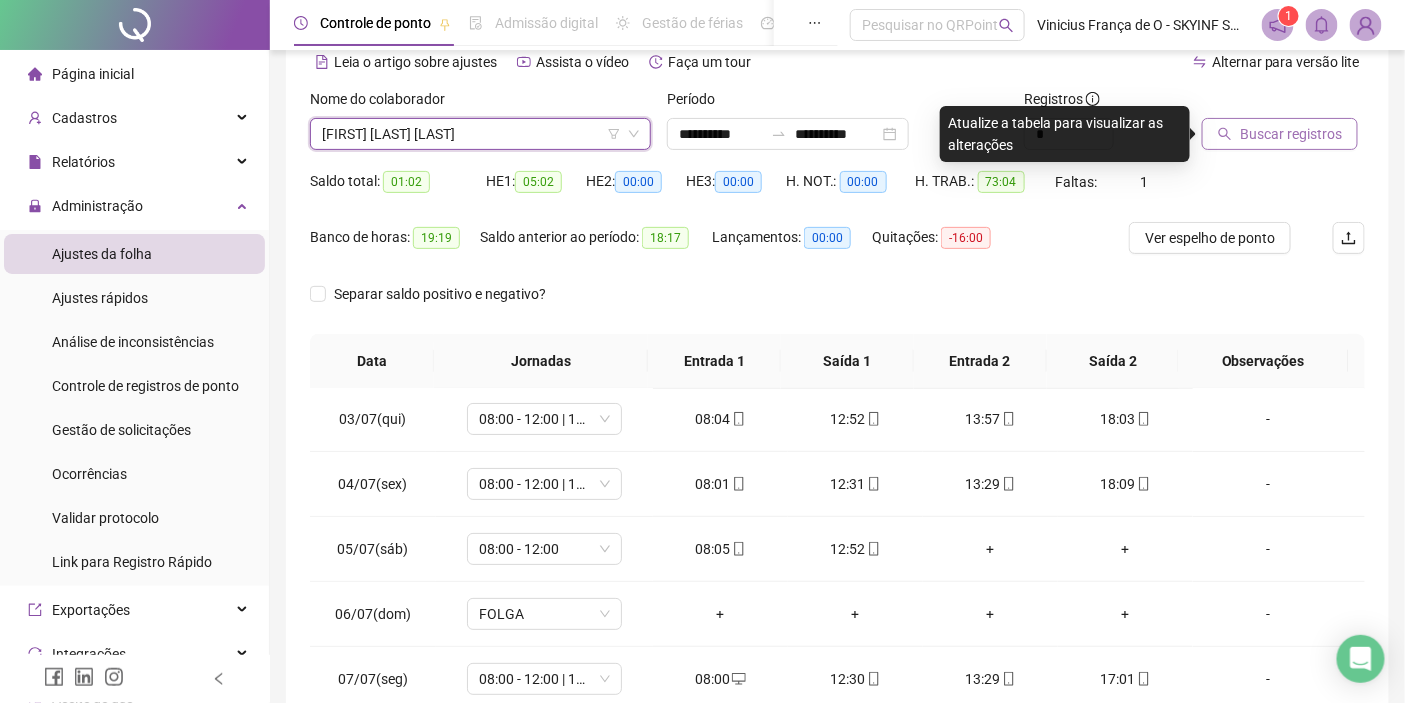 click on "Buscar registros" at bounding box center [1291, 134] 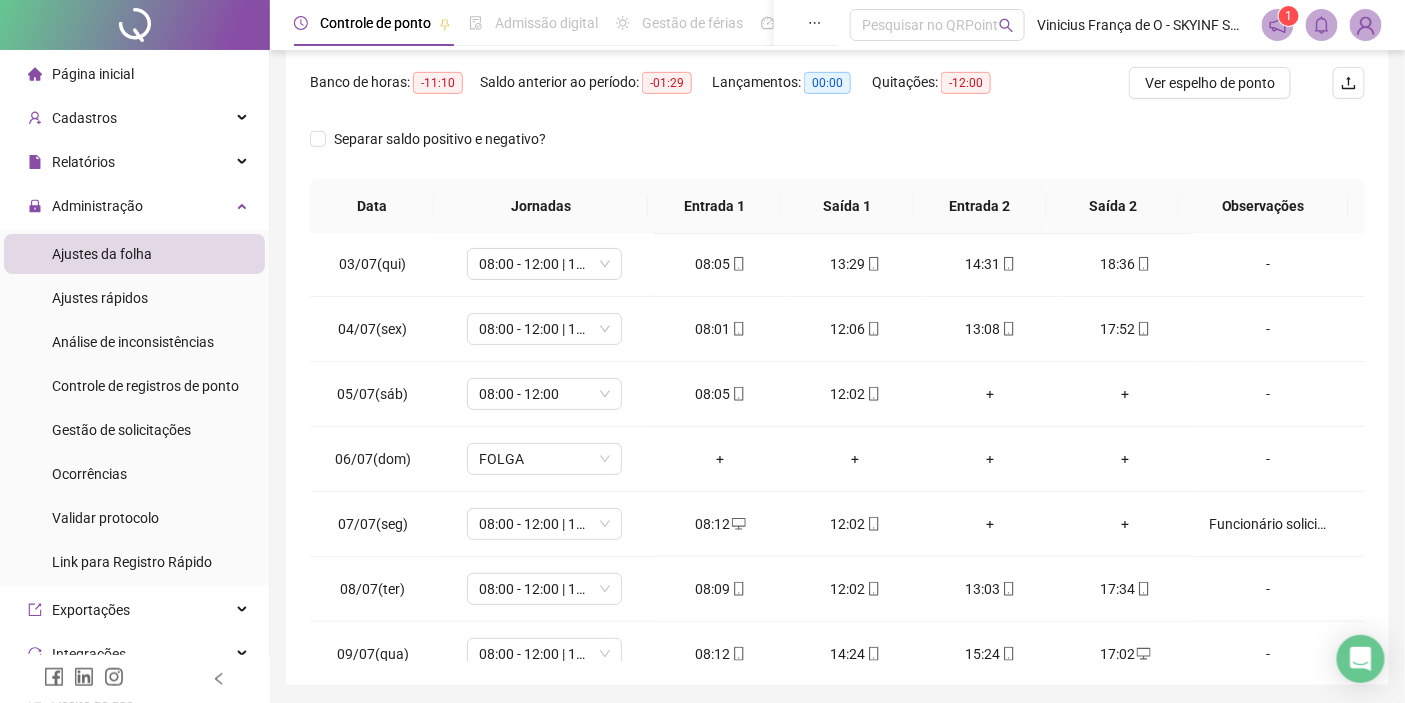scroll, scrollTop: 318, scrollLeft: 0, axis: vertical 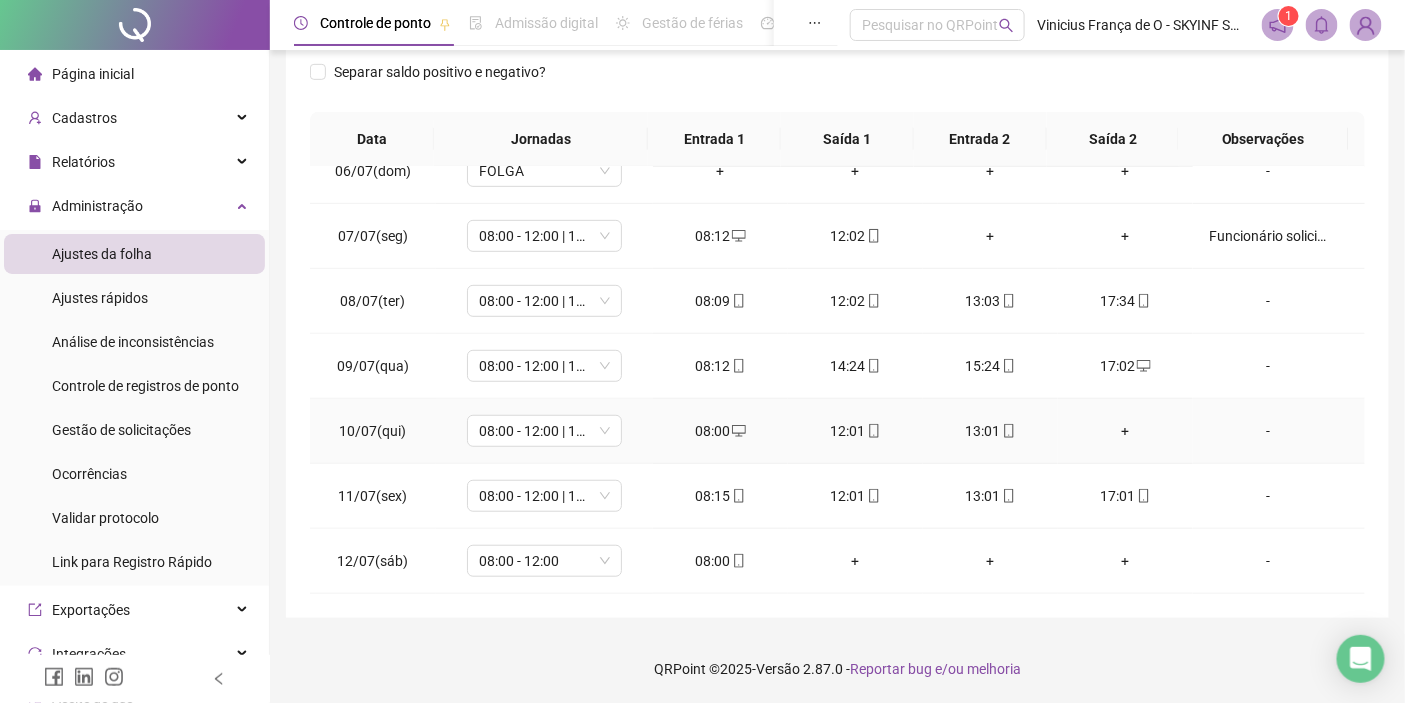 click on "+" at bounding box center [1125, 431] 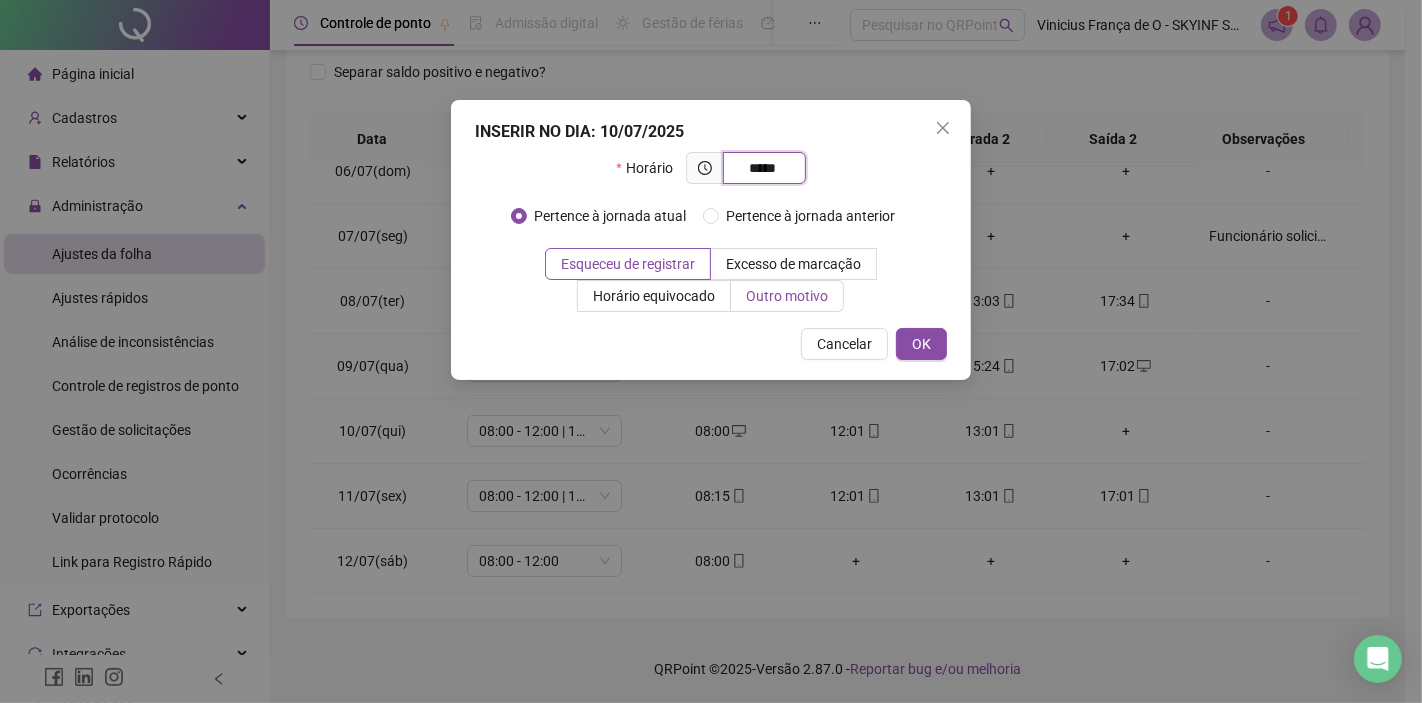 type on "*****" 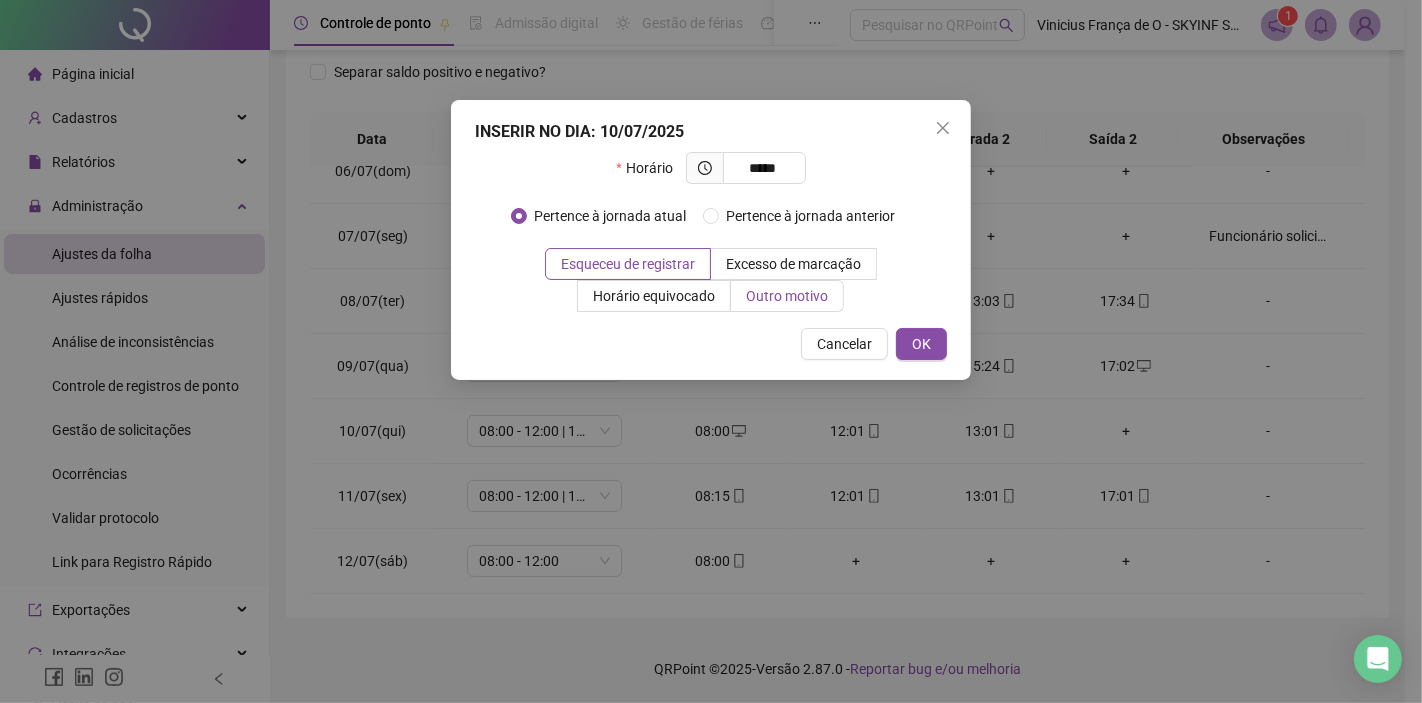 click on "Outro motivo" at bounding box center (787, 296) 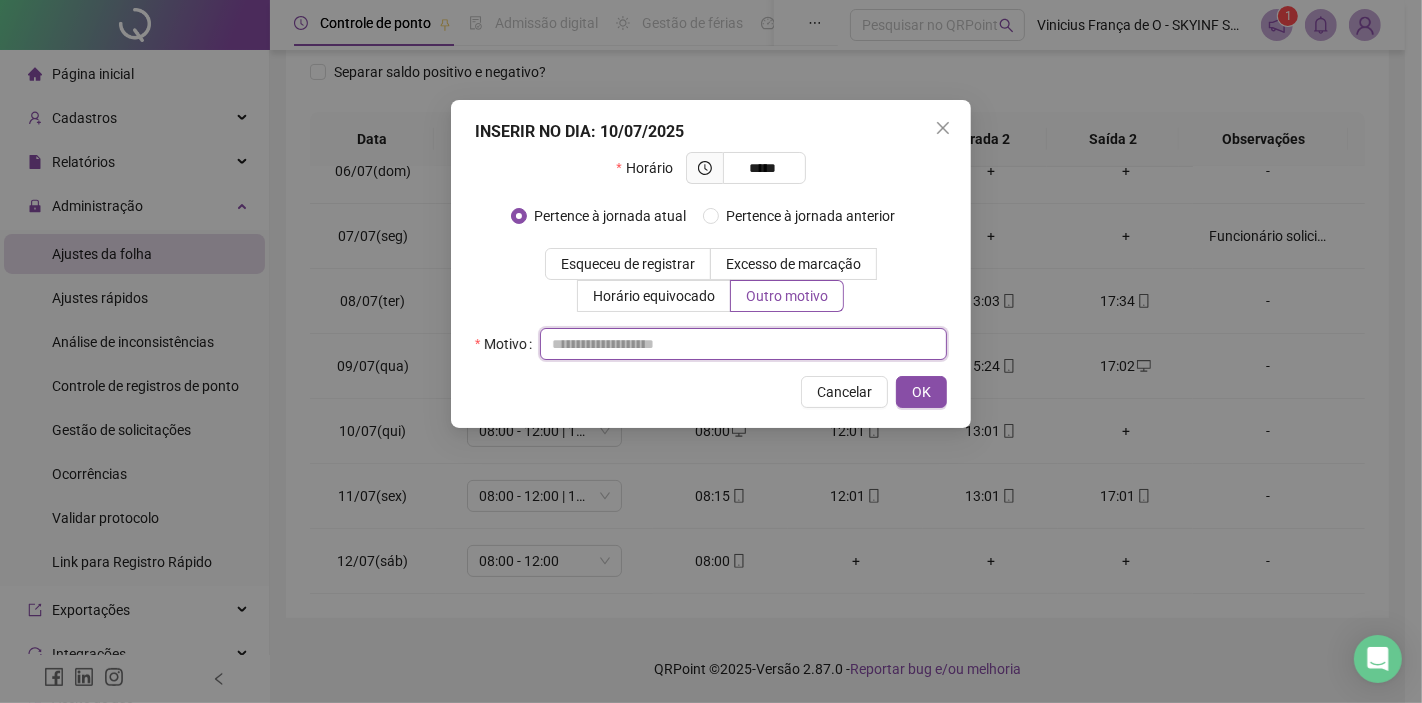 click at bounding box center [743, 344] 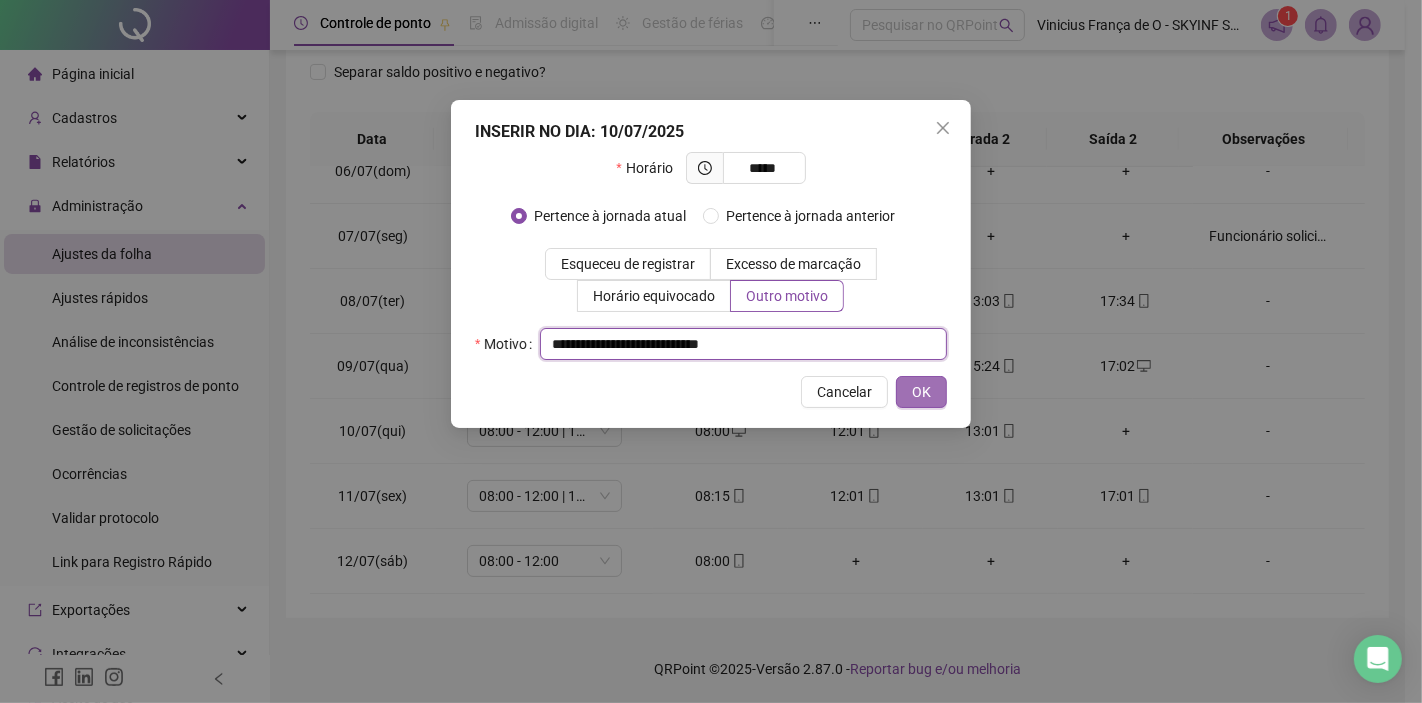 type on "**********" 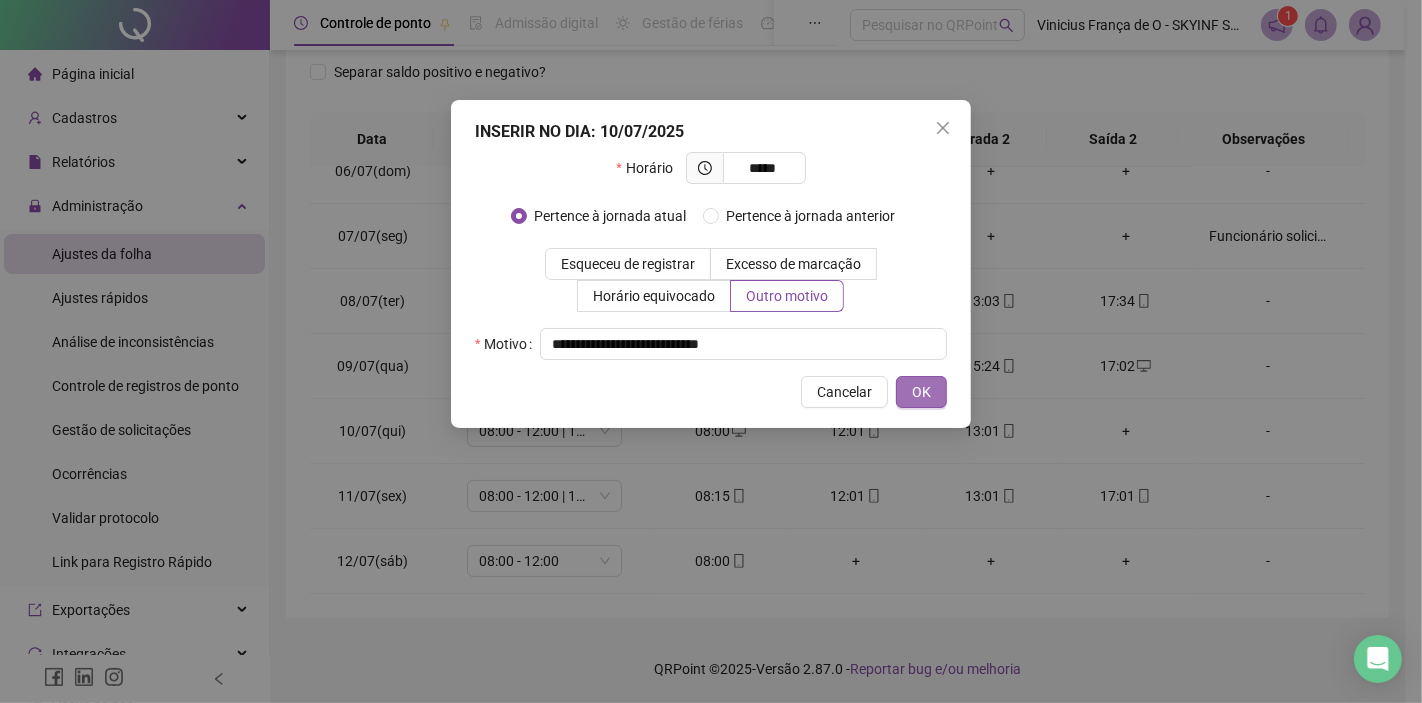 click on "OK" at bounding box center [921, 392] 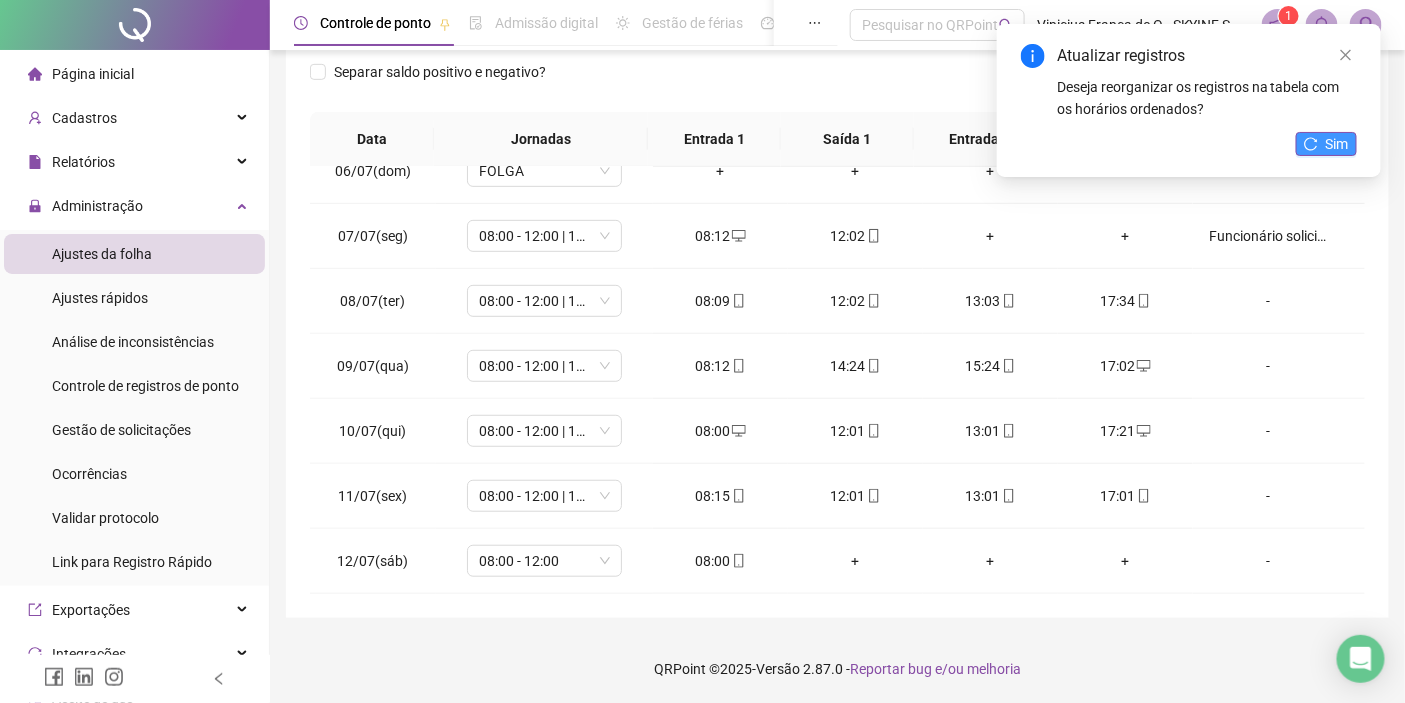 click on "Sim" at bounding box center [1326, 144] 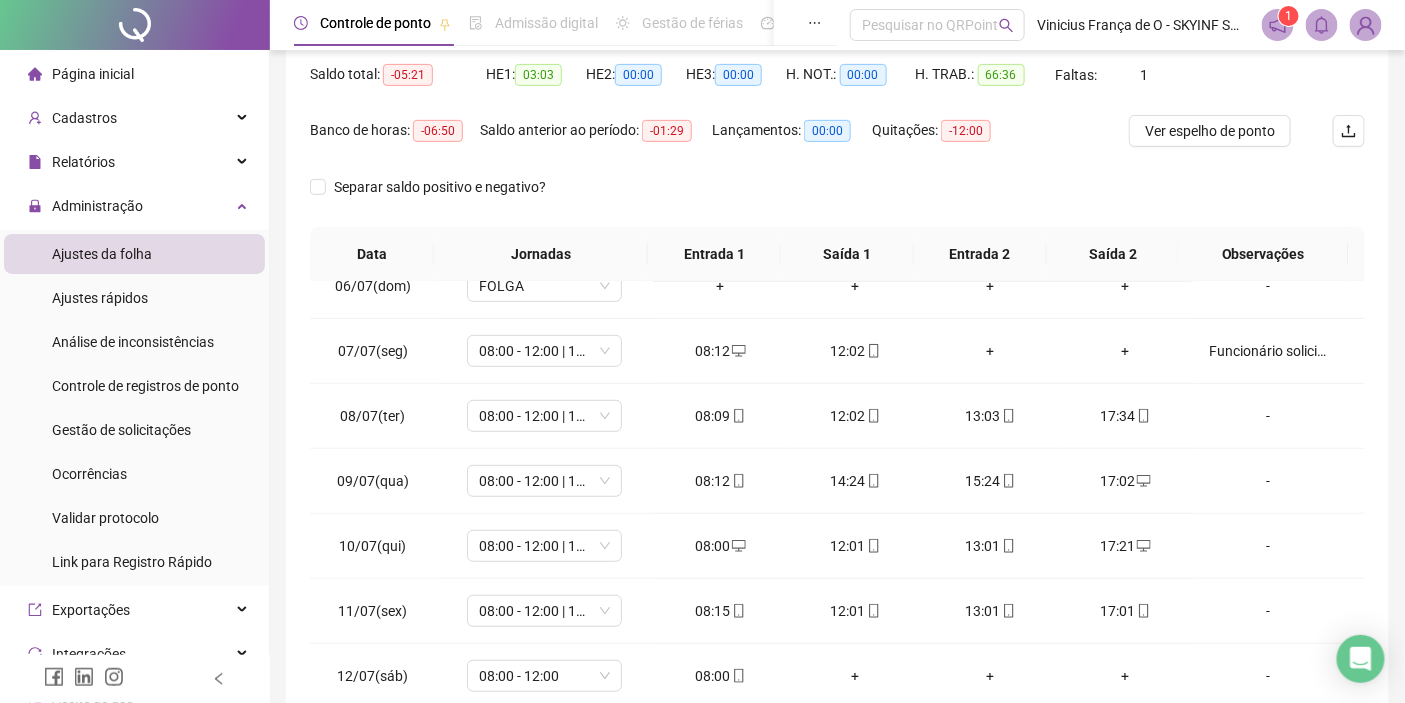 scroll, scrollTop: 222, scrollLeft: 0, axis: vertical 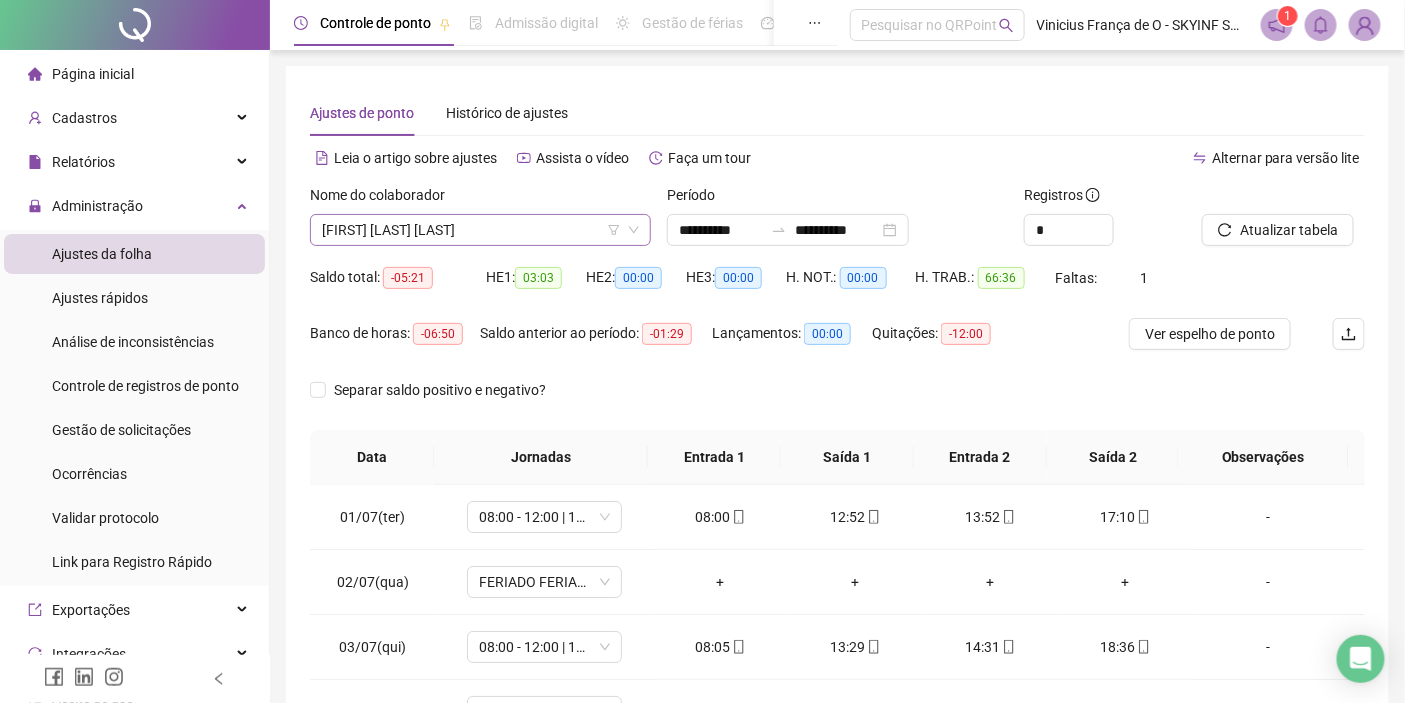 click on "[FIRST] [LAST] [LAST]" at bounding box center (480, 230) 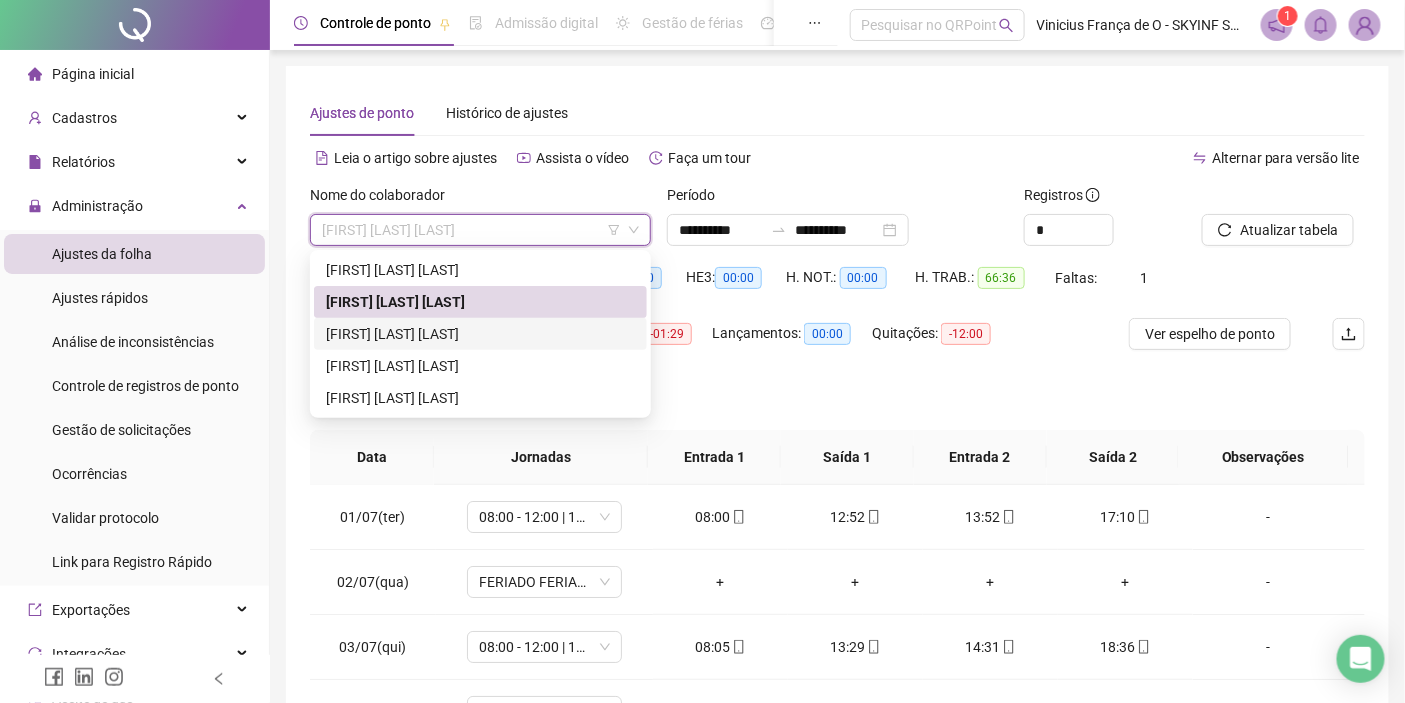 click on "[FIRST] [LAST] [LAST]" at bounding box center (480, 334) 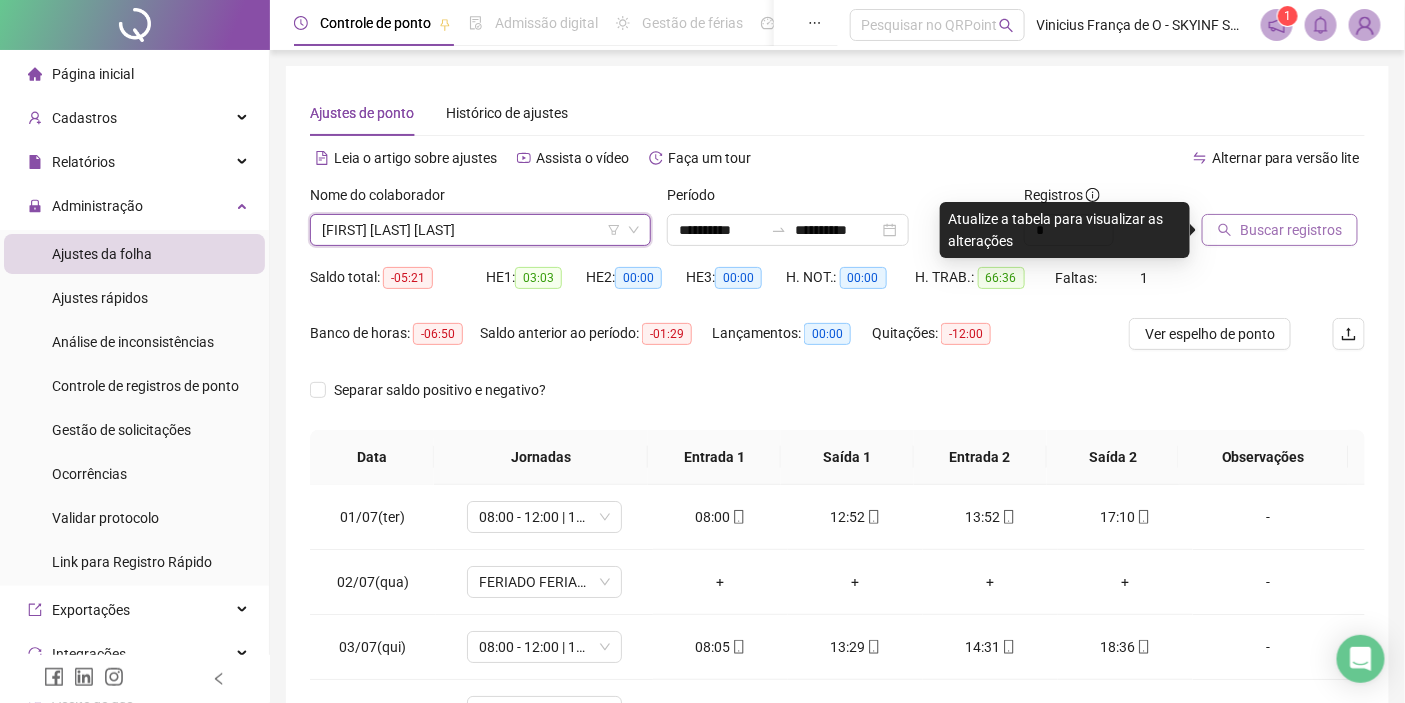 click on "Buscar registros" at bounding box center [1280, 230] 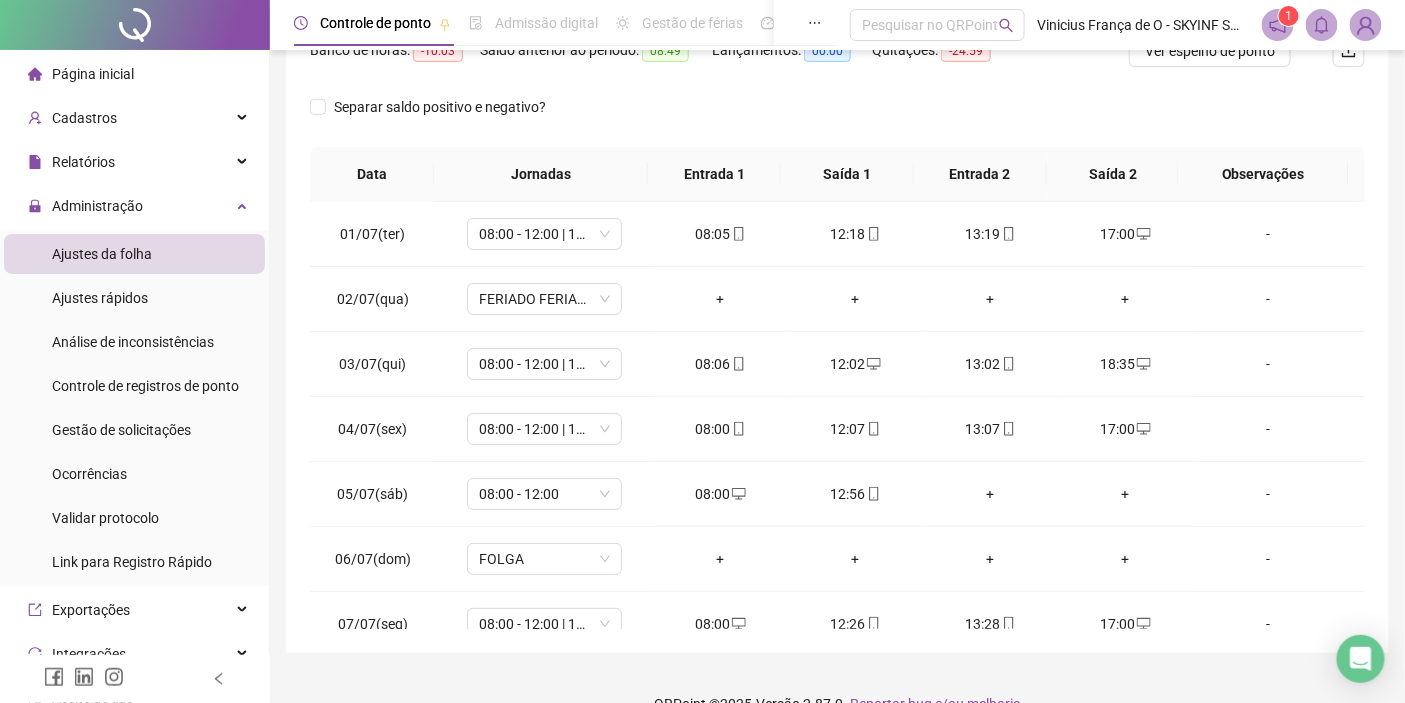 scroll, scrollTop: 318, scrollLeft: 0, axis: vertical 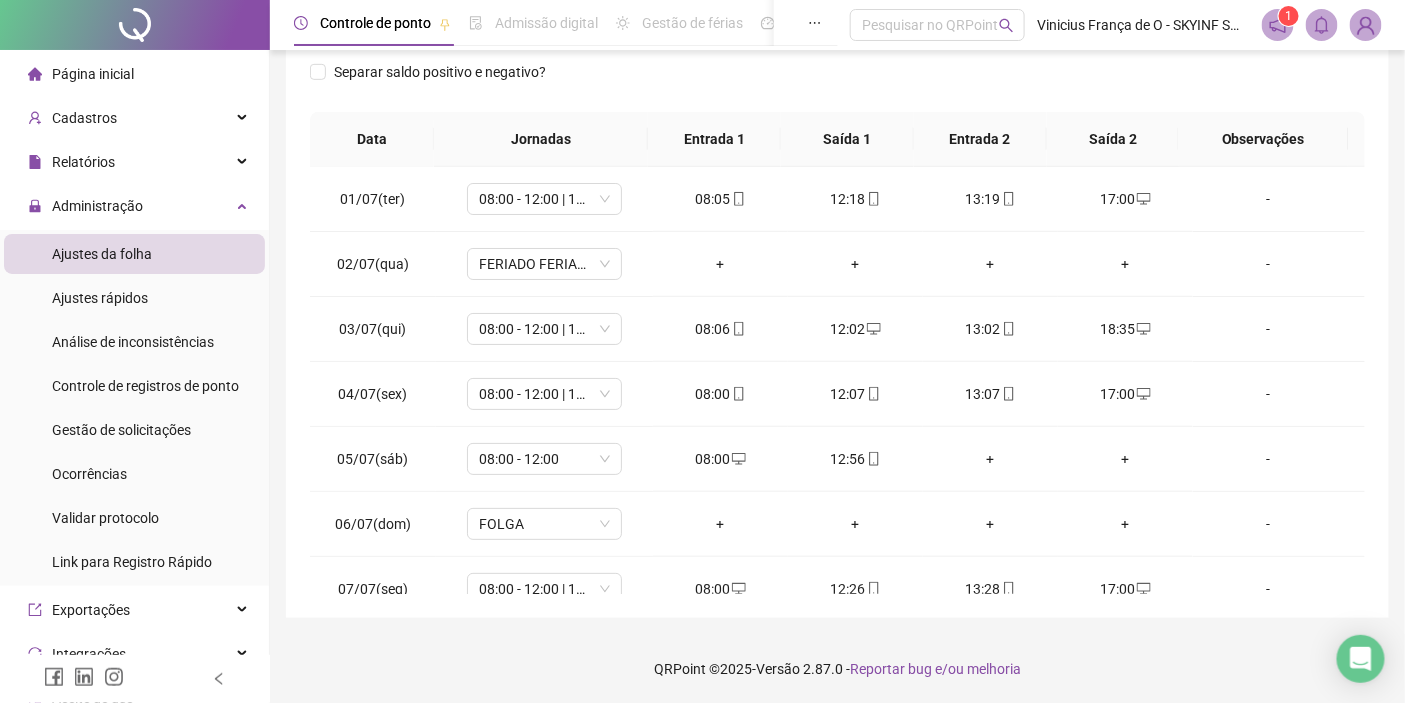 drag, startPoint x: 1367, startPoint y: 338, endPoint x: 1367, endPoint y: 386, distance: 48 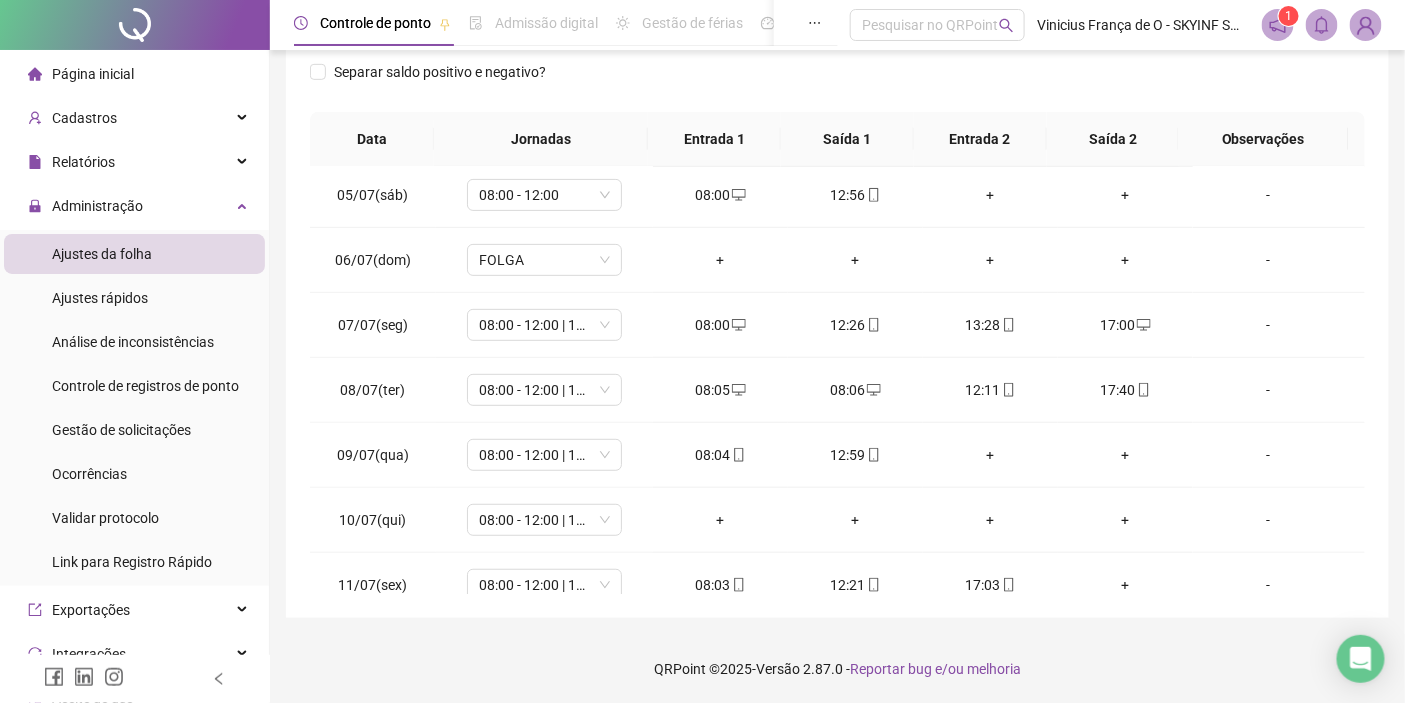 scroll, scrollTop: 354, scrollLeft: 0, axis: vertical 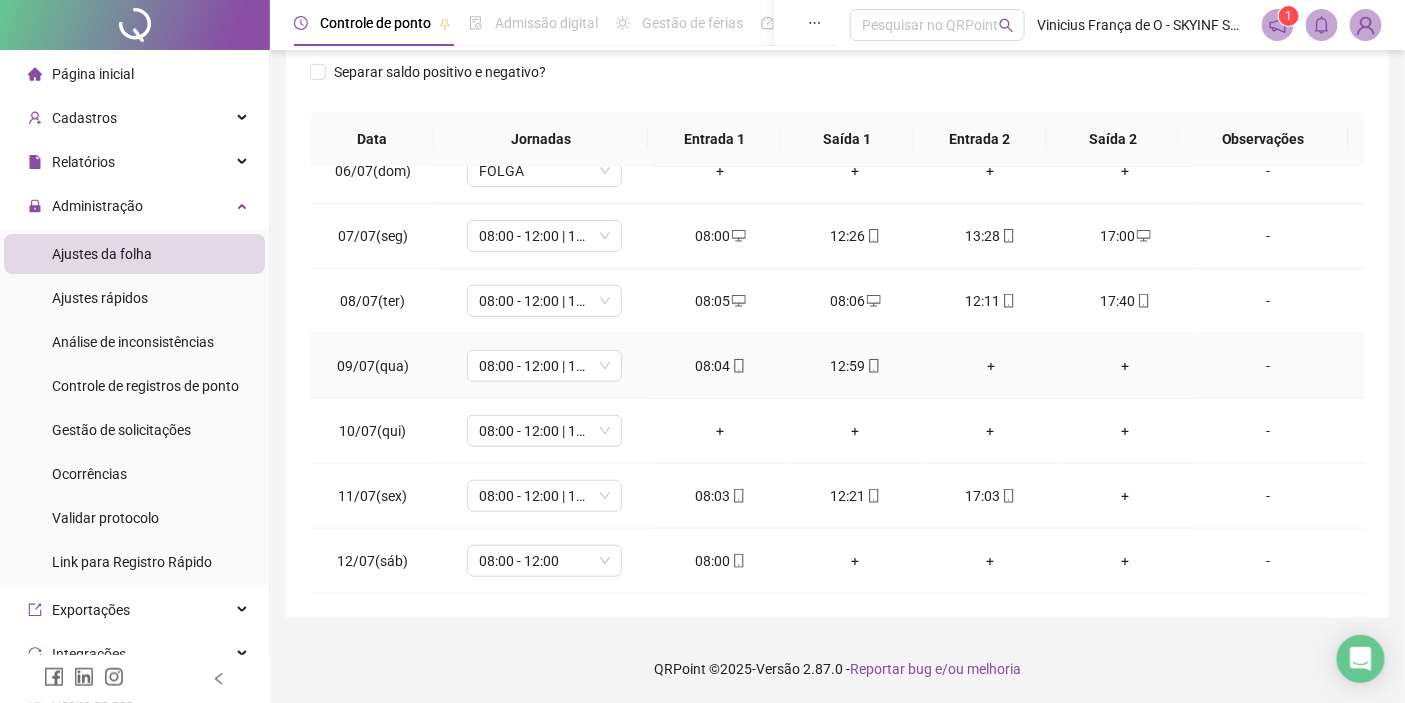 click on "+" at bounding box center (990, 366) 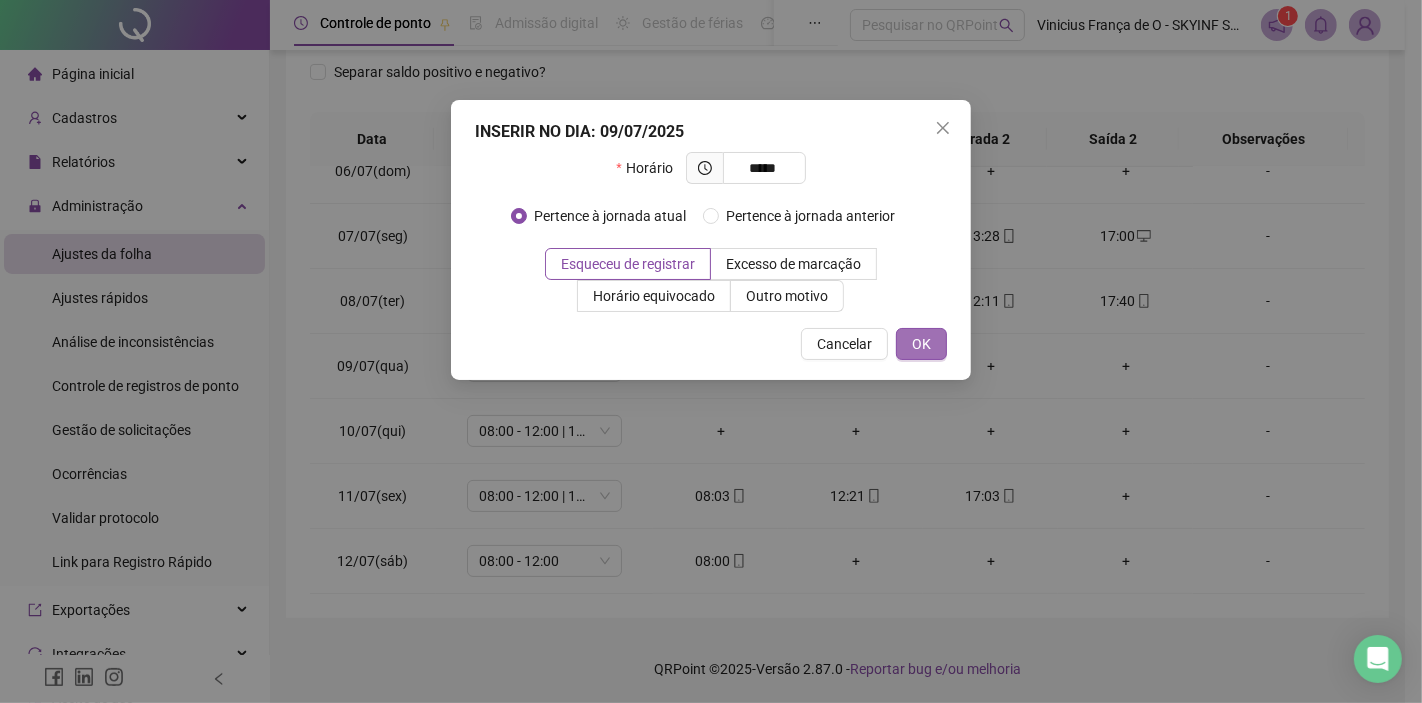 type on "*****" 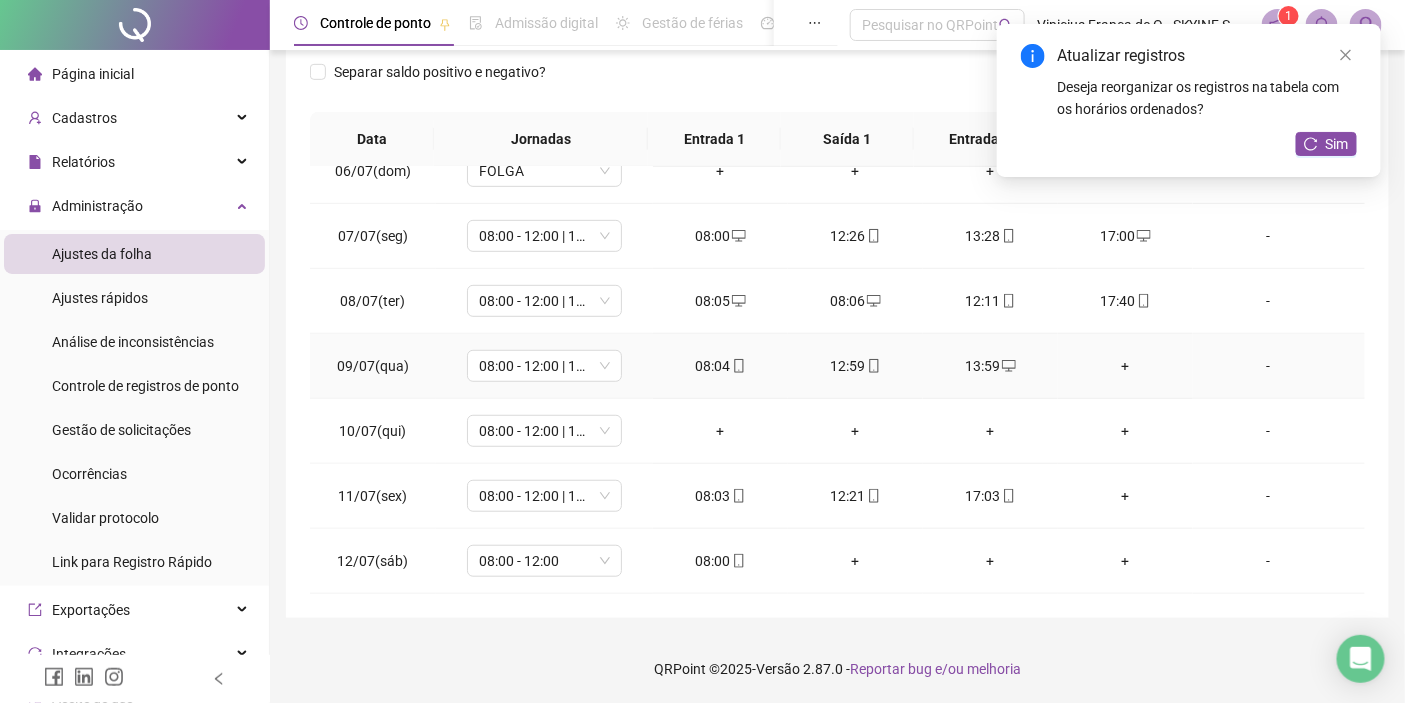 click on "+" at bounding box center (1125, 366) 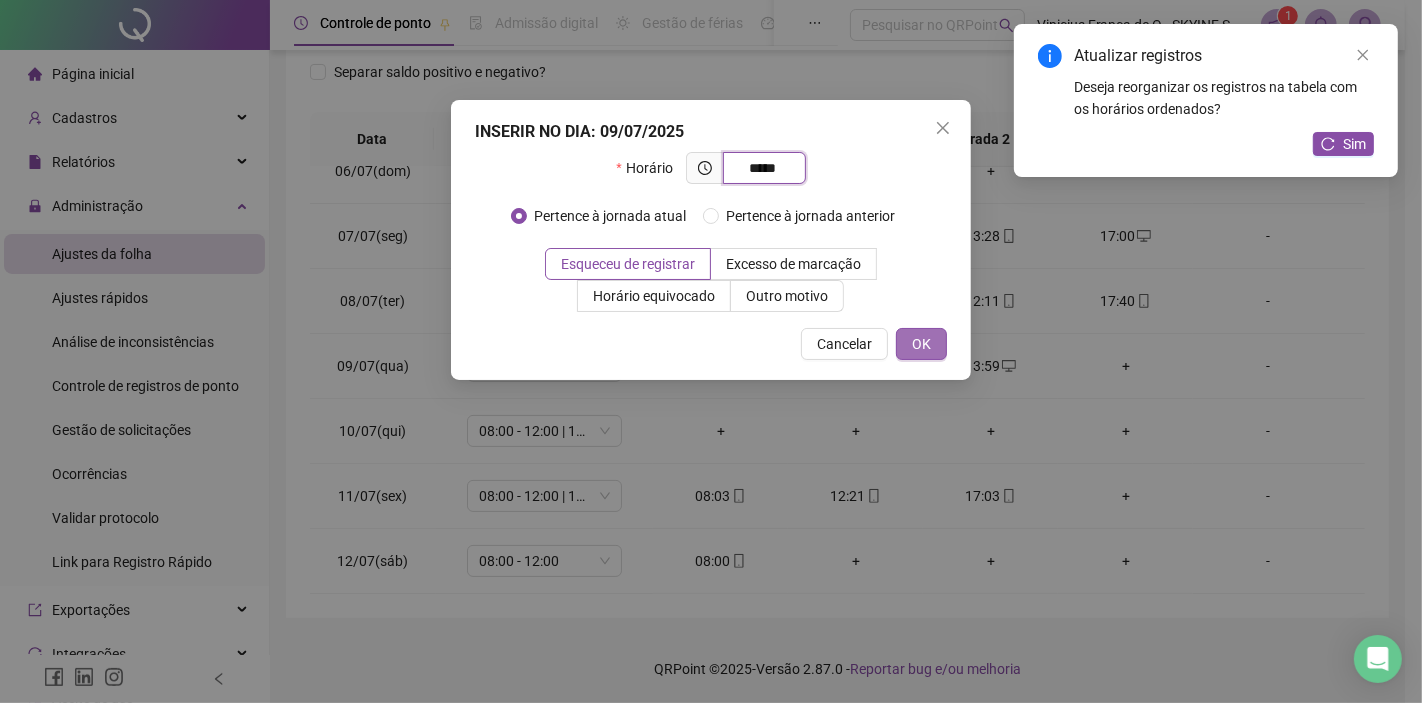 type on "*****" 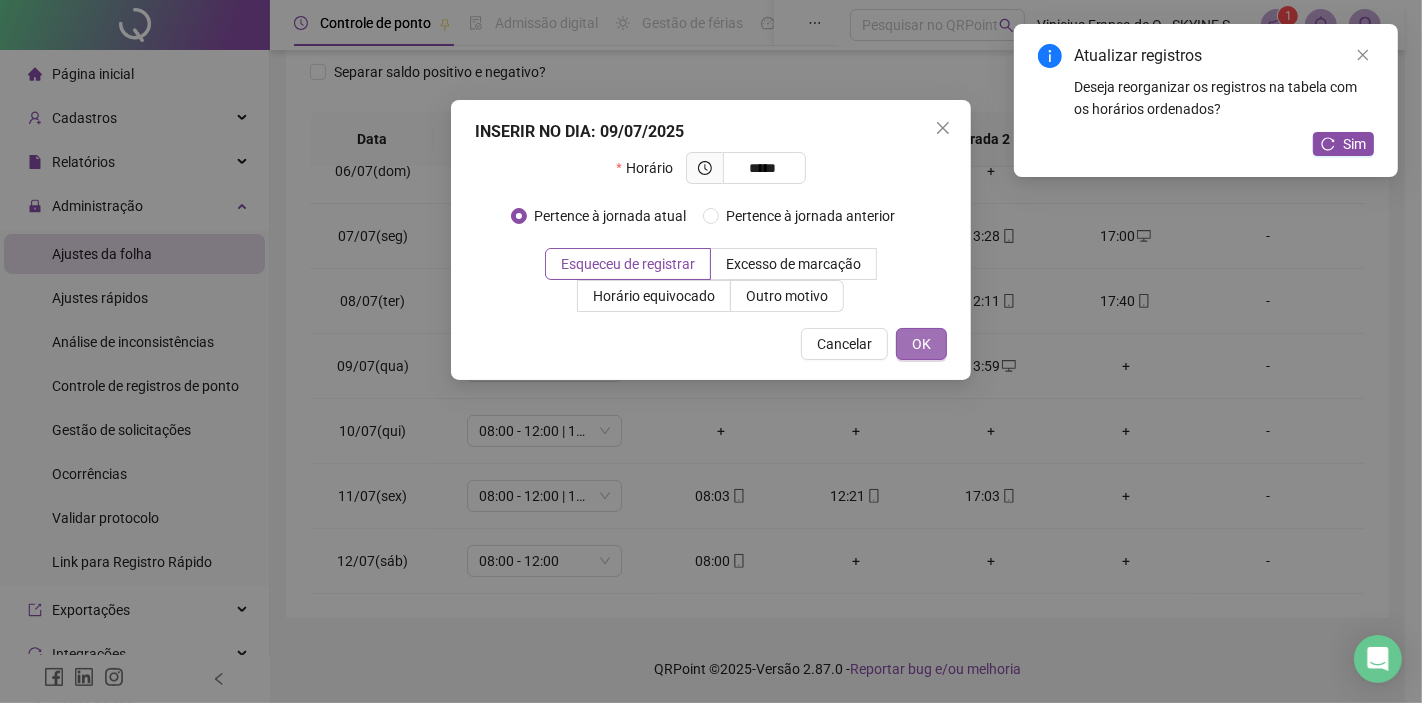 click on "OK" at bounding box center [921, 344] 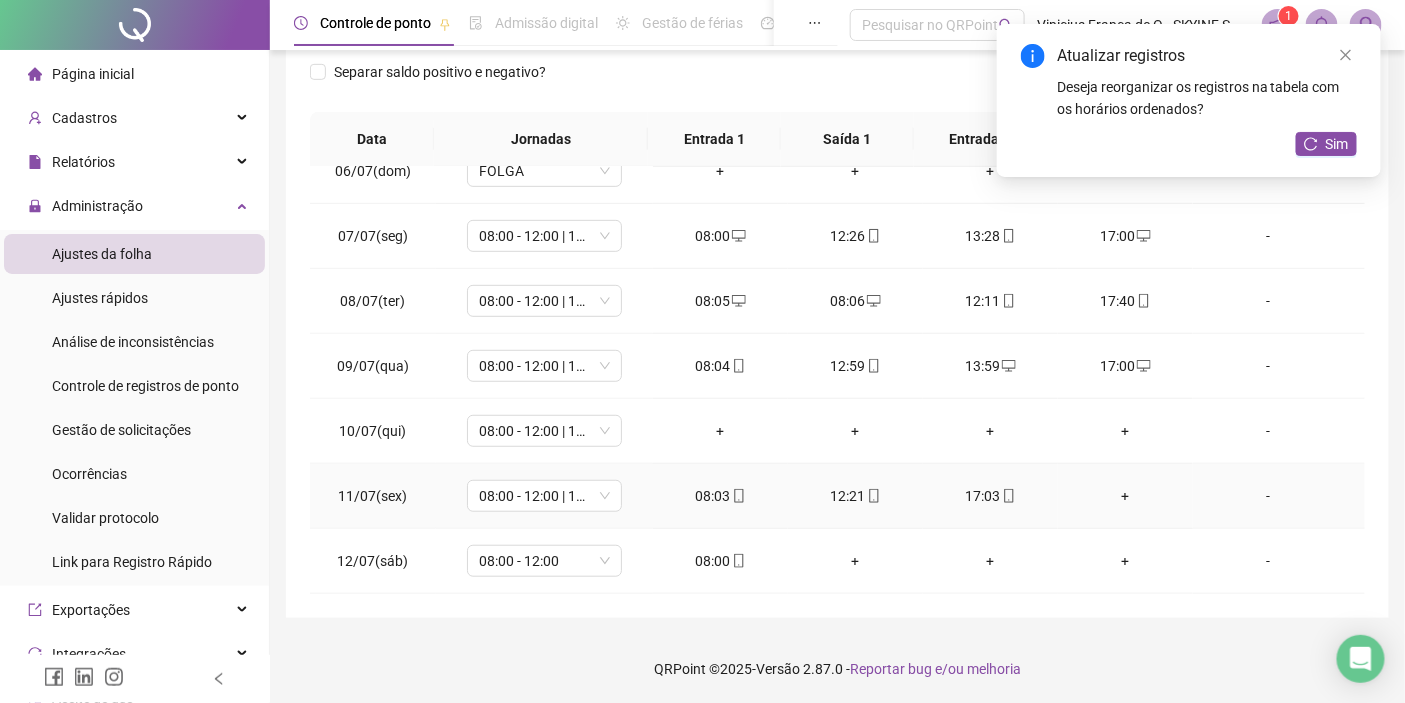 click on "+" at bounding box center [1125, 496] 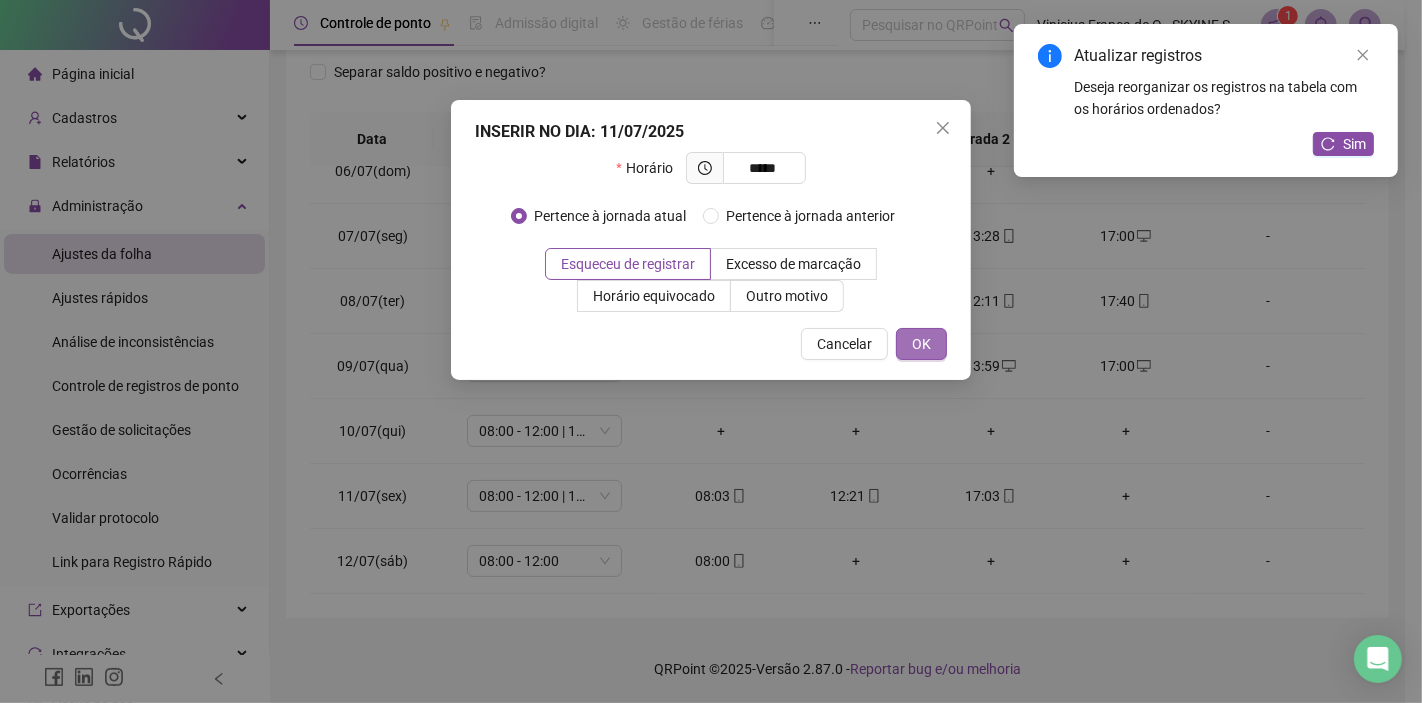 type on "*****" 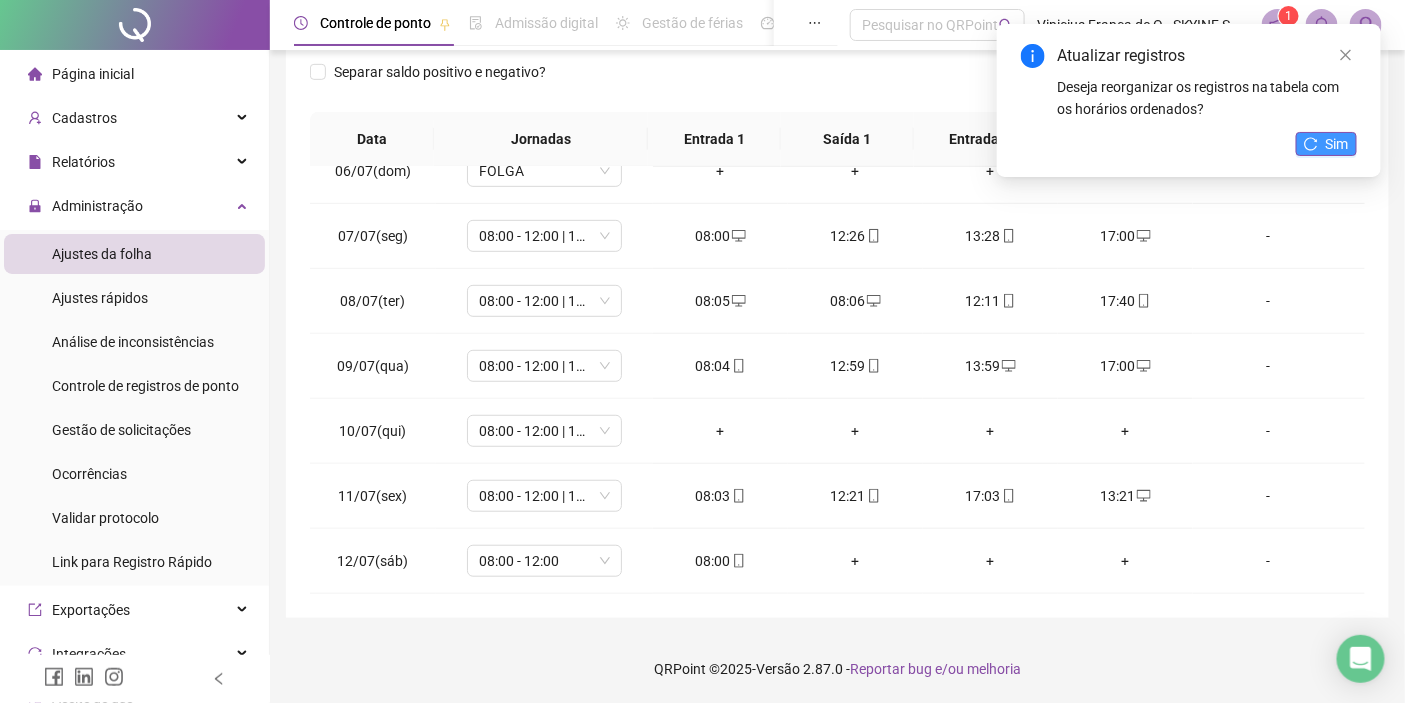 click on "Sim" at bounding box center [1337, 144] 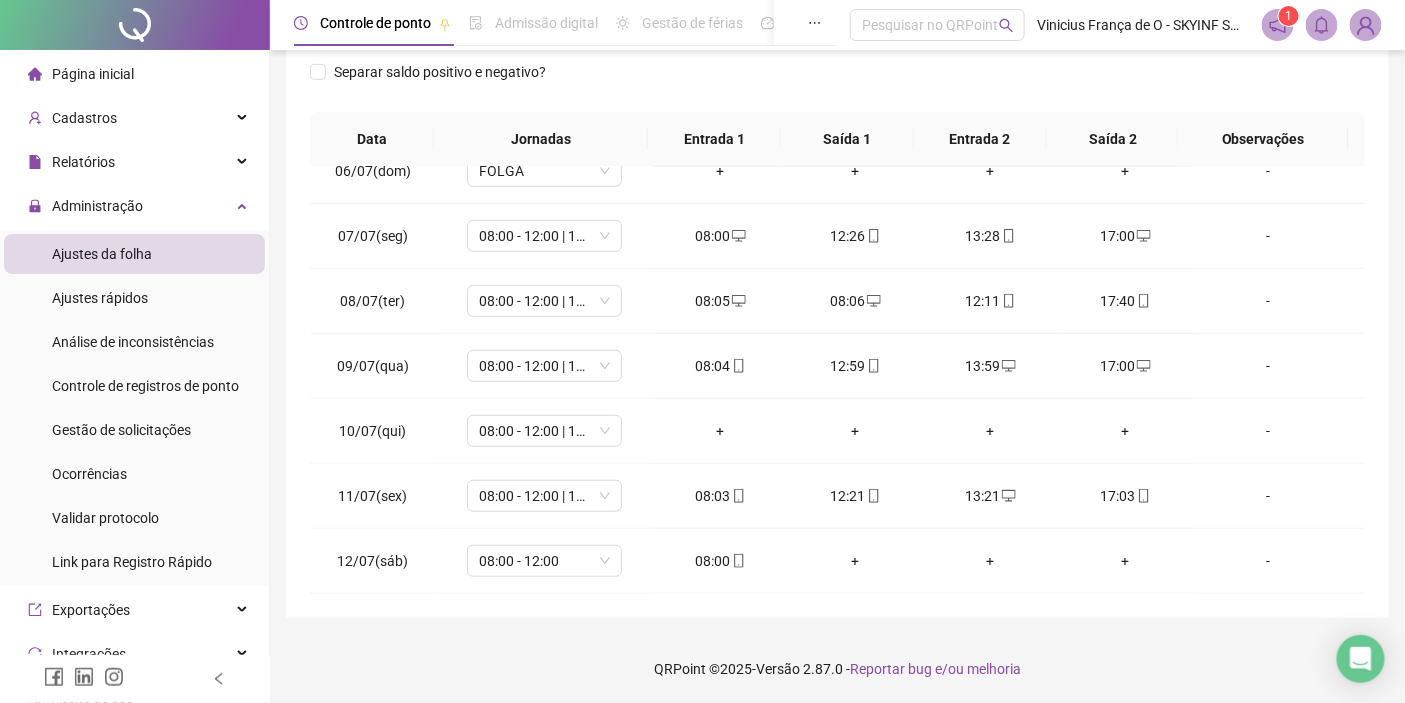 scroll, scrollTop: 0, scrollLeft: 0, axis: both 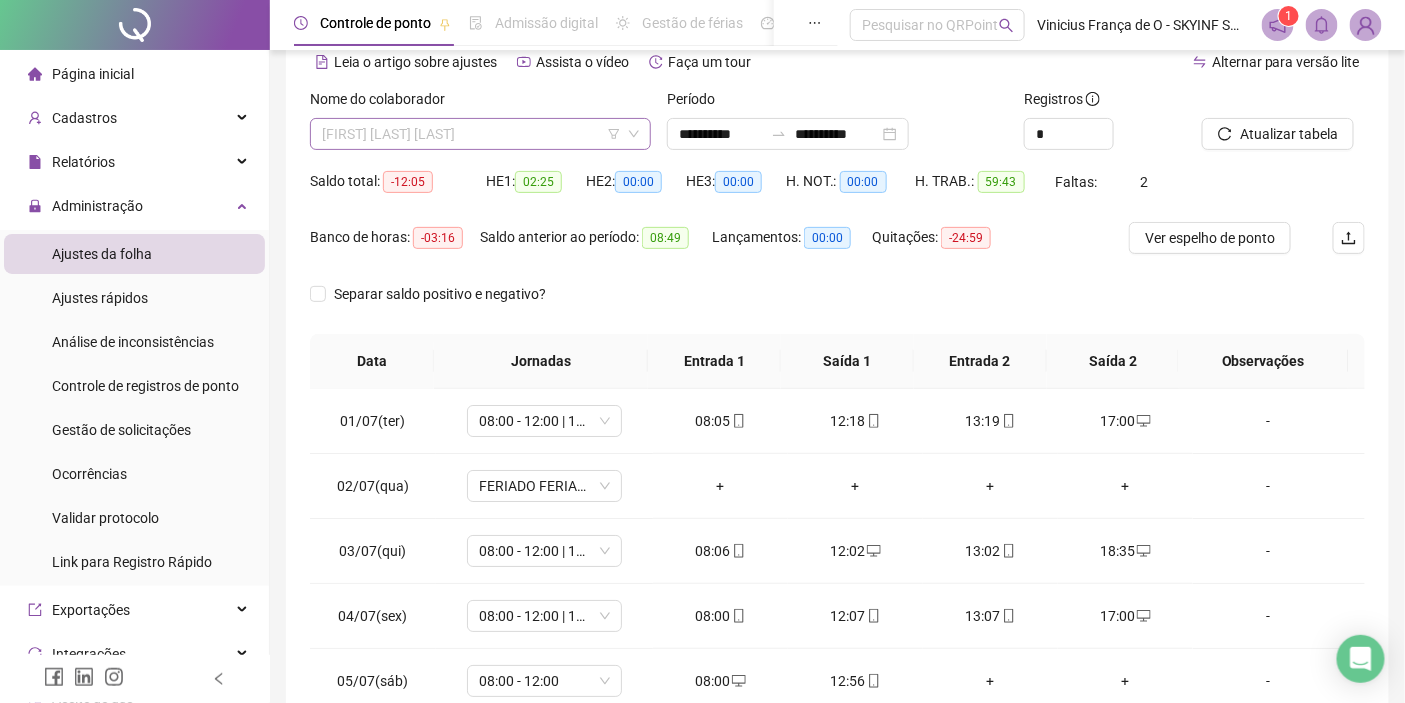 click on "[FIRST] [LAST] [LAST]" at bounding box center [480, 134] 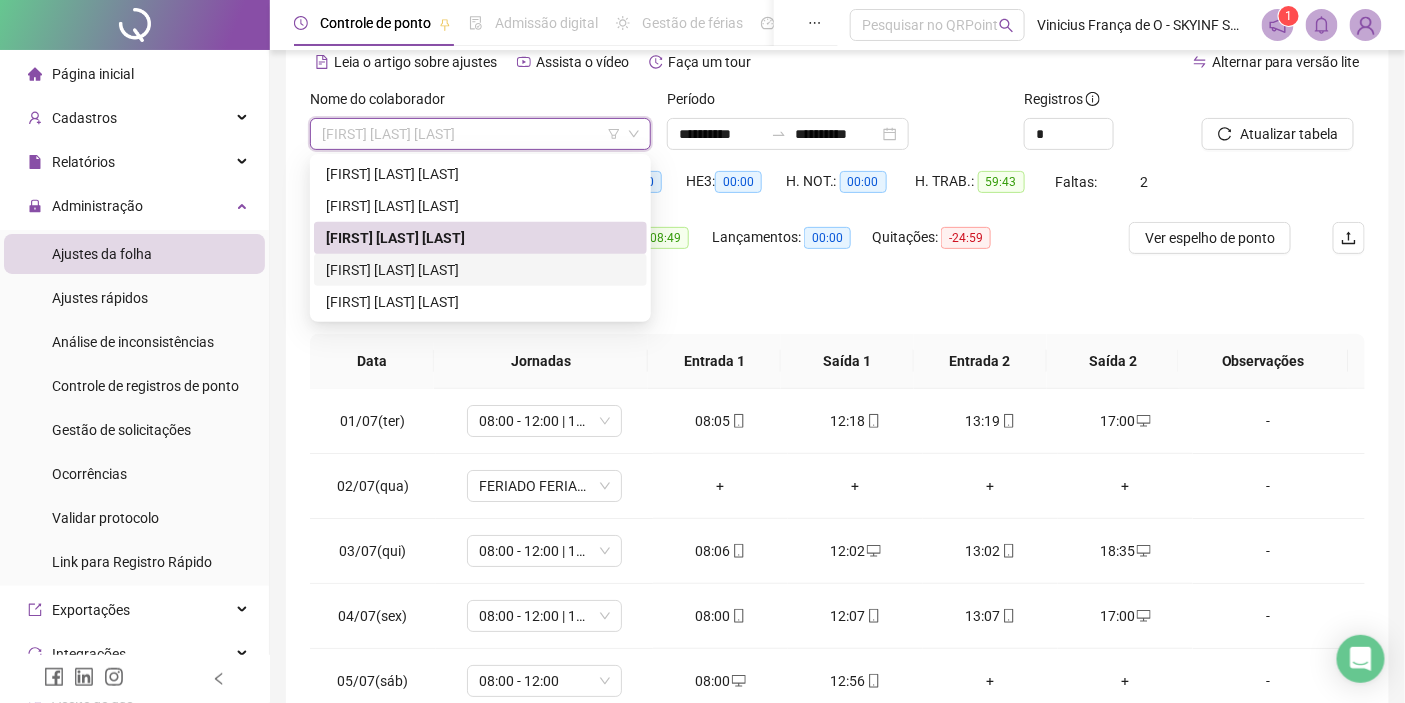 click on "[FIRST] [LAST] [LAST]" at bounding box center (480, 270) 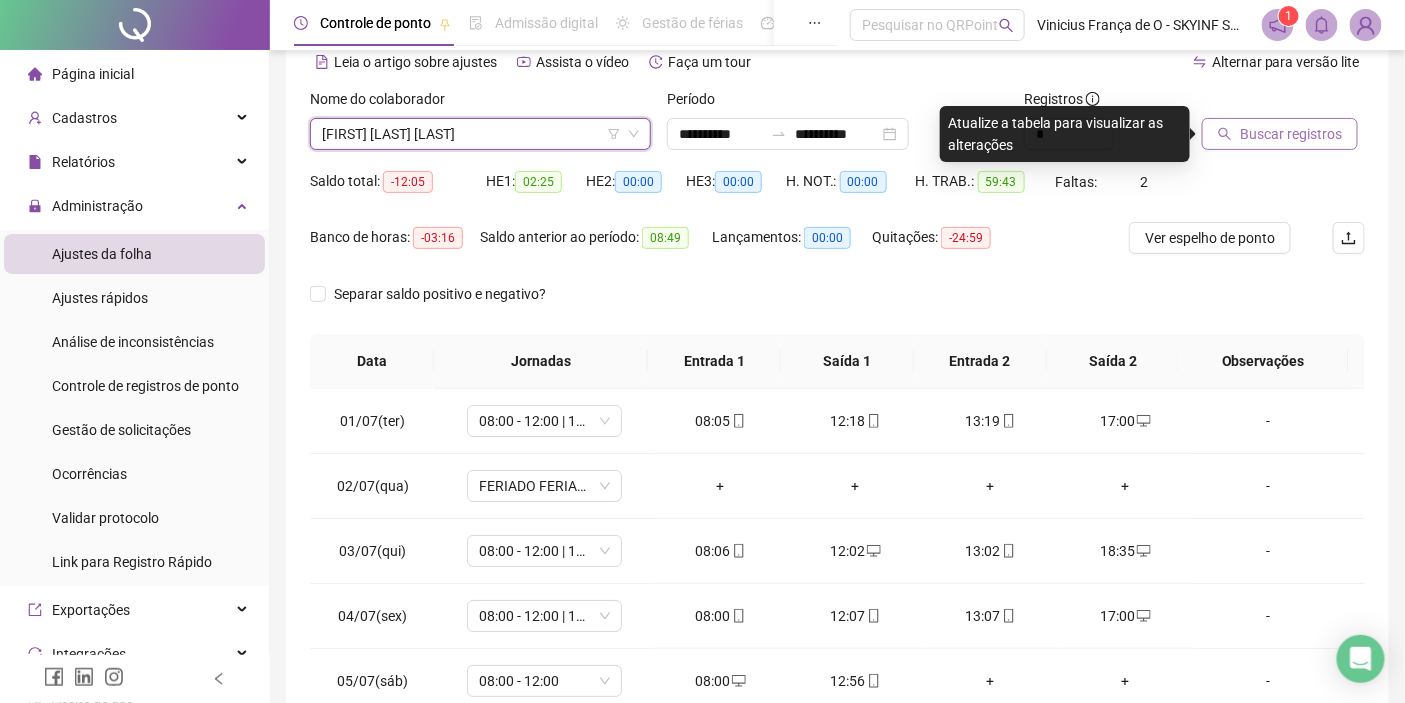 click on "Buscar registros" at bounding box center [1291, 134] 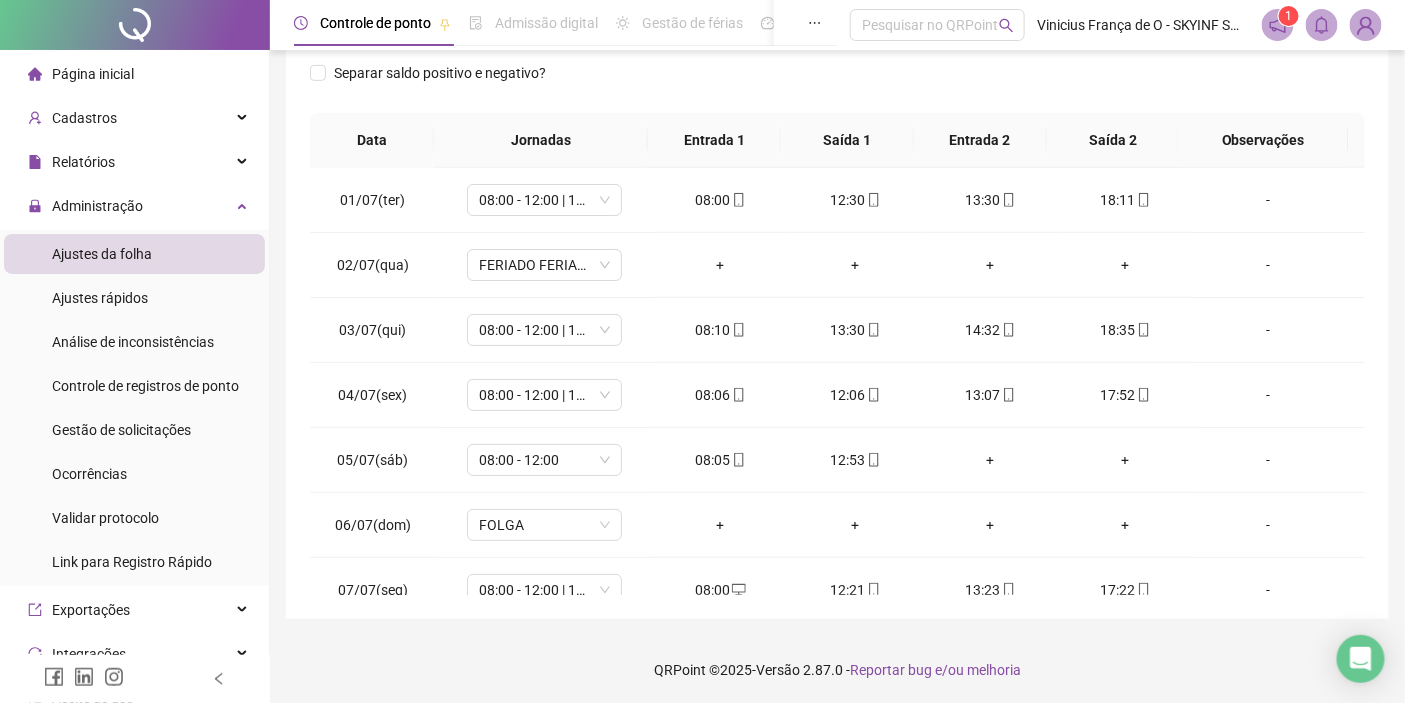 scroll, scrollTop: 318, scrollLeft: 0, axis: vertical 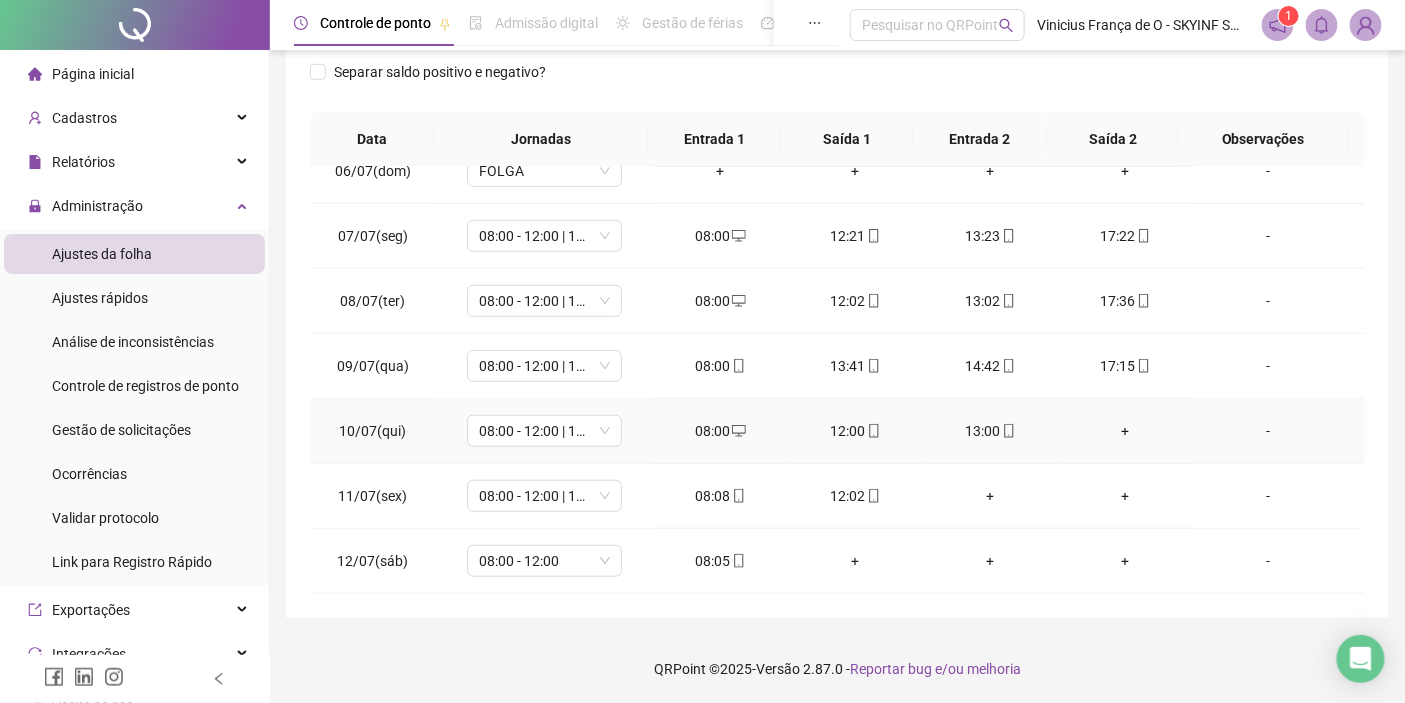 click on "+" at bounding box center (1125, 431) 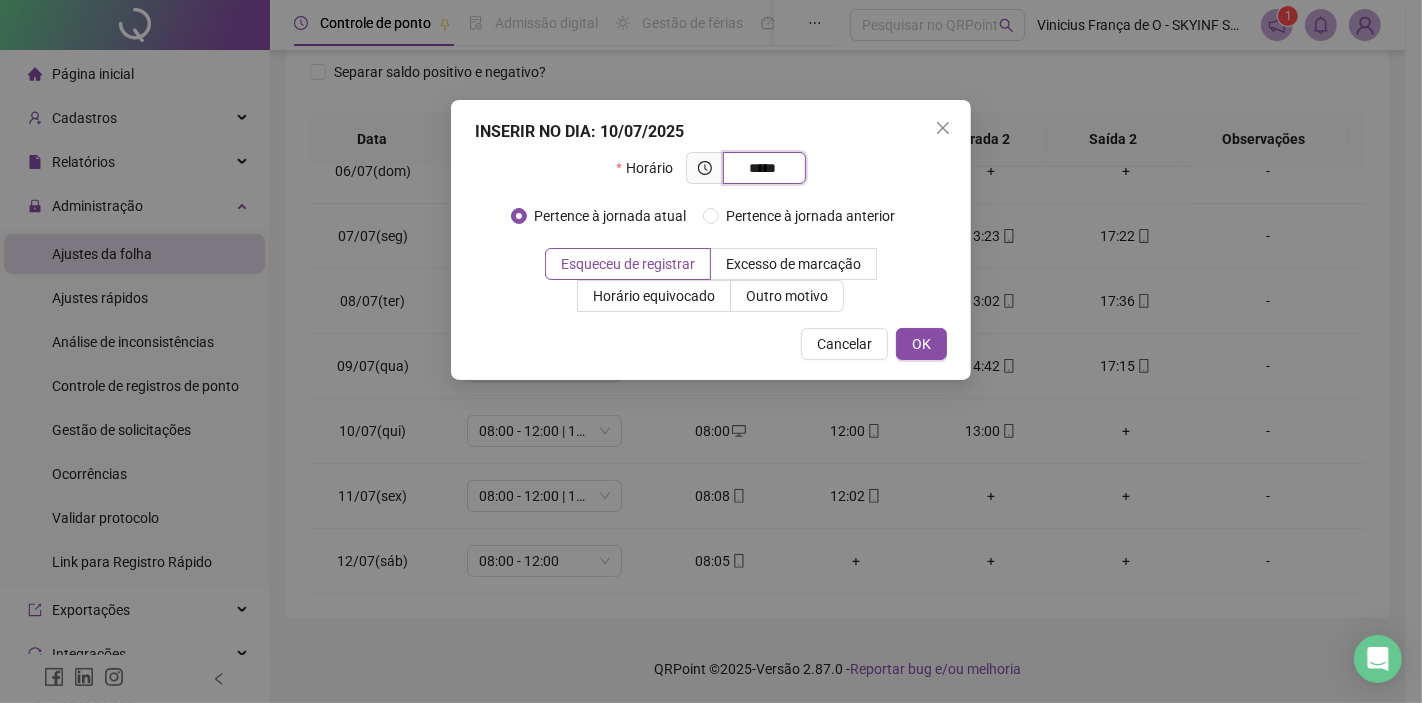 type on "*****" 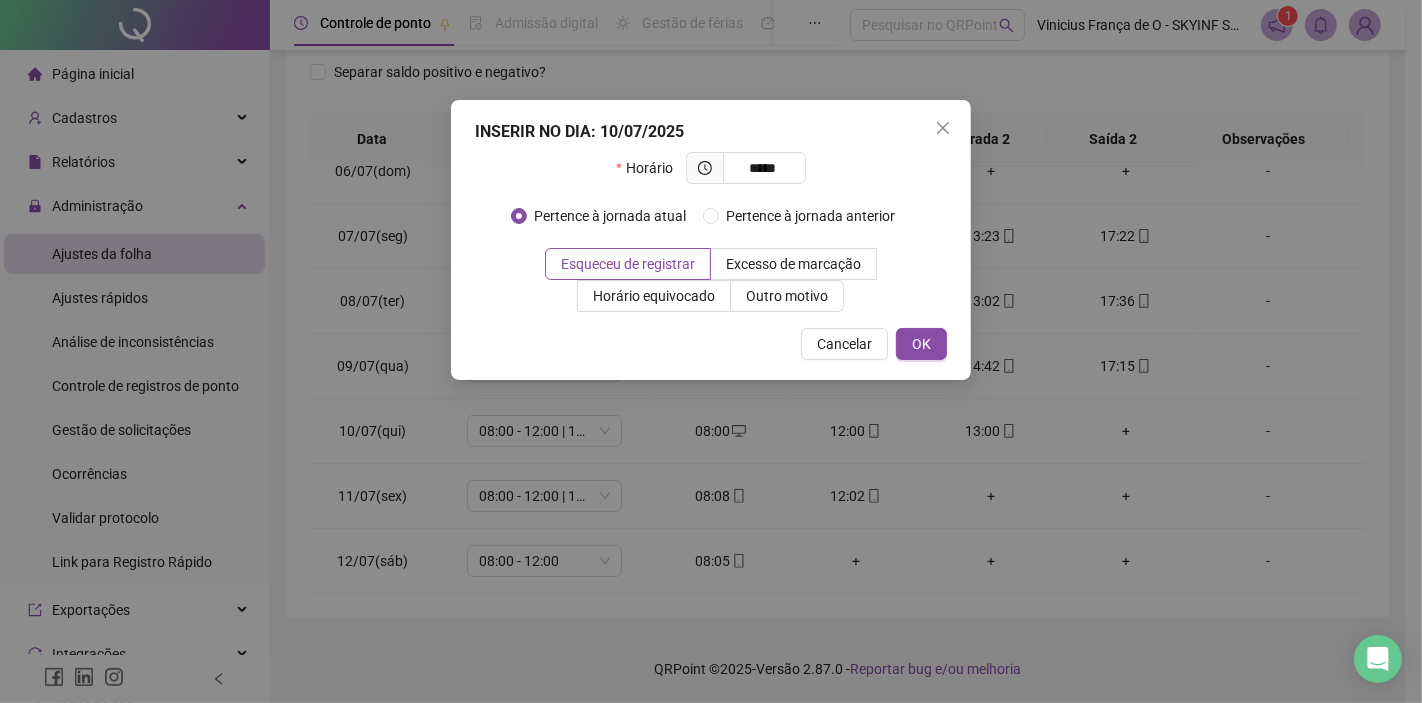 click on "INSERIR NO DIA :   10/07/2025 Horário ***** Pertence à jornada atual Pertence à jornada anterior Esqueceu de registrar Excesso de marcação Horário equivocado Outro motivo Motivo Cancelar OK" at bounding box center [711, 240] 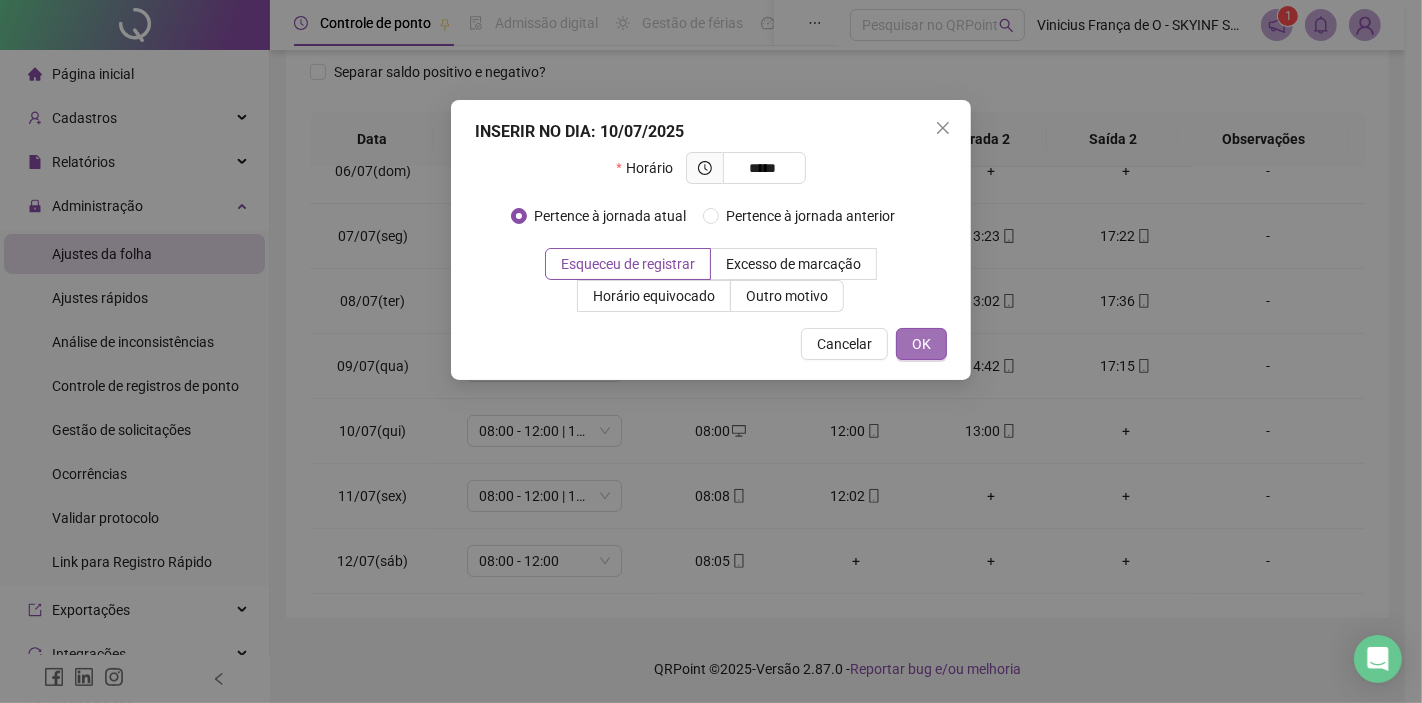 click on "OK" at bounding box center [921, 344] 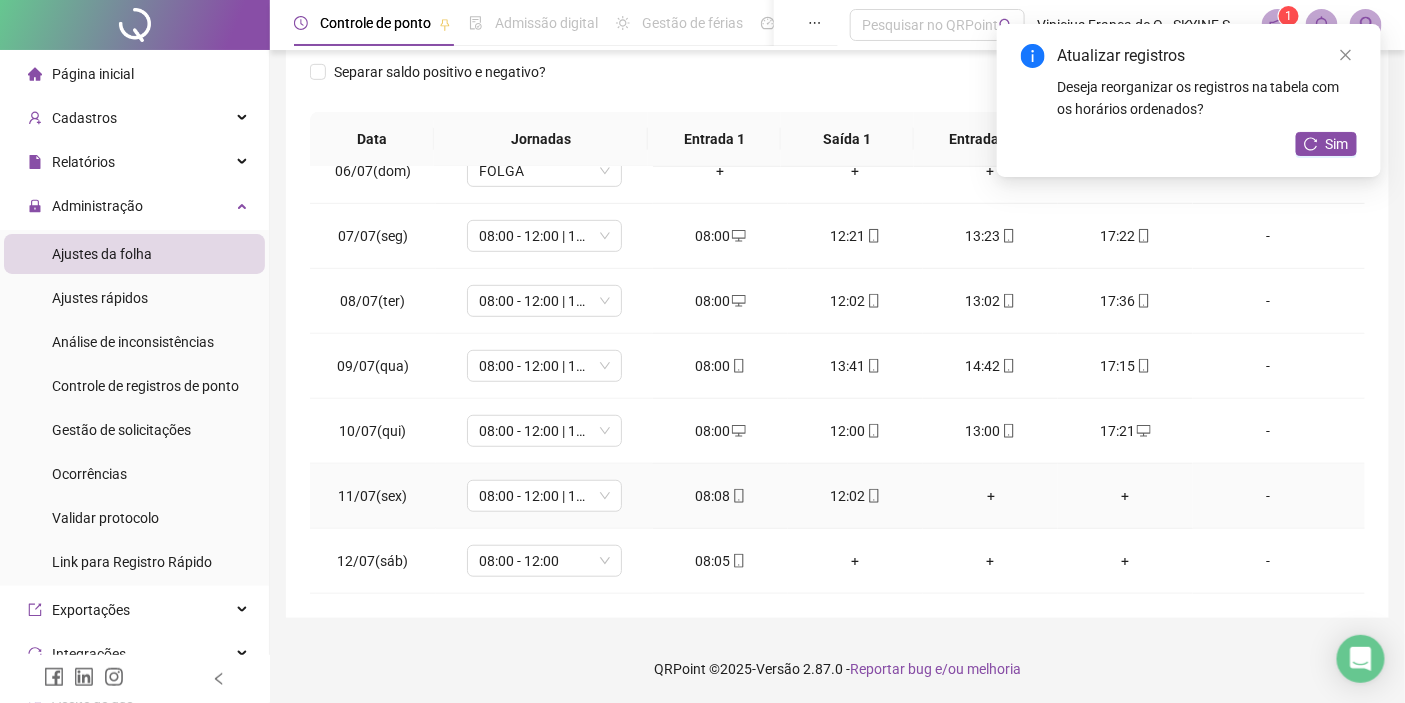 click on "-" at bounding box center [1268, 496] 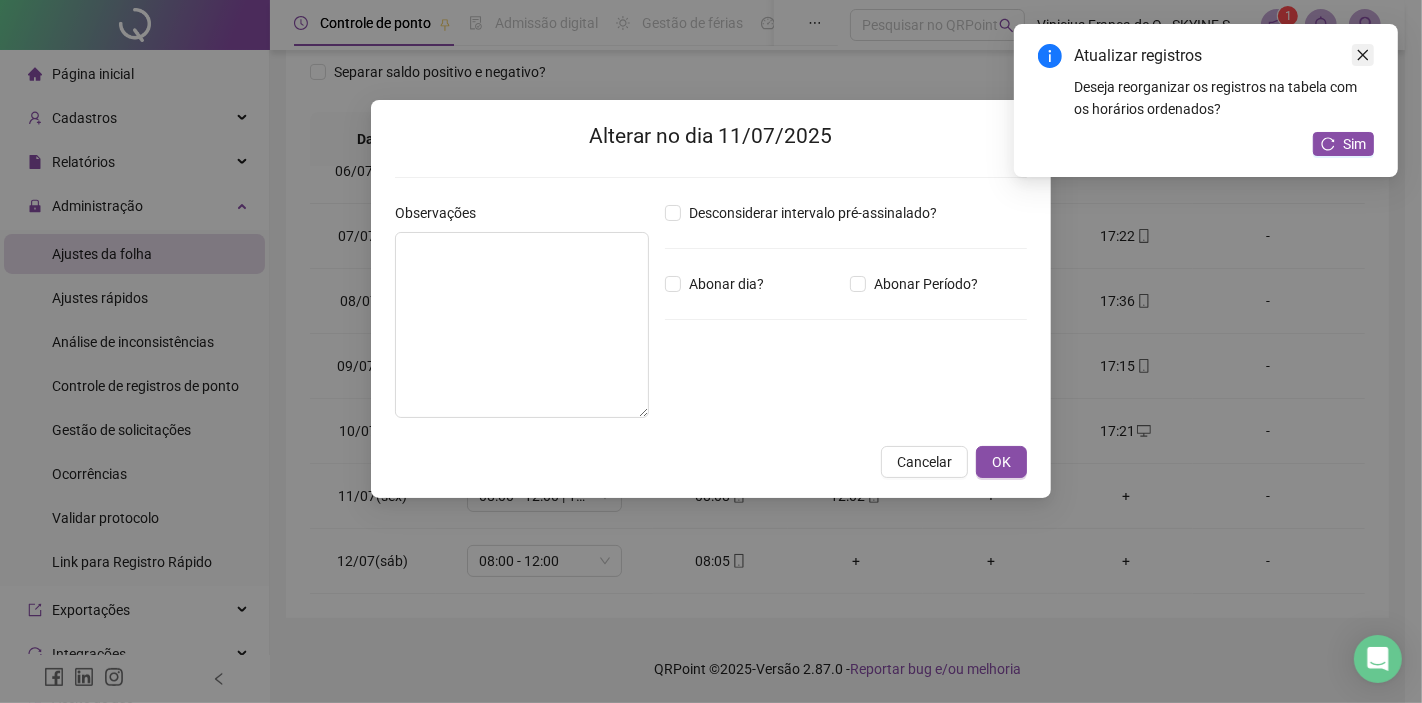 click 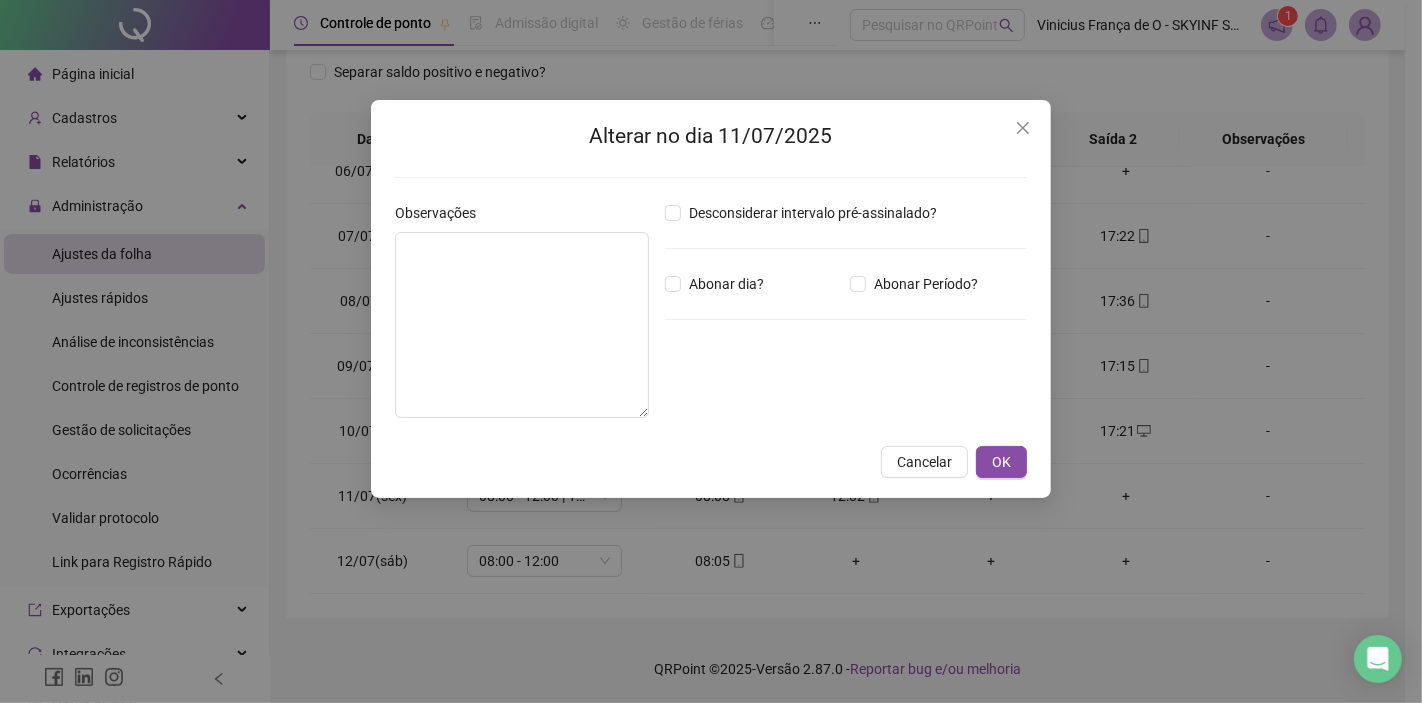 click 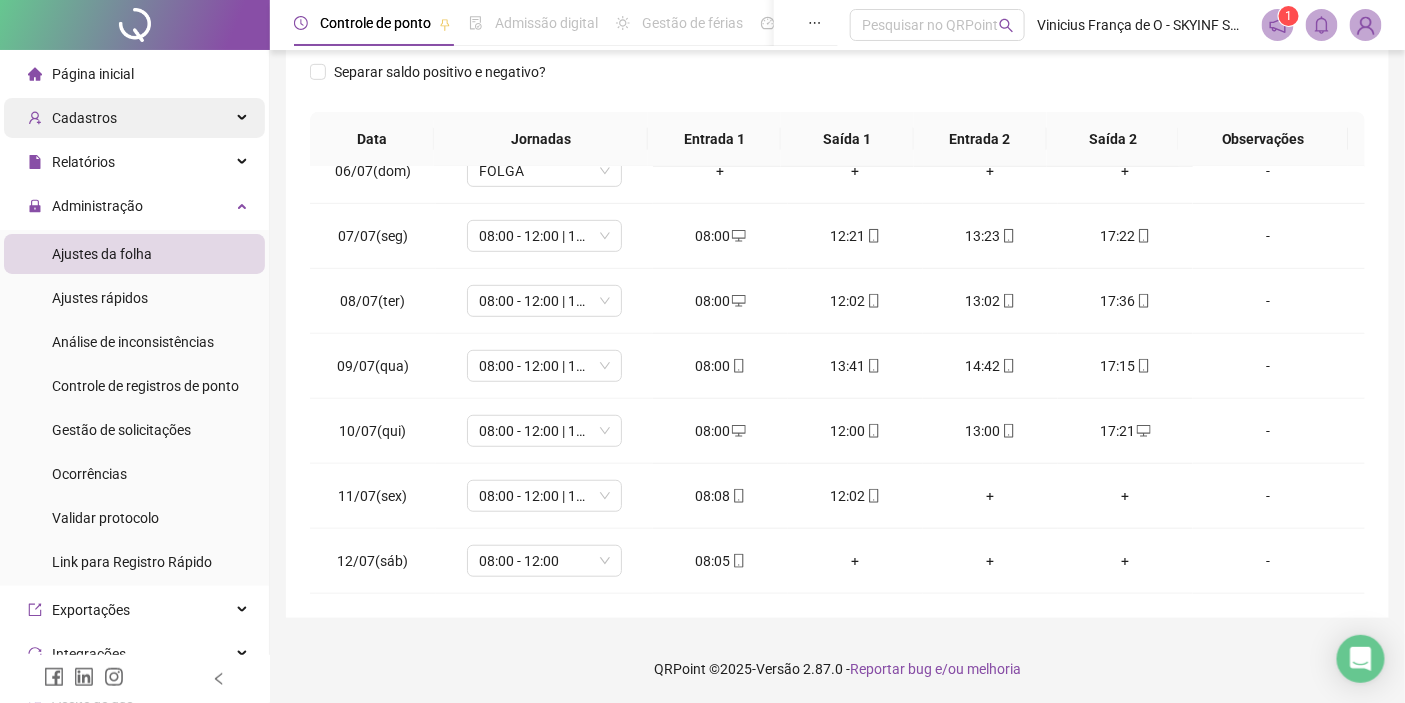 click on "Cadastros" at bounding box center (72, 118) 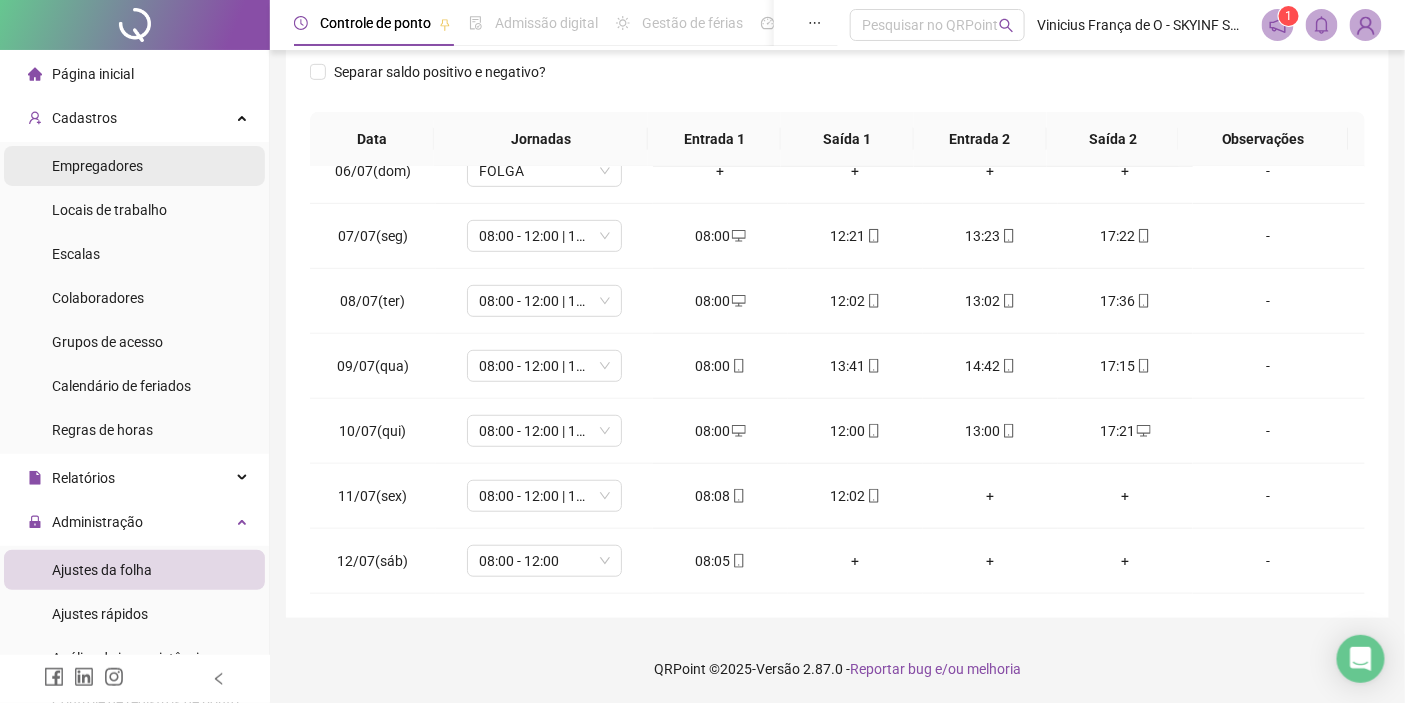 click on "Empregadores" at bounding box center (97, 166) 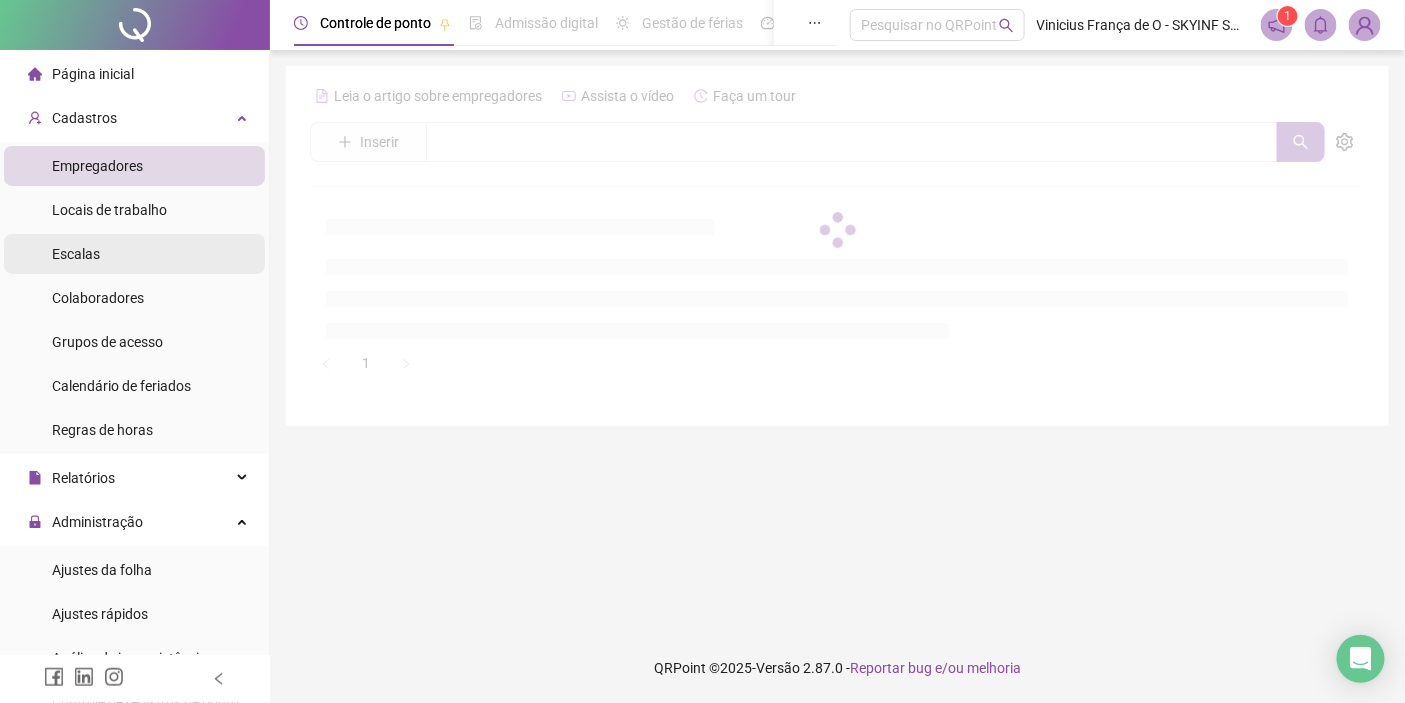 scroll, scrollTop: 0, scrollLeft: 0, axis: both 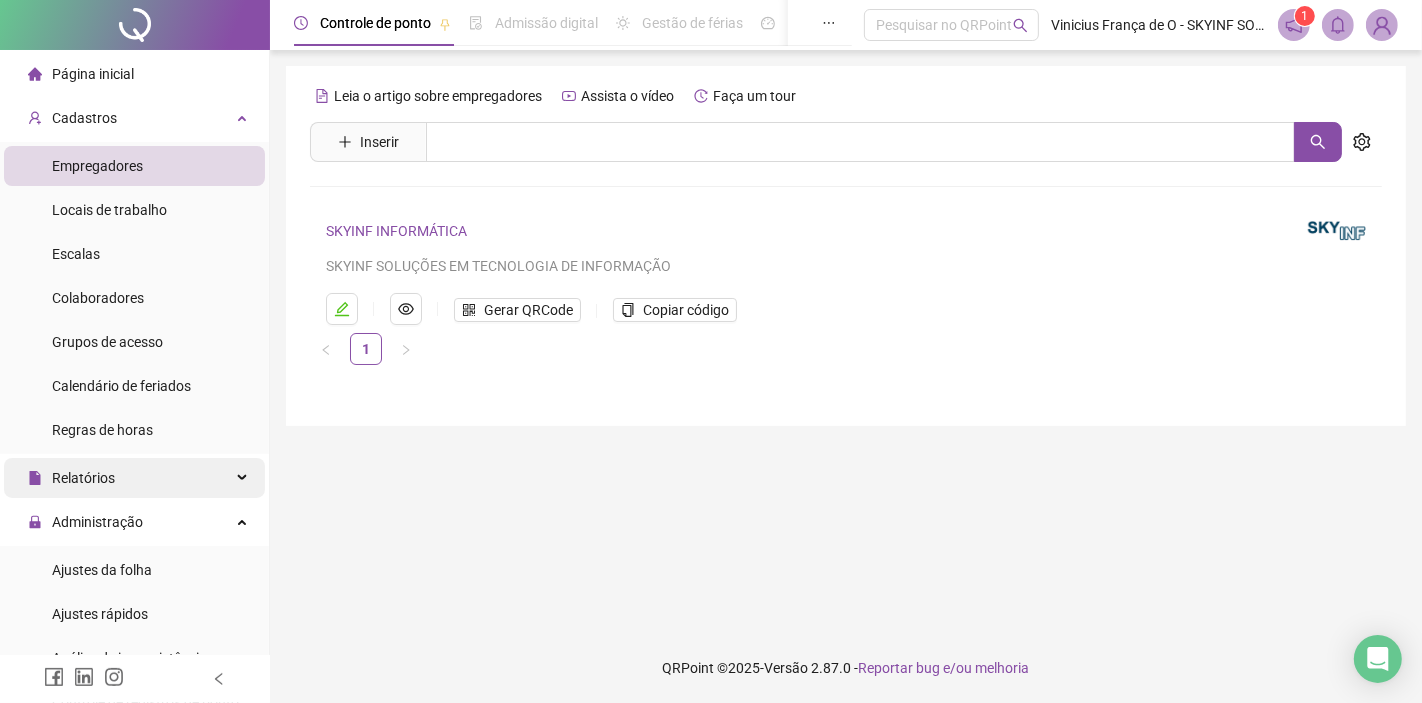 click on "Relatórios" at bounding box center [134, 478] 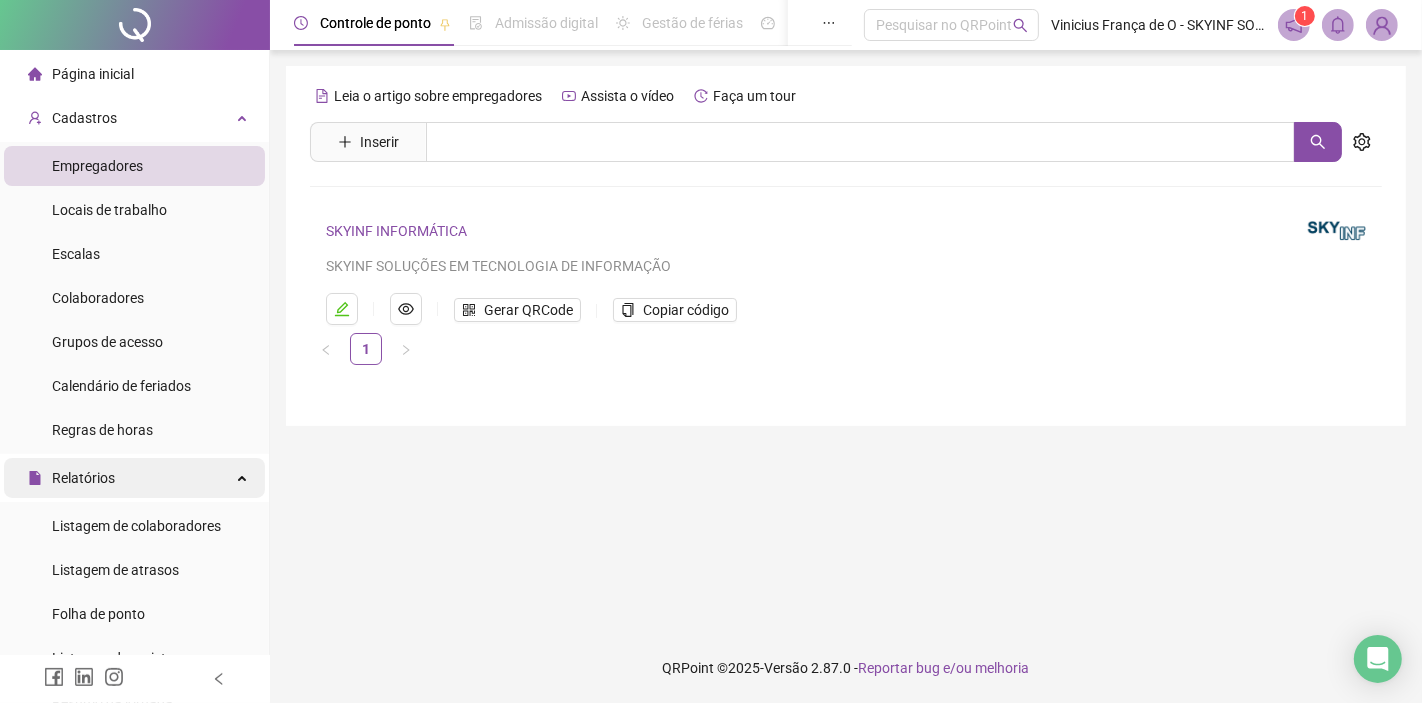 click on "Relatórios" at bounding box center [134, 478] 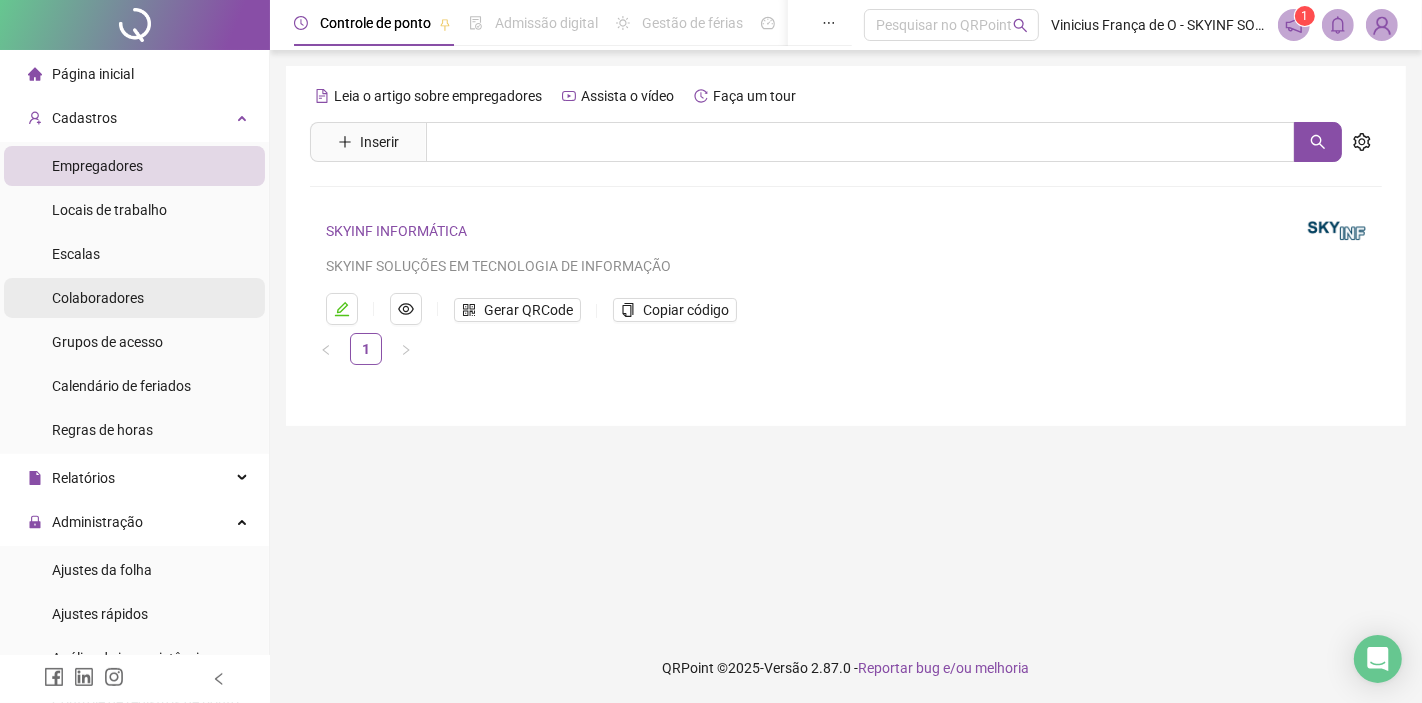 click on "Colaboradores" at bounding box center (134, 298) 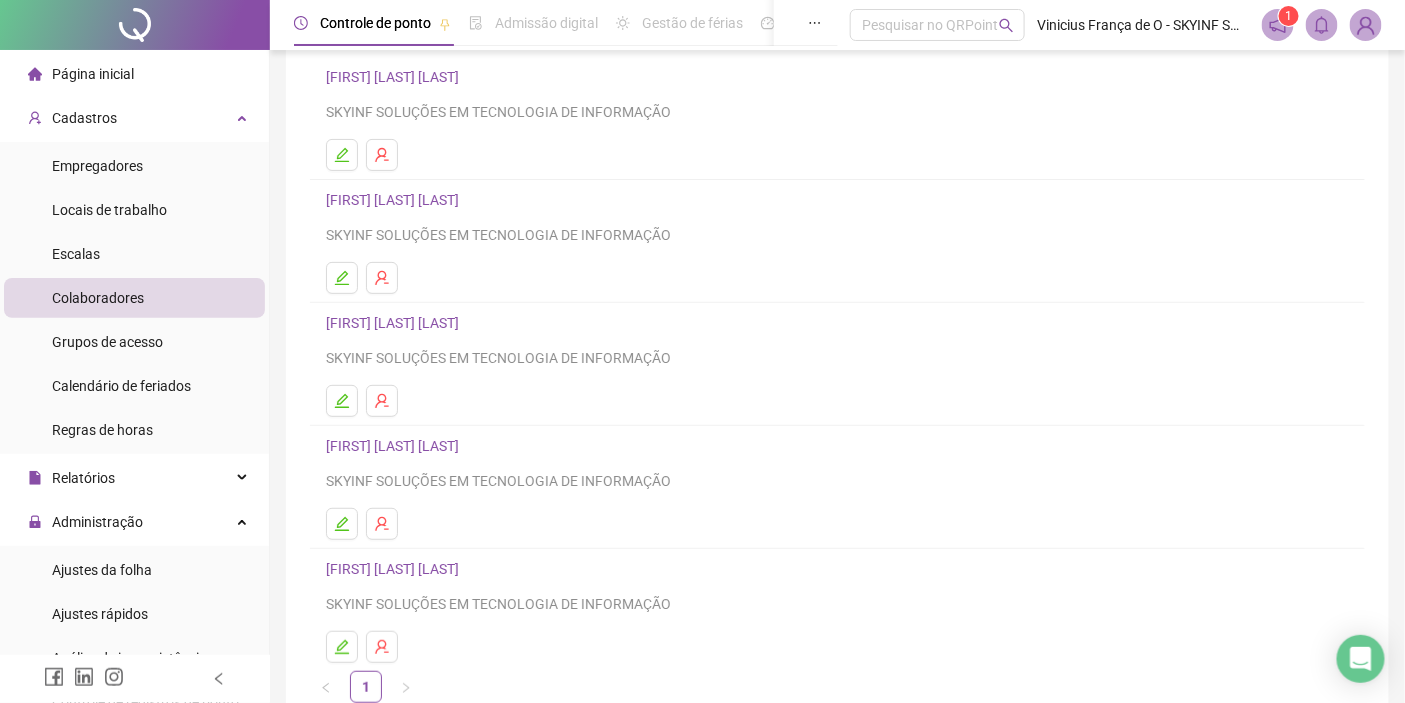 scroll, scrollTop: 264, scrollLeft: 0, axis: vertical 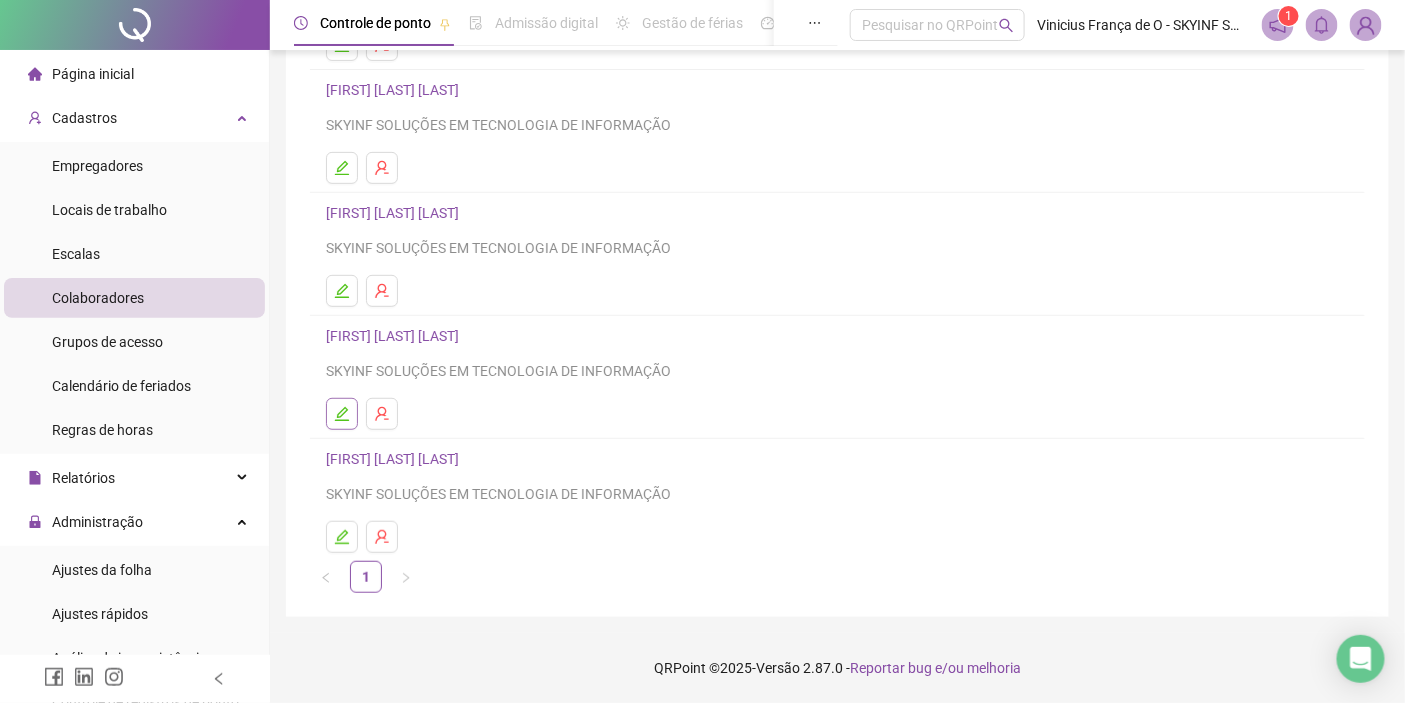 click 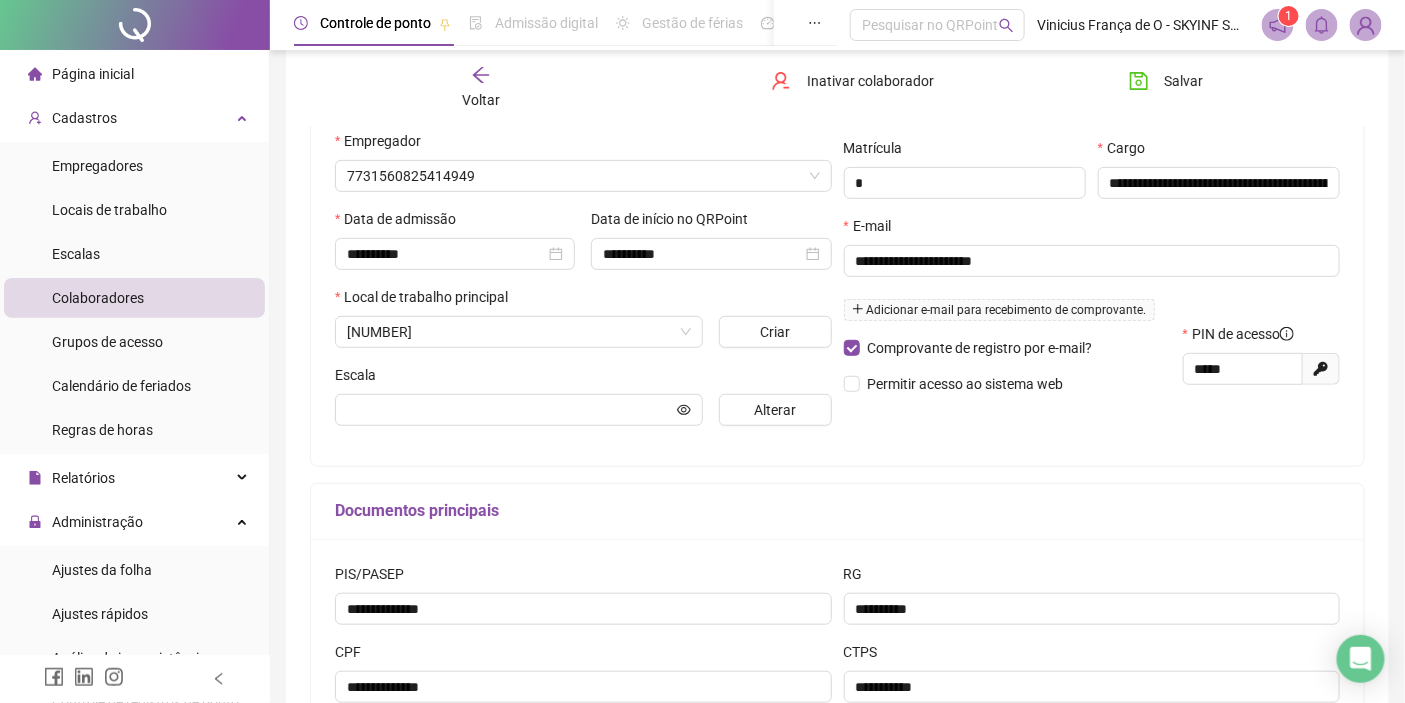 type on "**********" 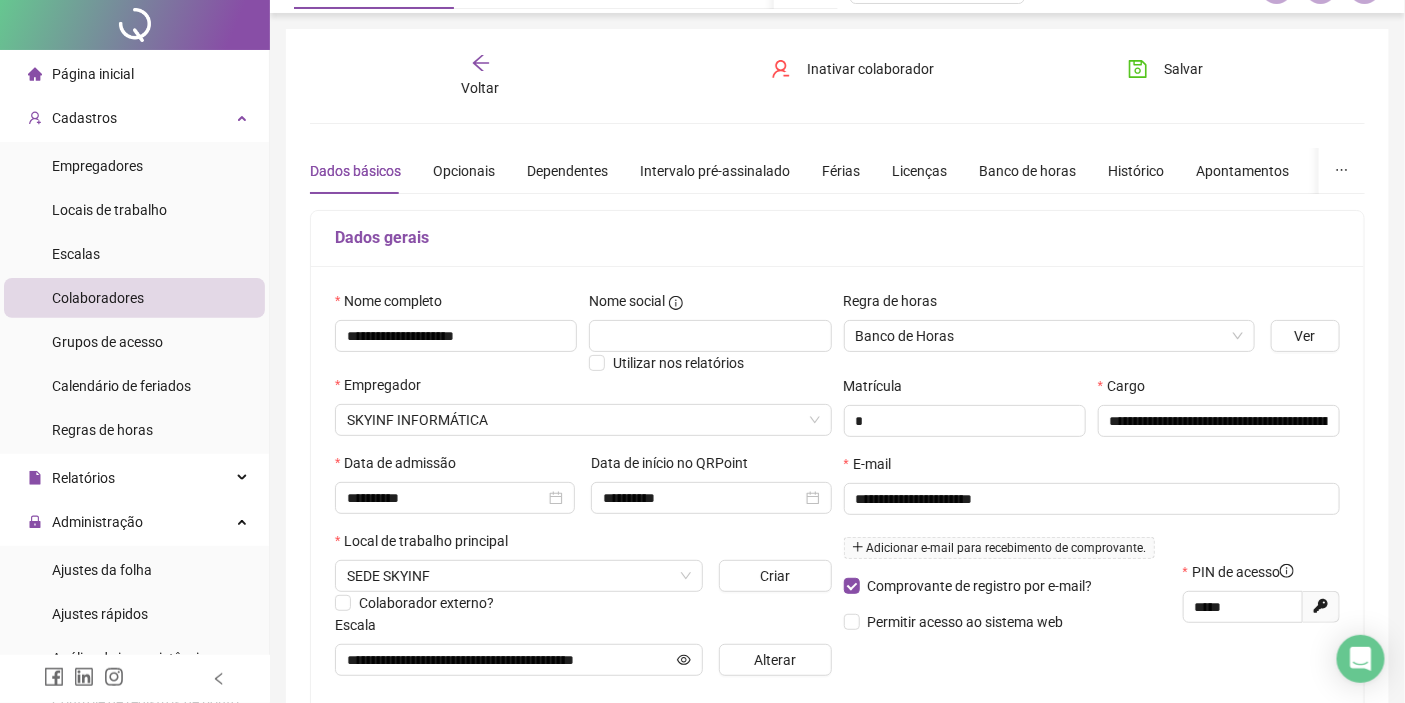 scroll, scrollTop: 0, scrollLeft: 0, axis: both 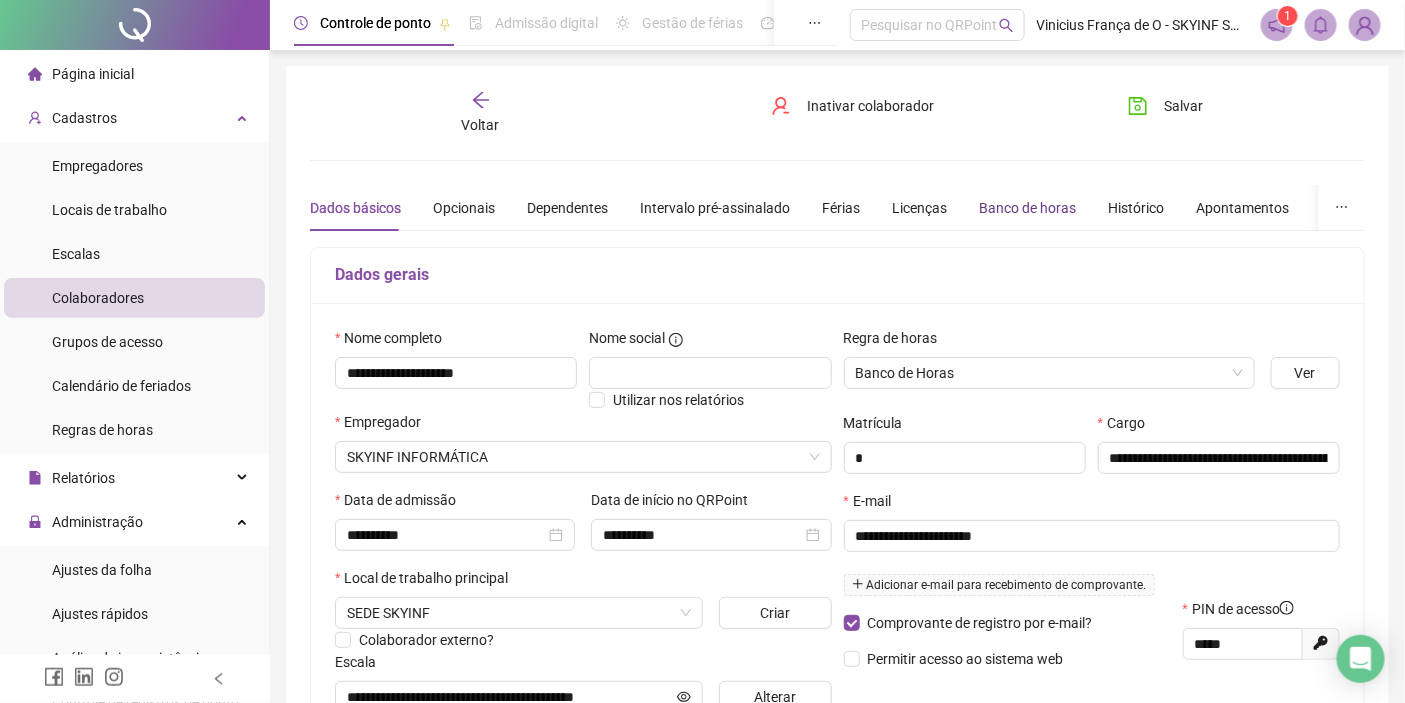 click on "Banco de horas" at bounding box center [1027, 208] 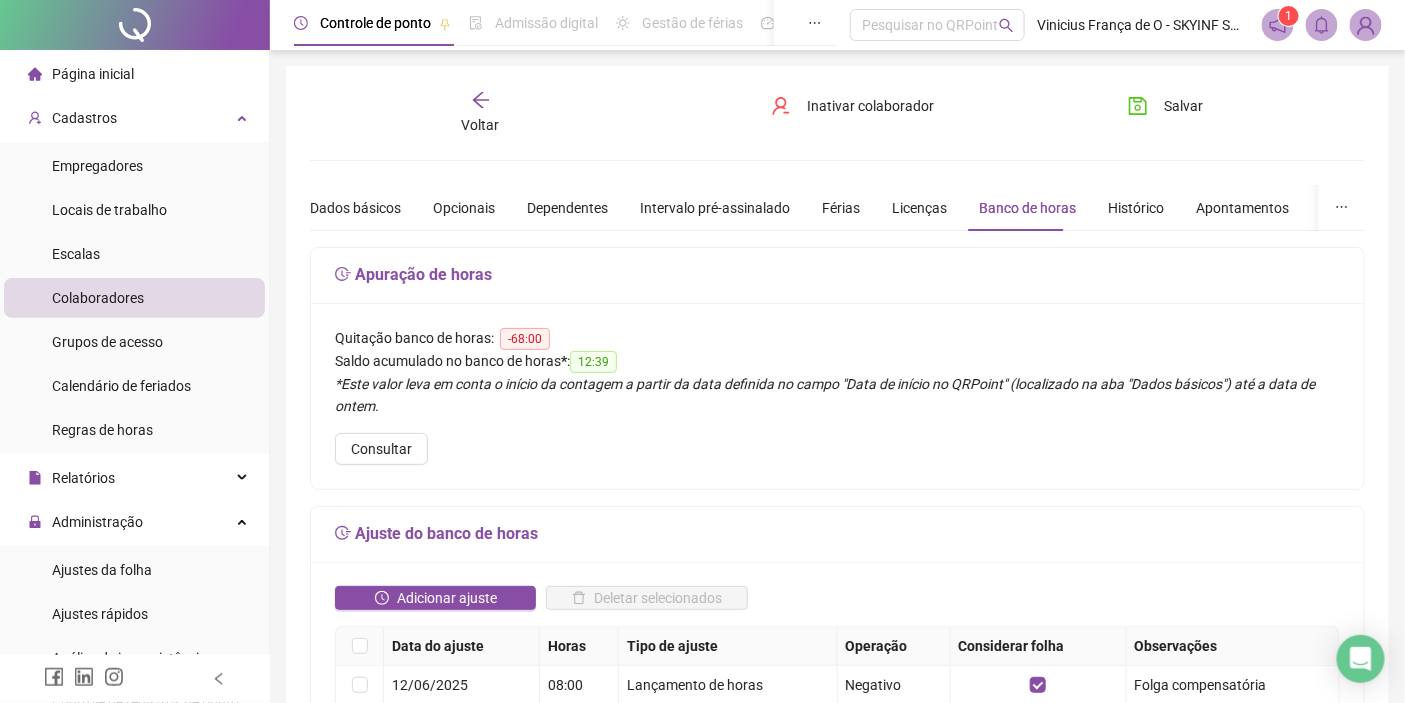 scroll, scrollTop: 222, scrollLeft: 0, axis: vertical 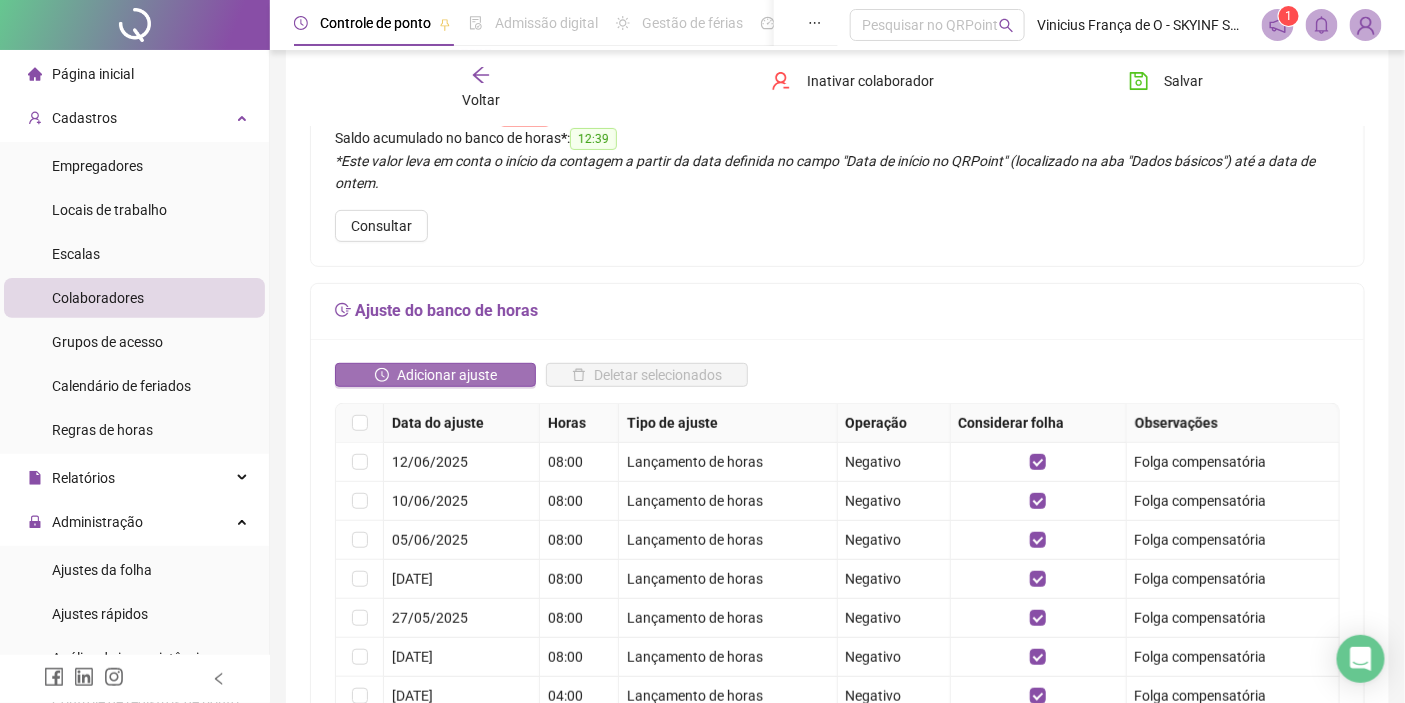 click on "Adicionar ajuste" at bounding box center [447, 375] 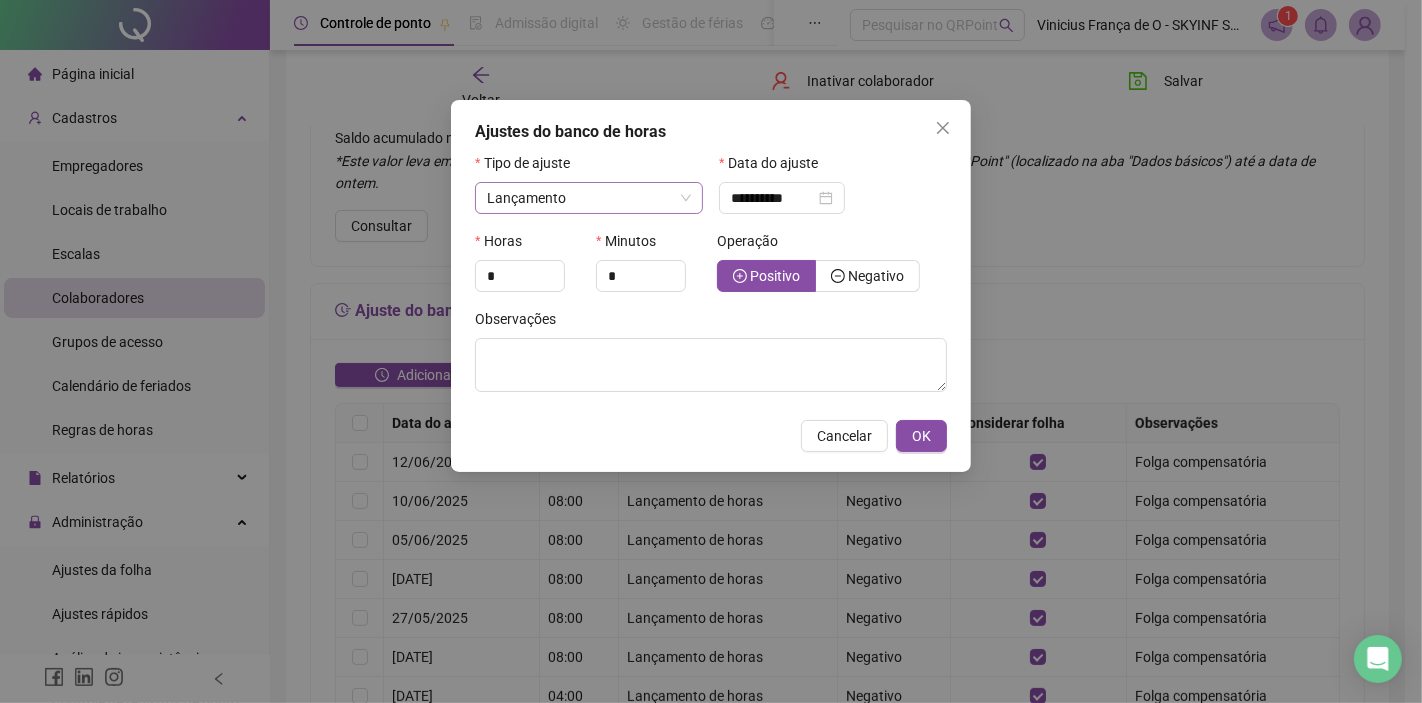click on "Lançamento" at bounding box center [589, 198] 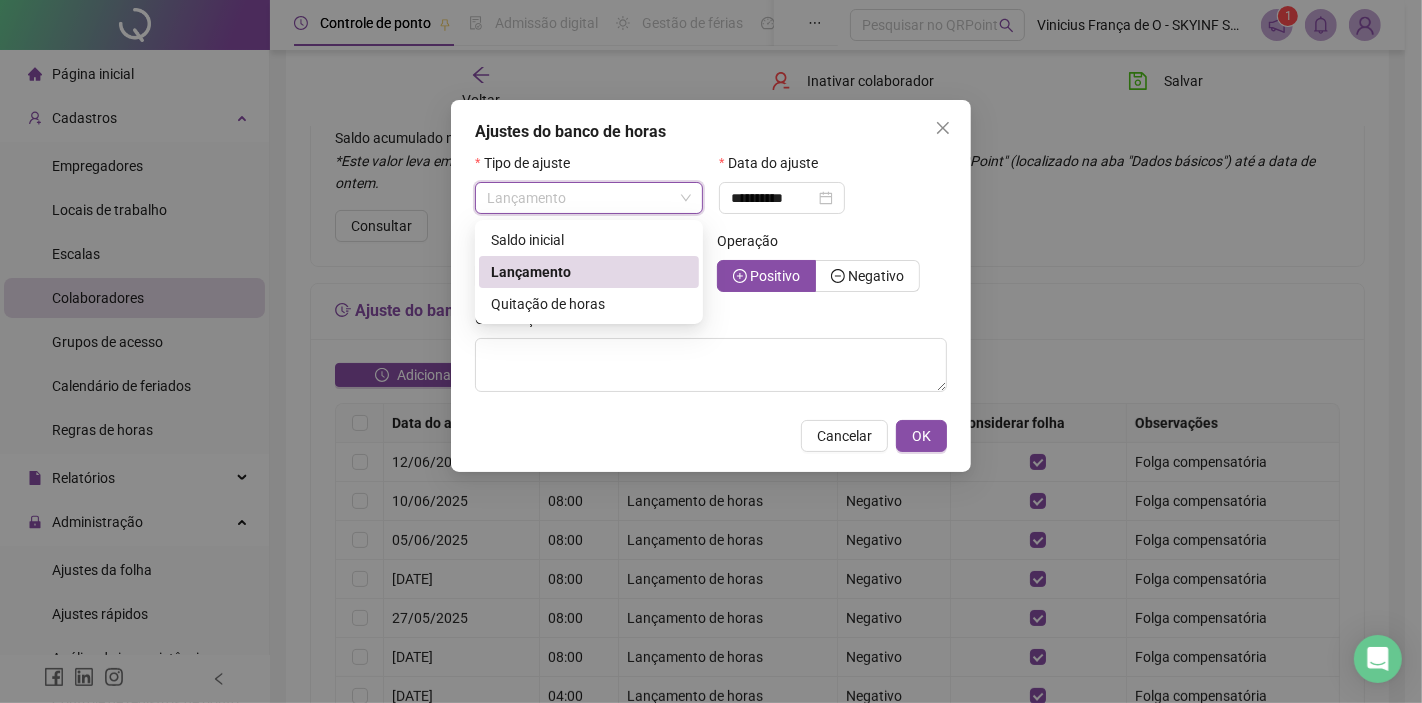 click on "Lançamento" at bounding box center (589, 272) 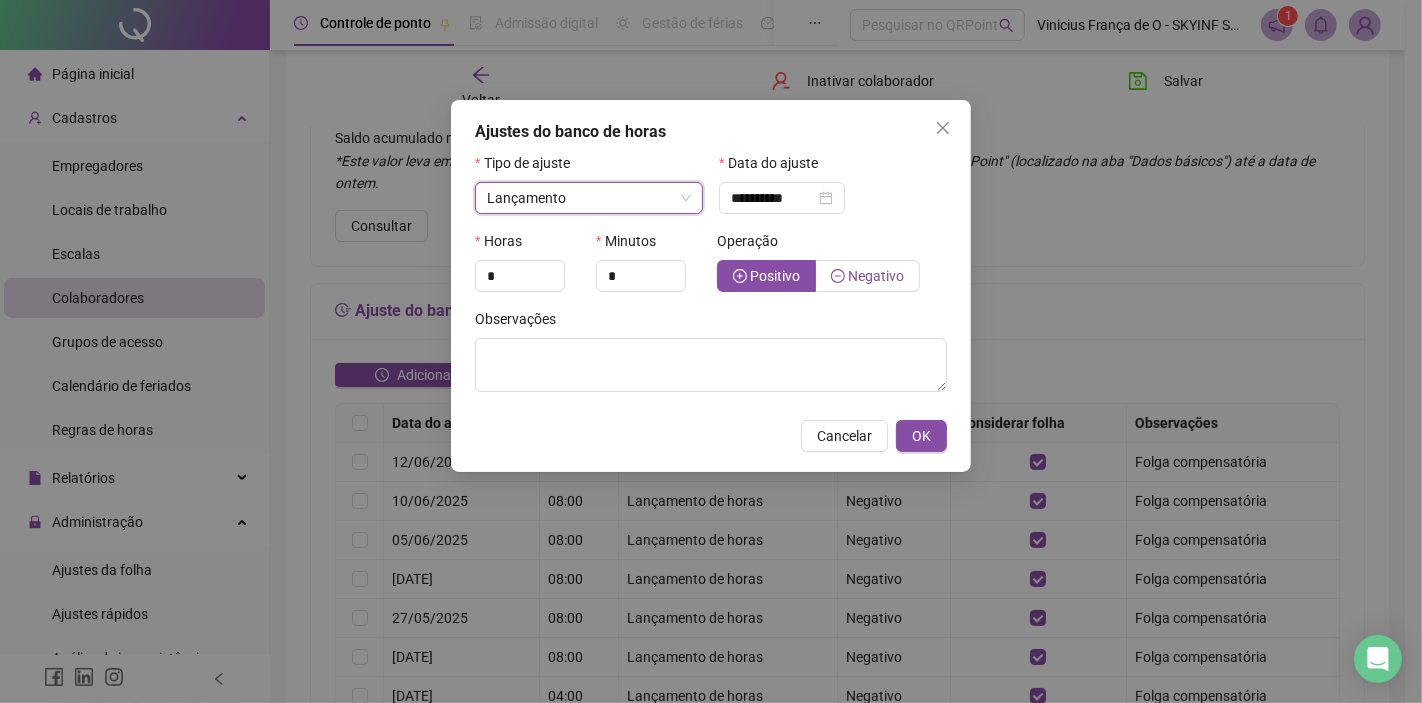 click on "Negativo" at bounding box center (867, 276) 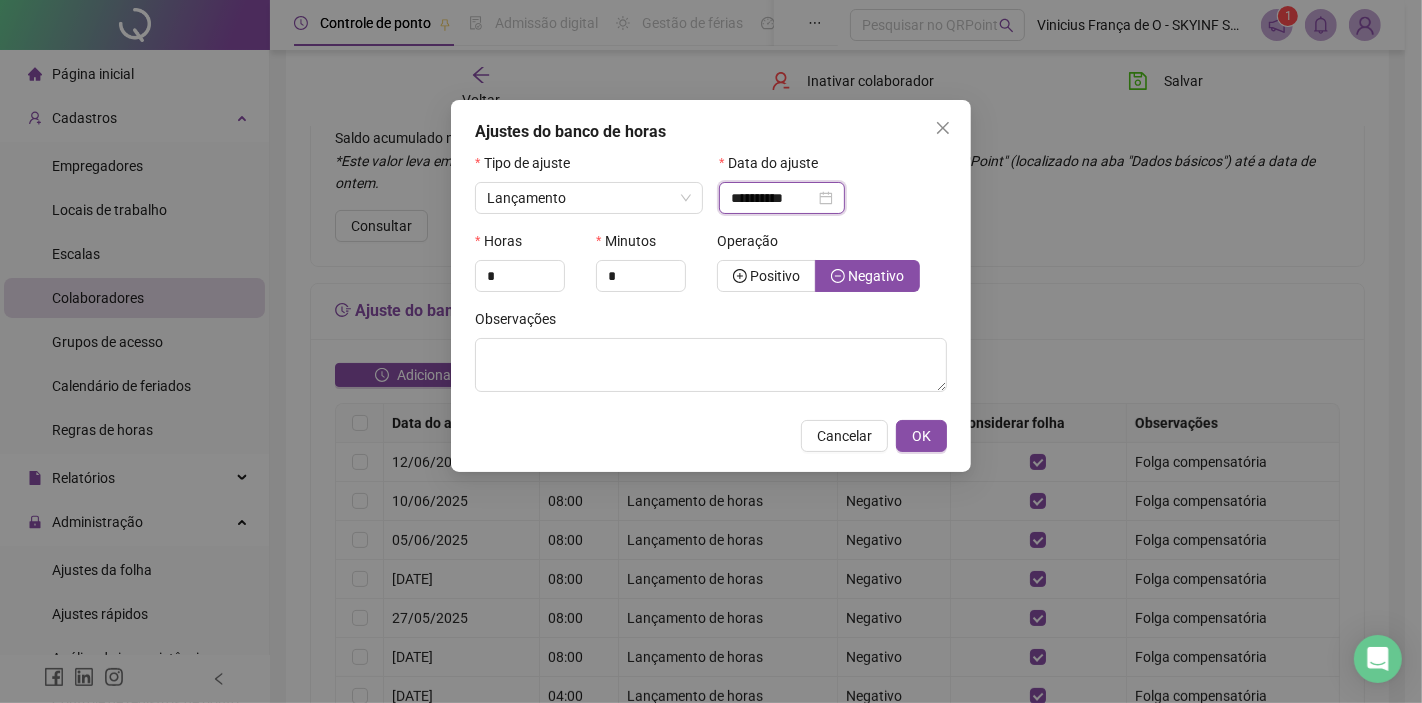 click on "**********" at bounding box center [773, 198] 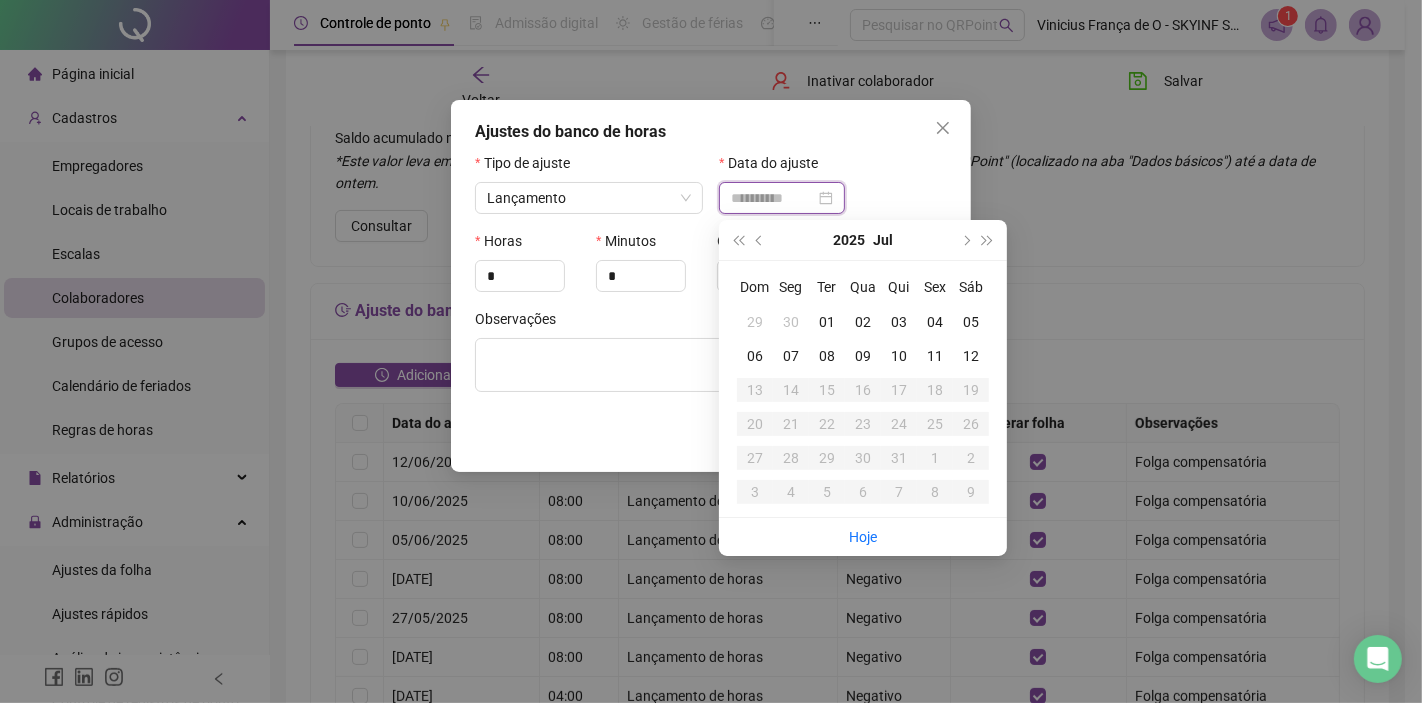 type on "**********" 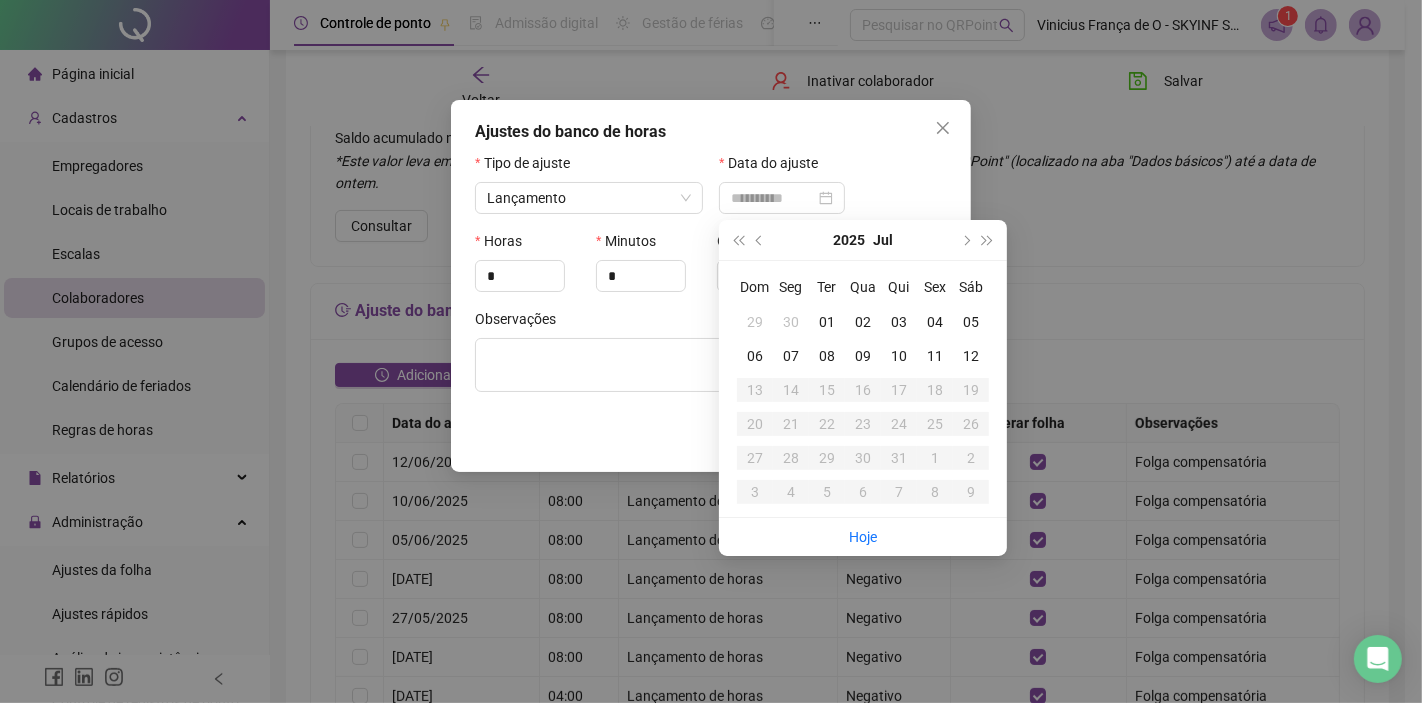 click on "11" at bounding box center [935, 356] 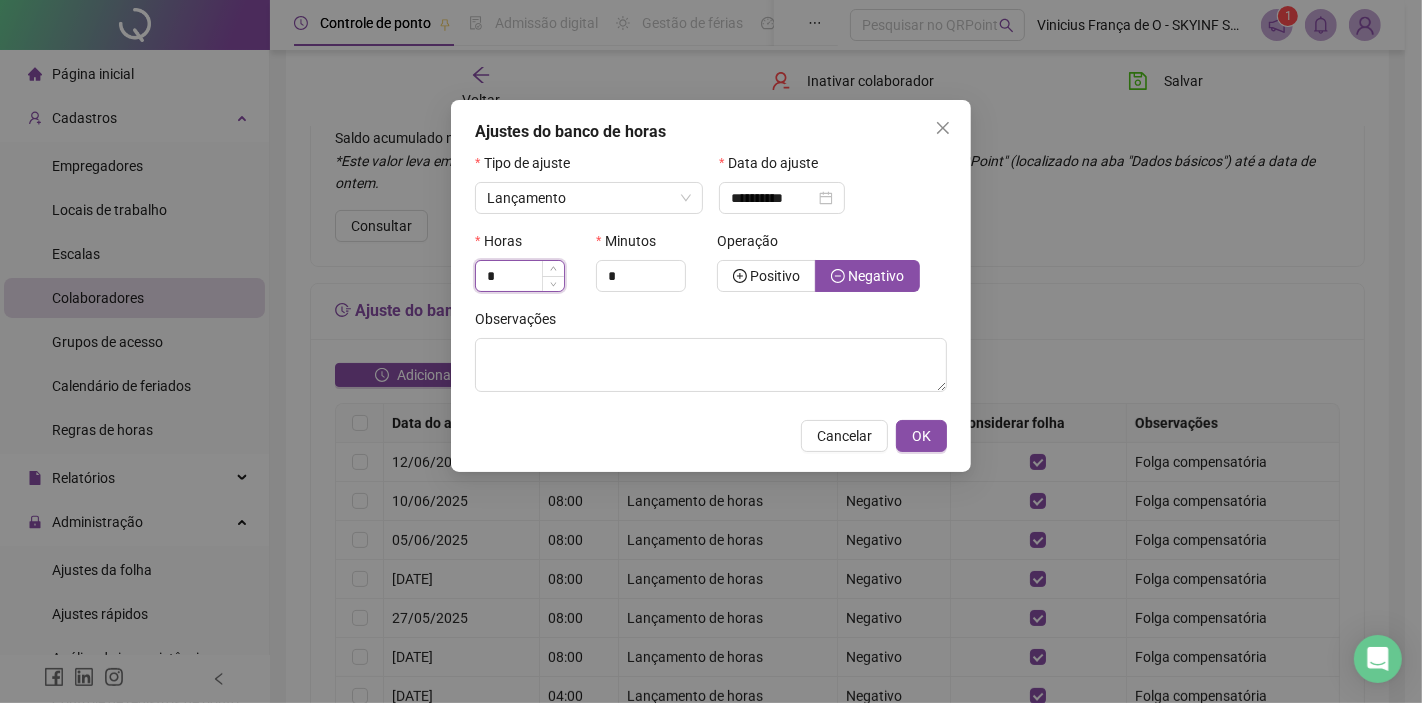 click on "*" at bounding box center (520, 276) 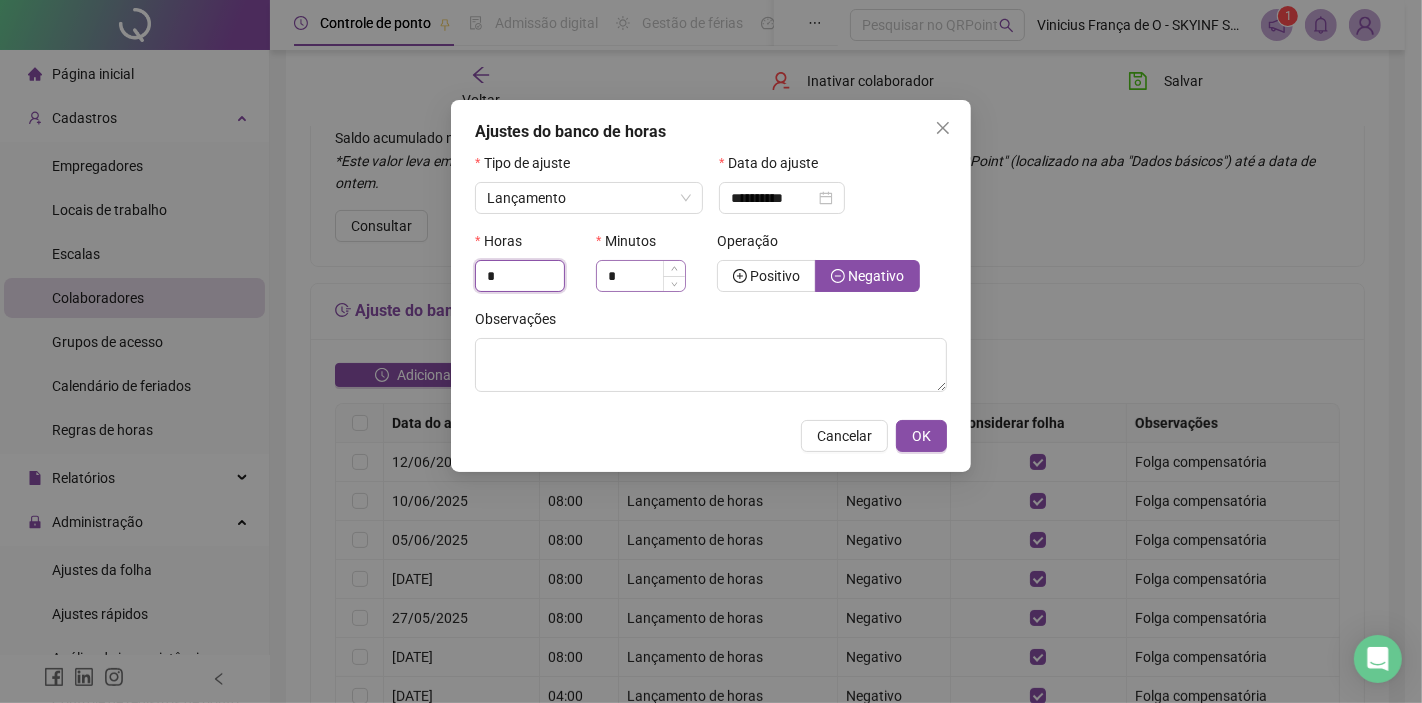type on "*" 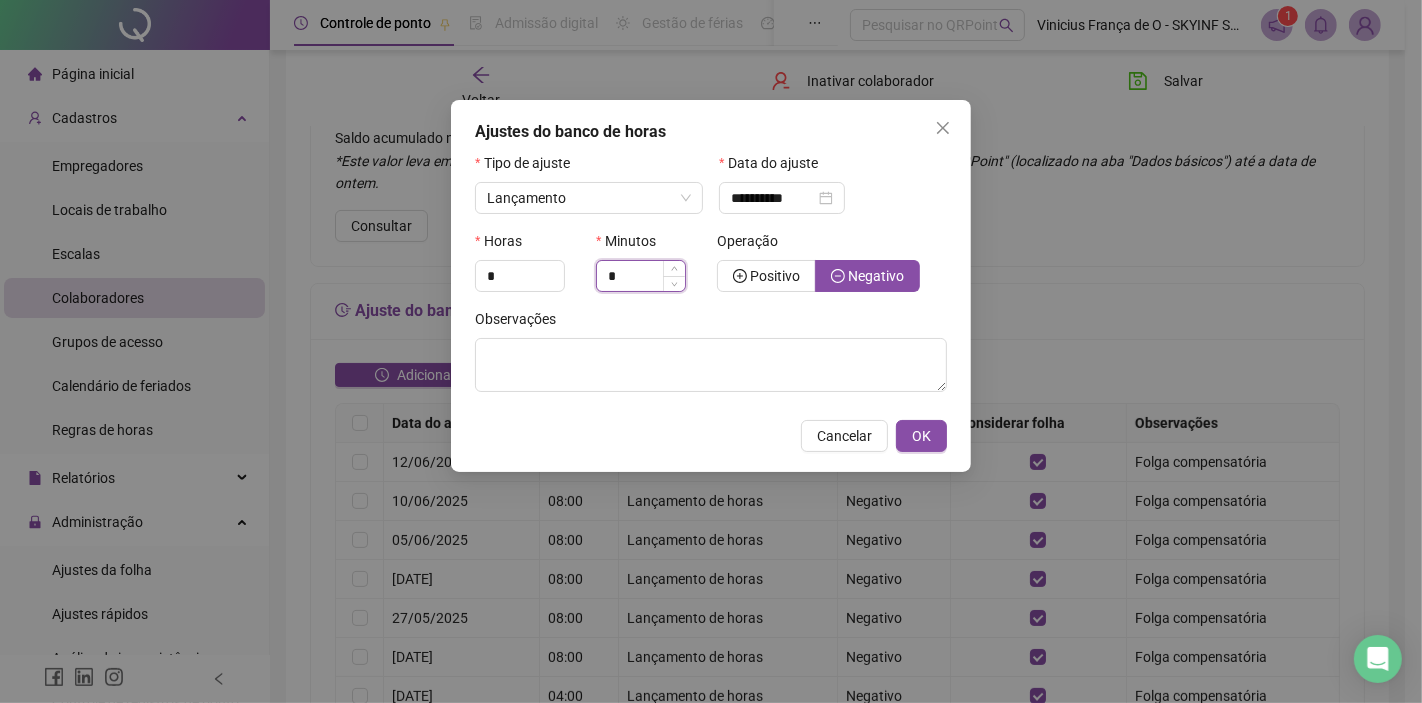 click on "*" at bounding box center (641, 276) 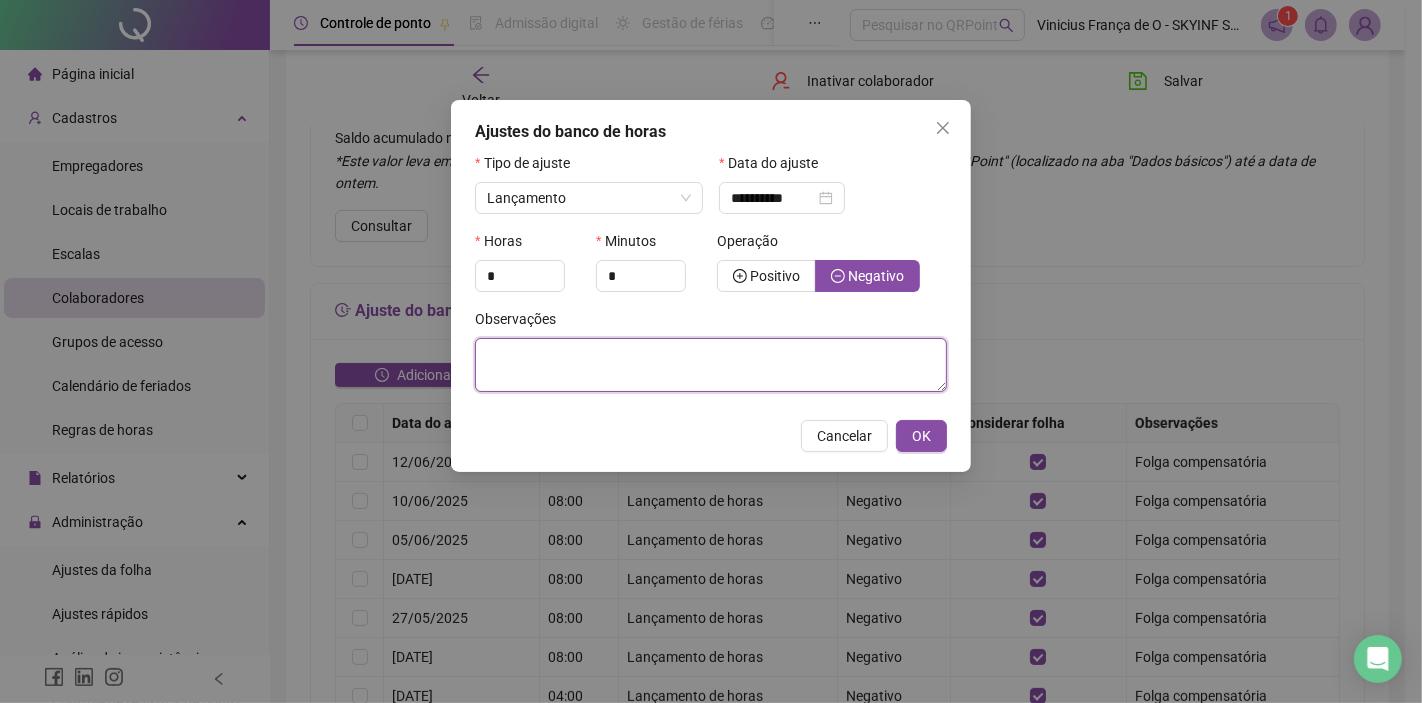 click at bounding box center (711, 365) 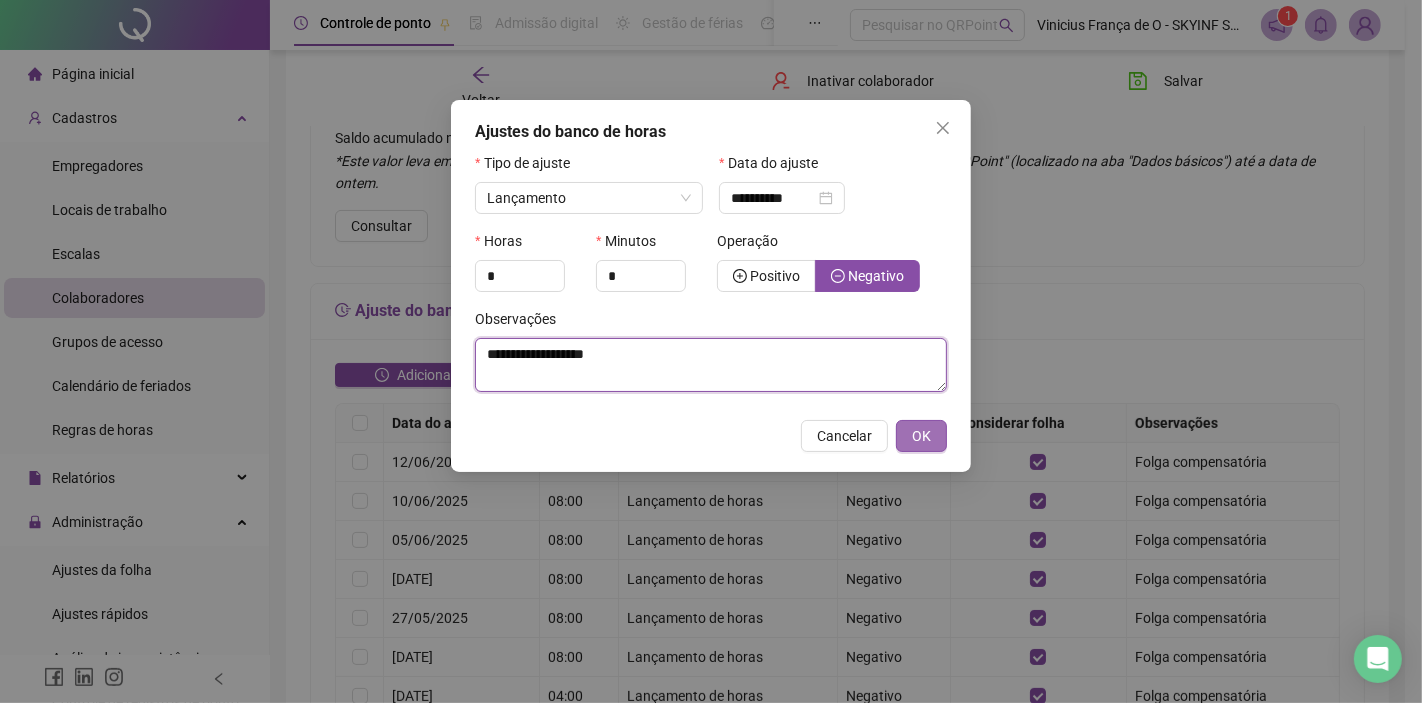 type on "**********" 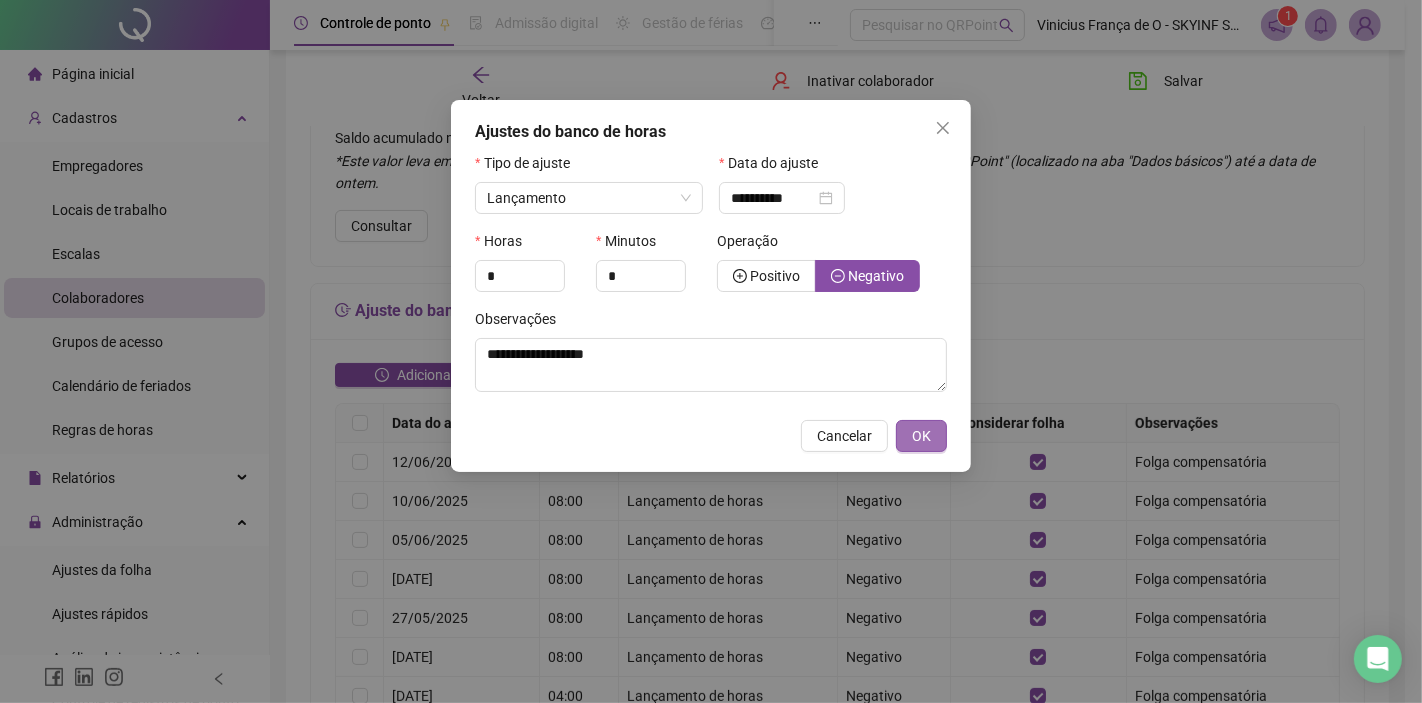 click on "OK" at bounding box center [921, 436] 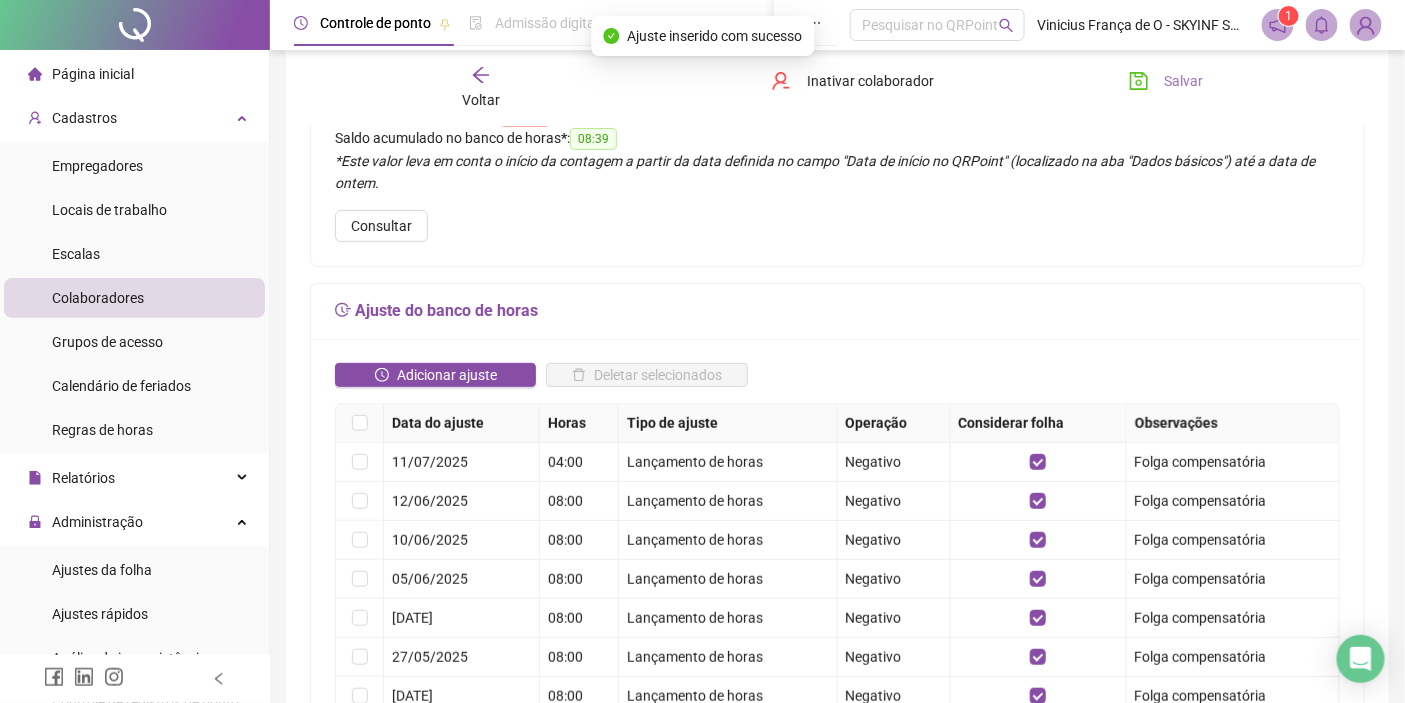 click on "Salvar" at bounding box center (1166, 81) 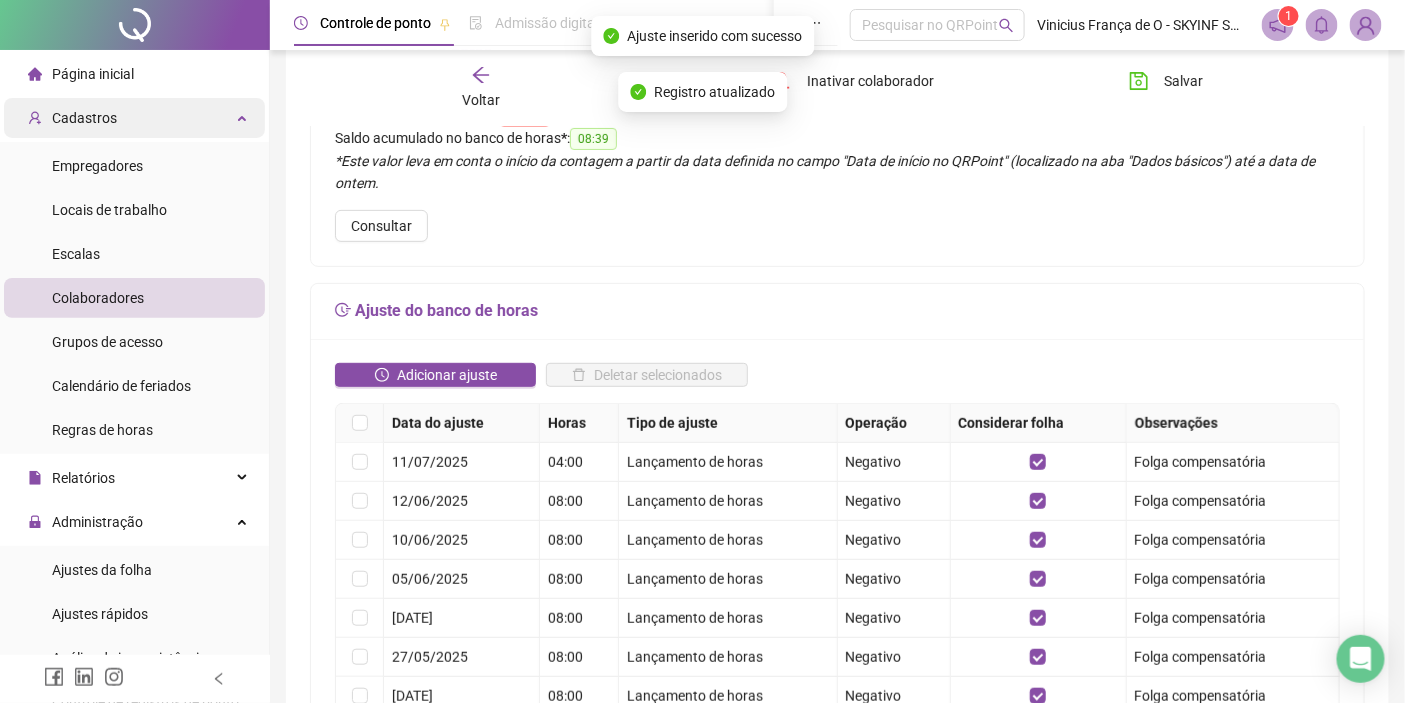 click on "Cadastros" at bounding box center (134, 118) 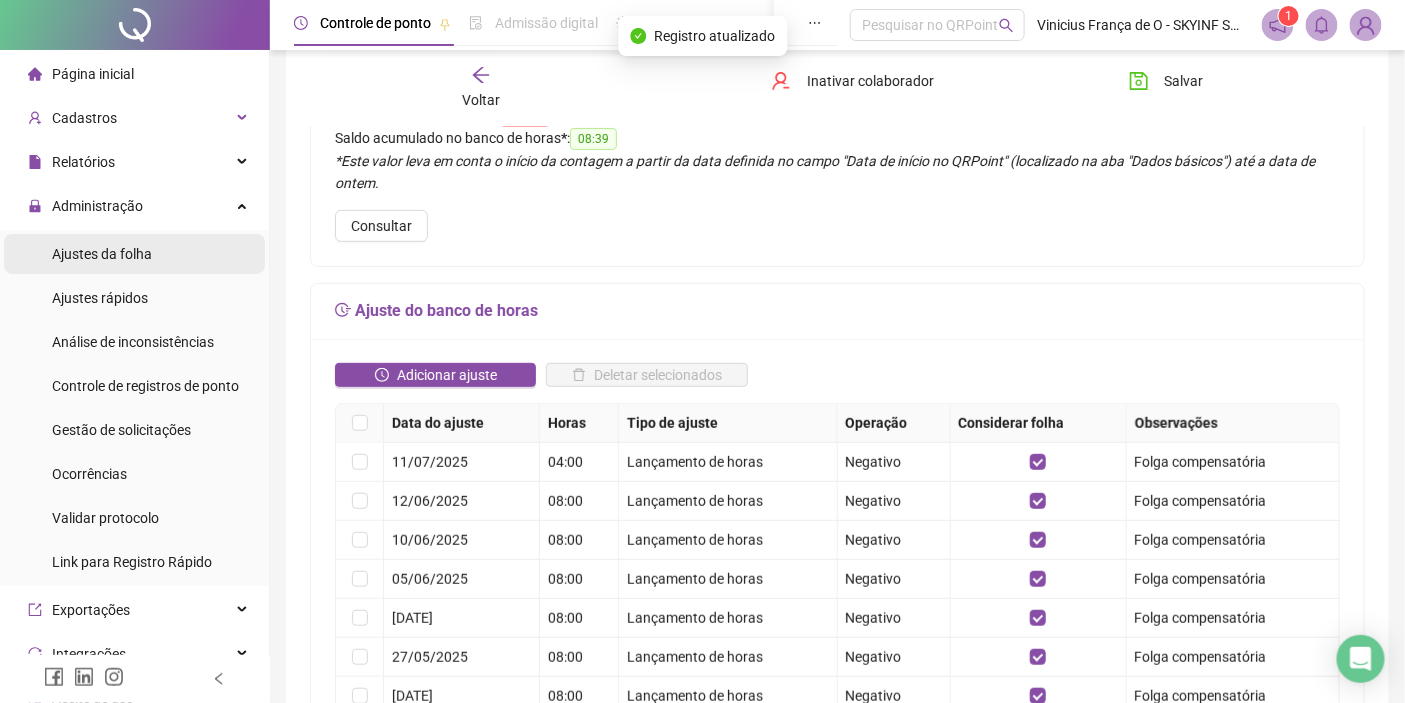 click on "Ajustes da folha" at bounding box center (102, 254) 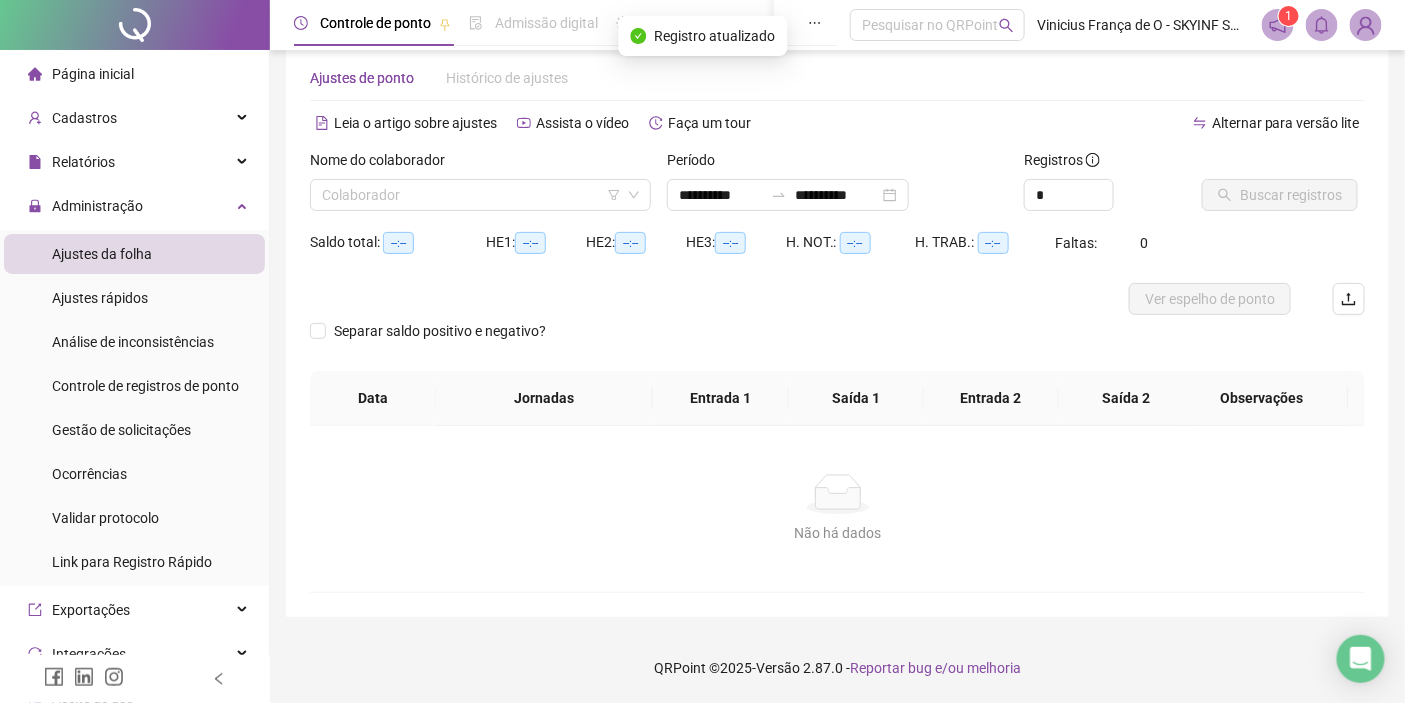 scroll, scrollTop: 34, scrollLeft: 0, axis: vertical 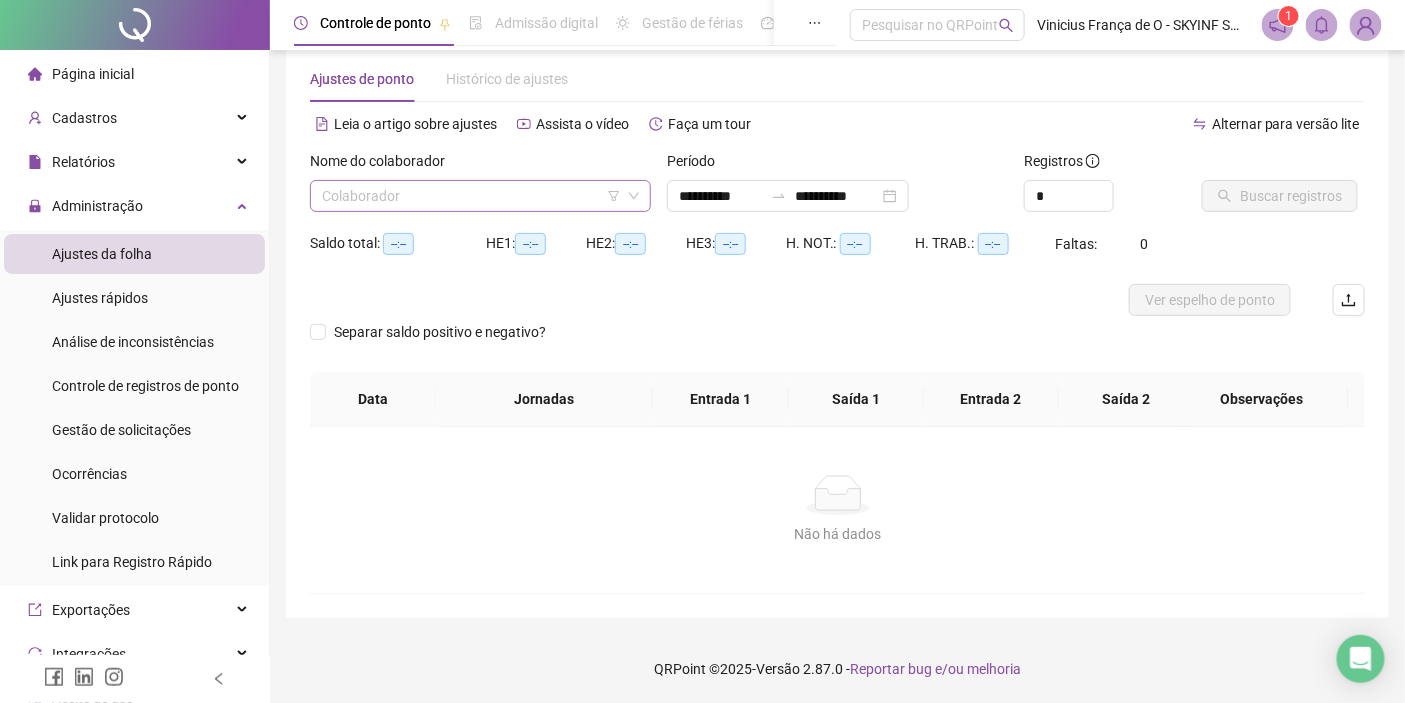 click at bounding box center (474, 196) 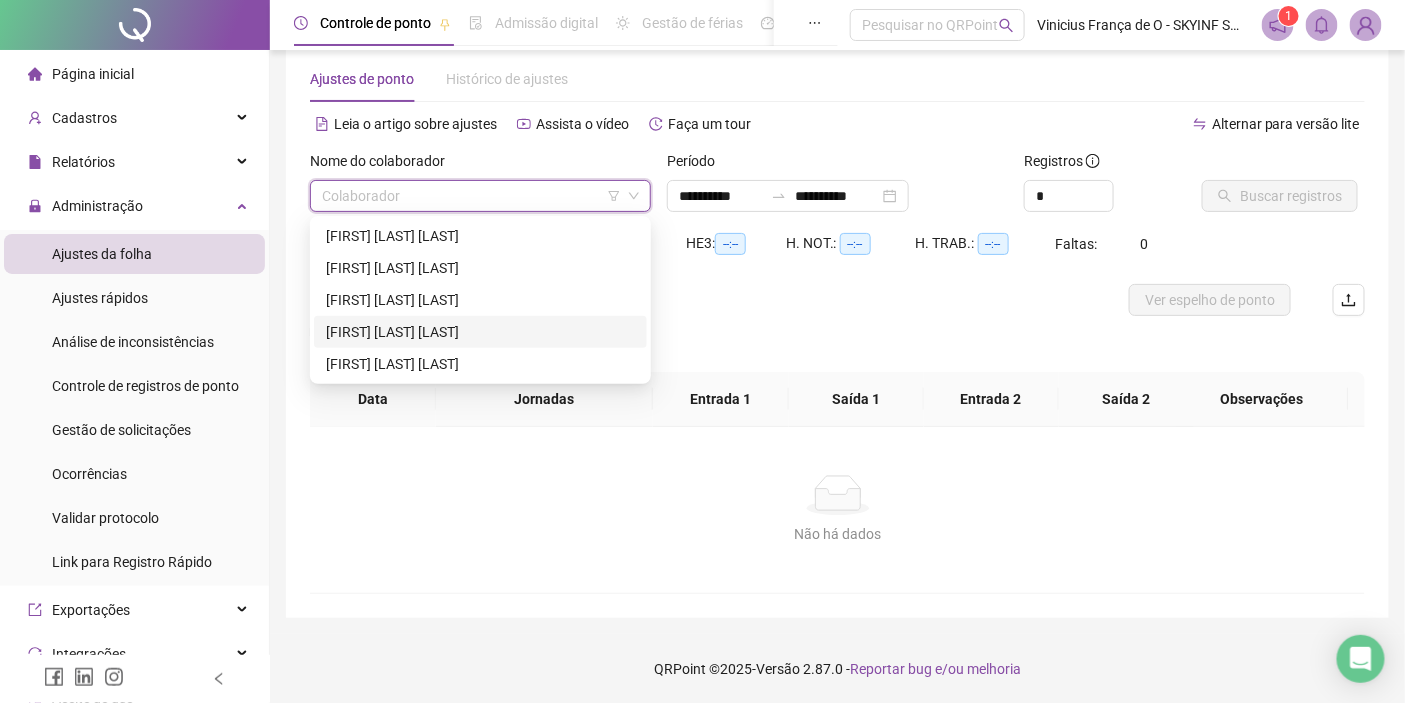 click on "[FIRST] [LAST] [LAST]" at bounding box center [480, 332] 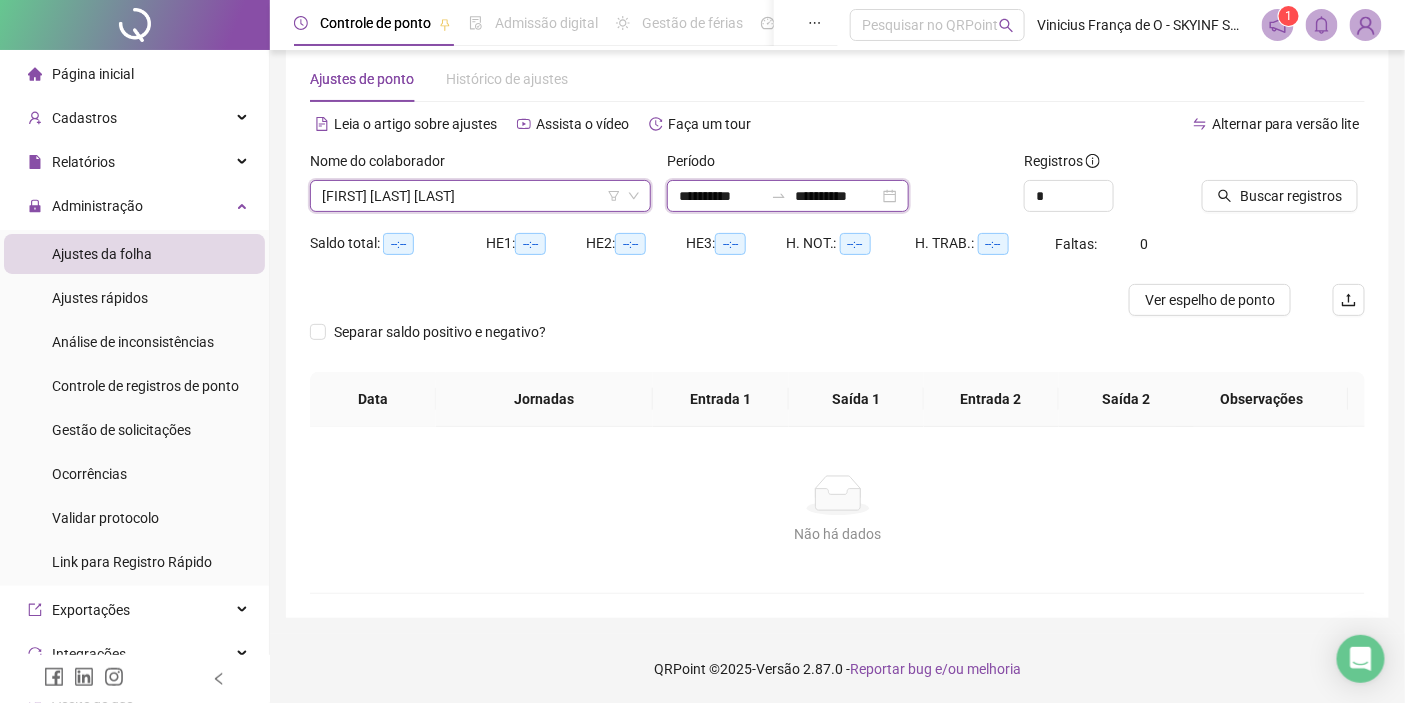 click on "**********" at bounding box center (721, 196) 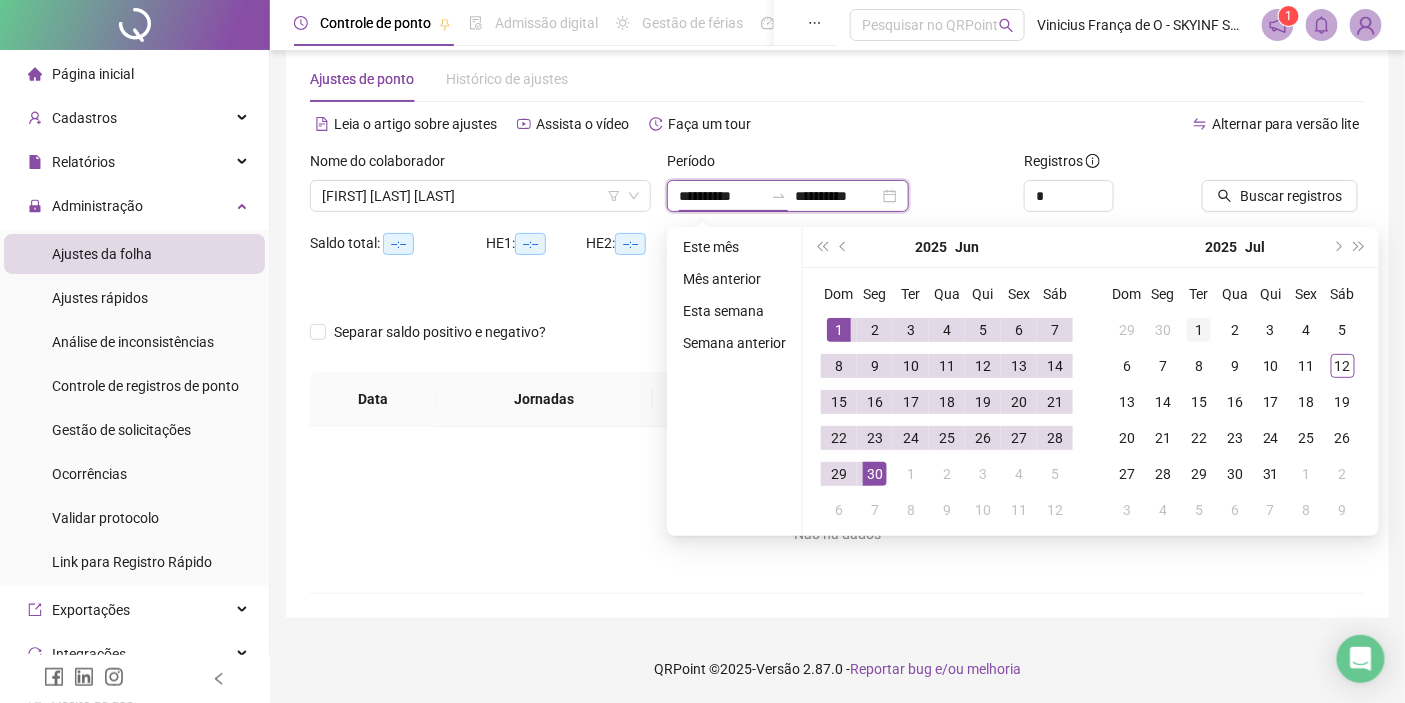 type on "**********" 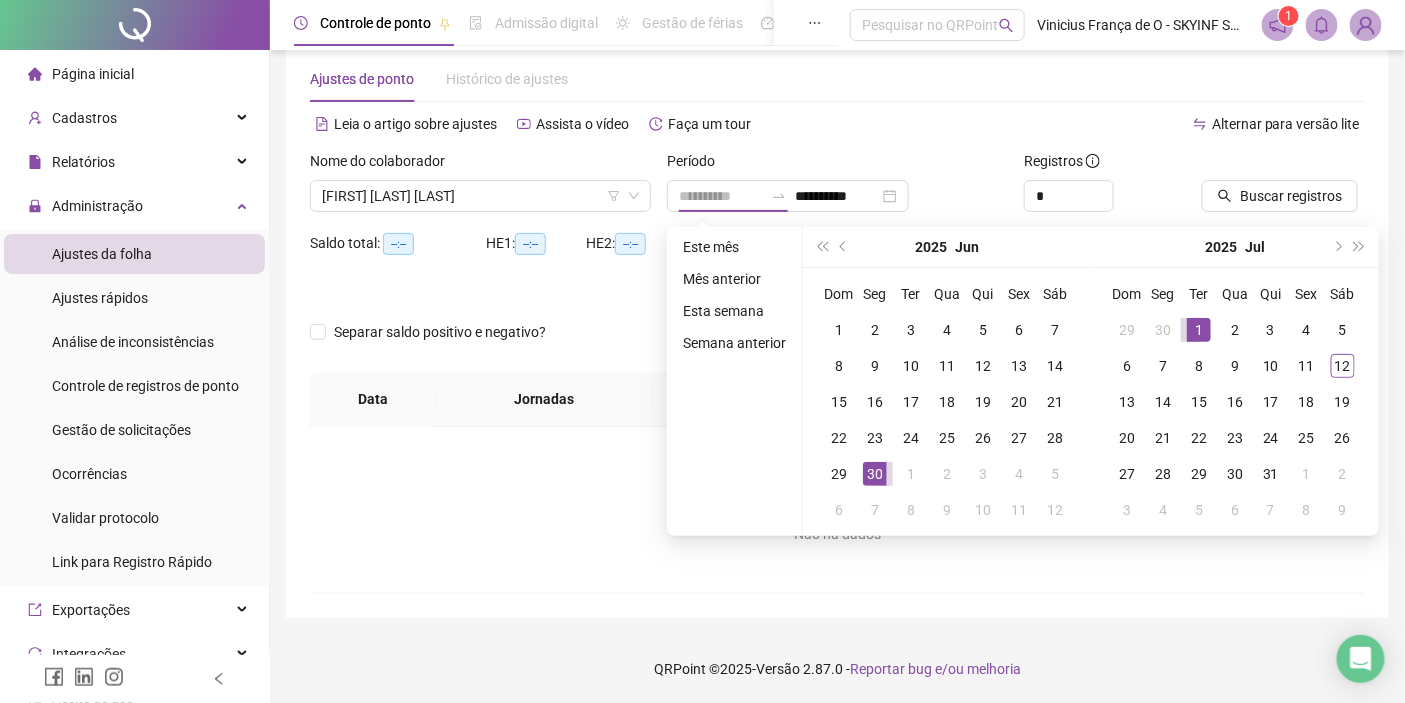 click on "1" at bounding box center (1199, 330) 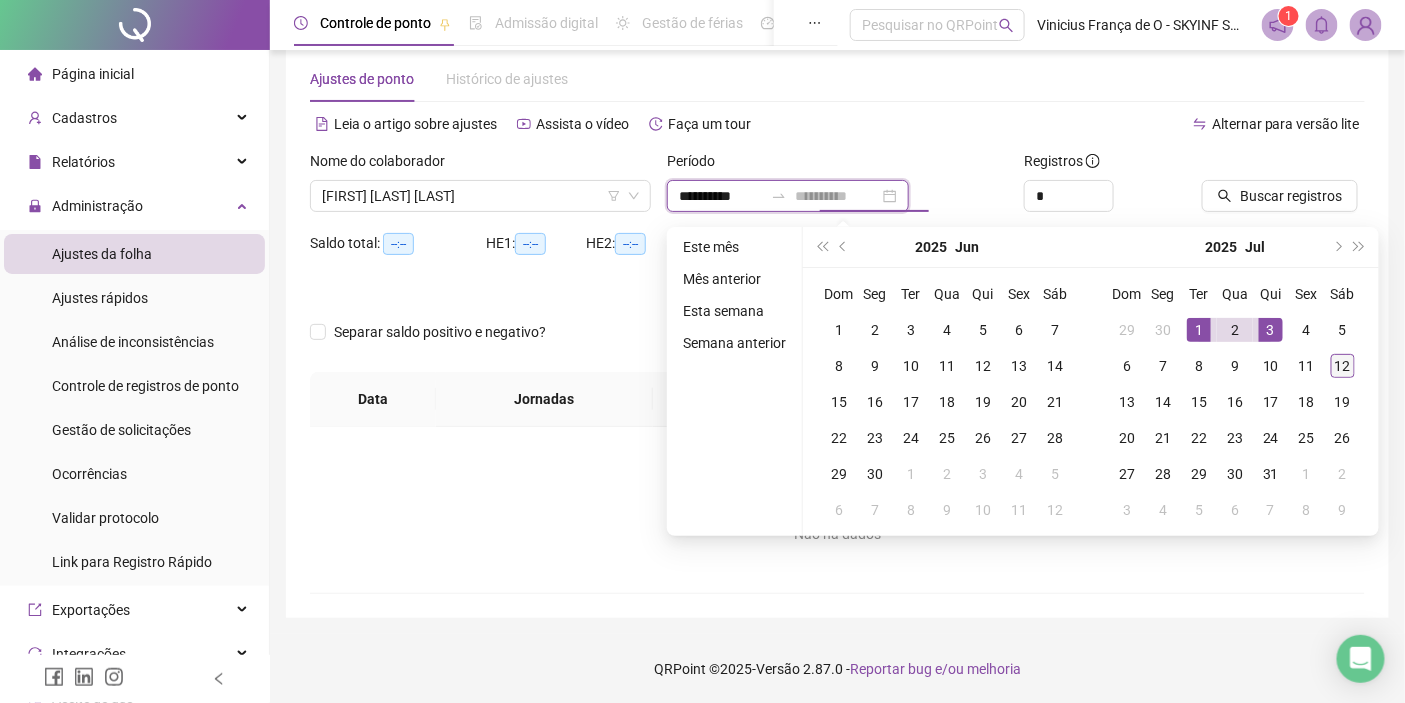 type on "**********" 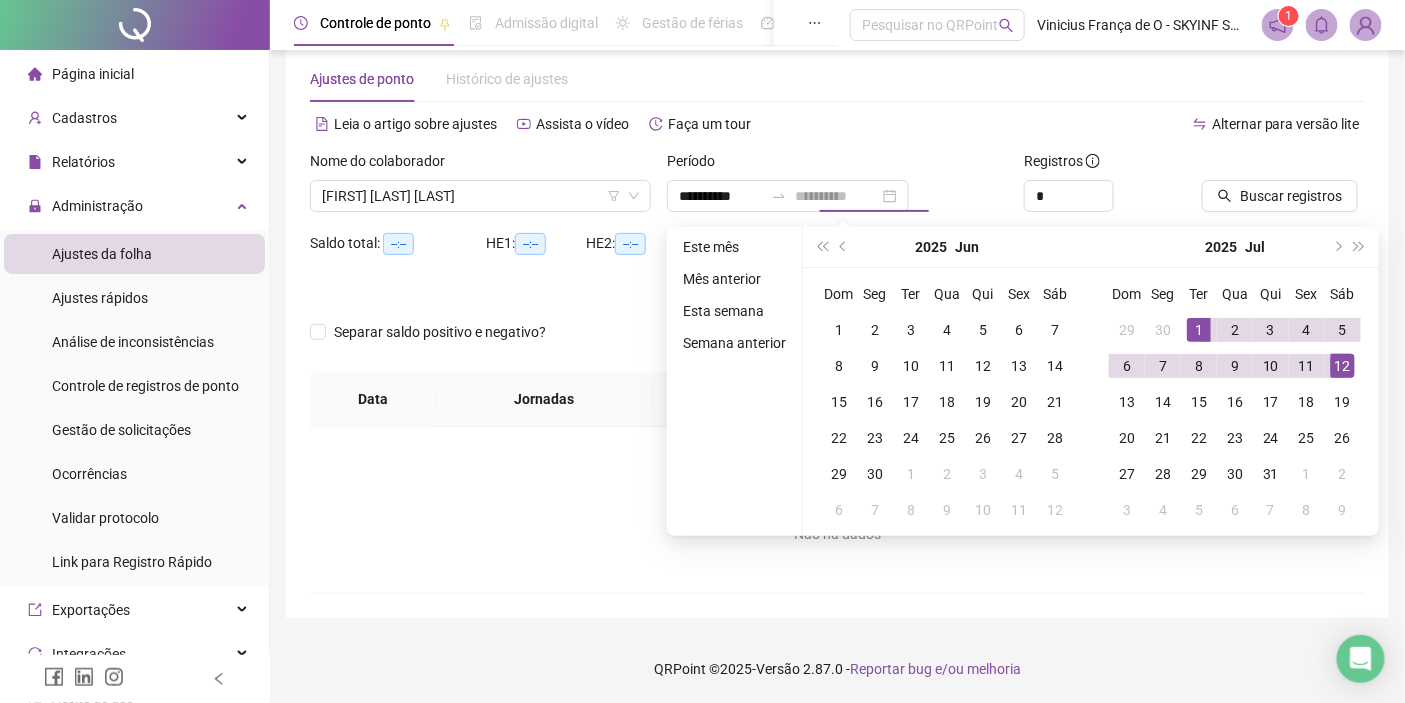 click on "12" at bounding box center [1343, 366] 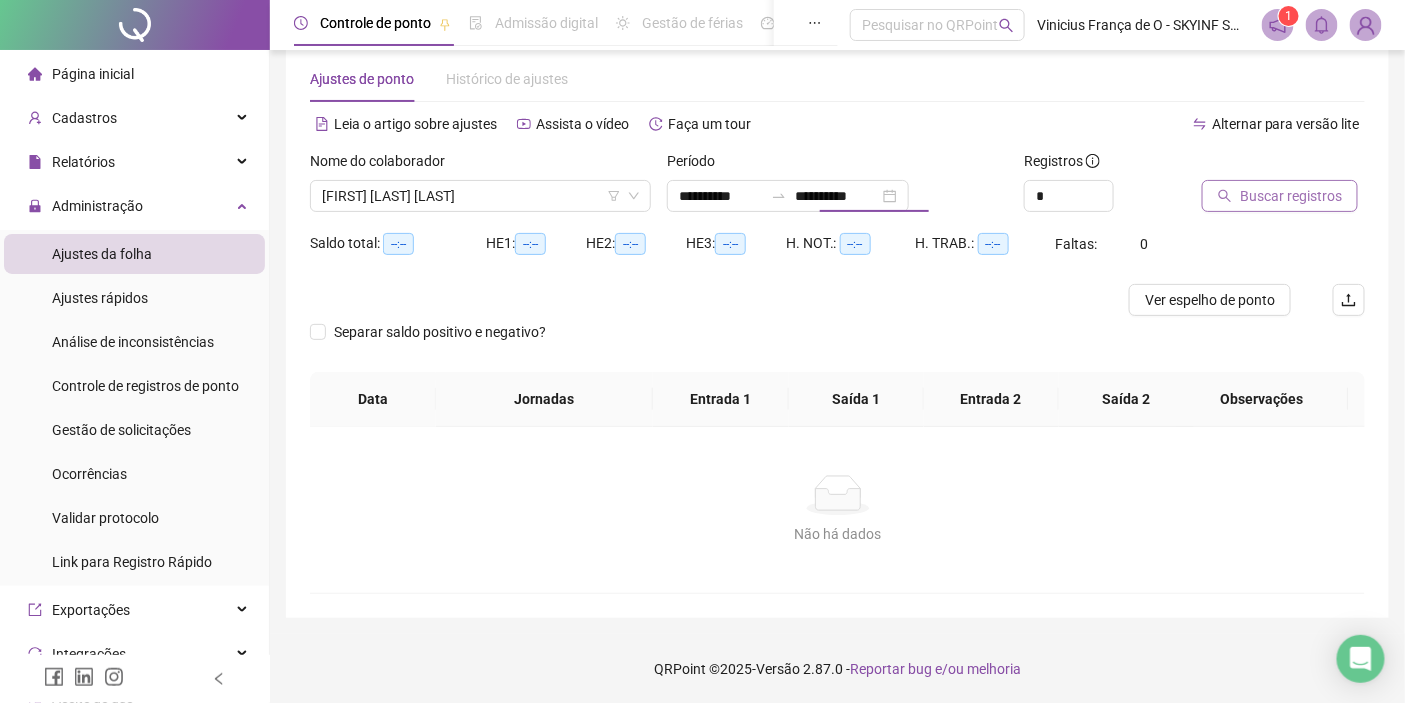 click on "Buscar registros" at bounding box center [1291, 196] 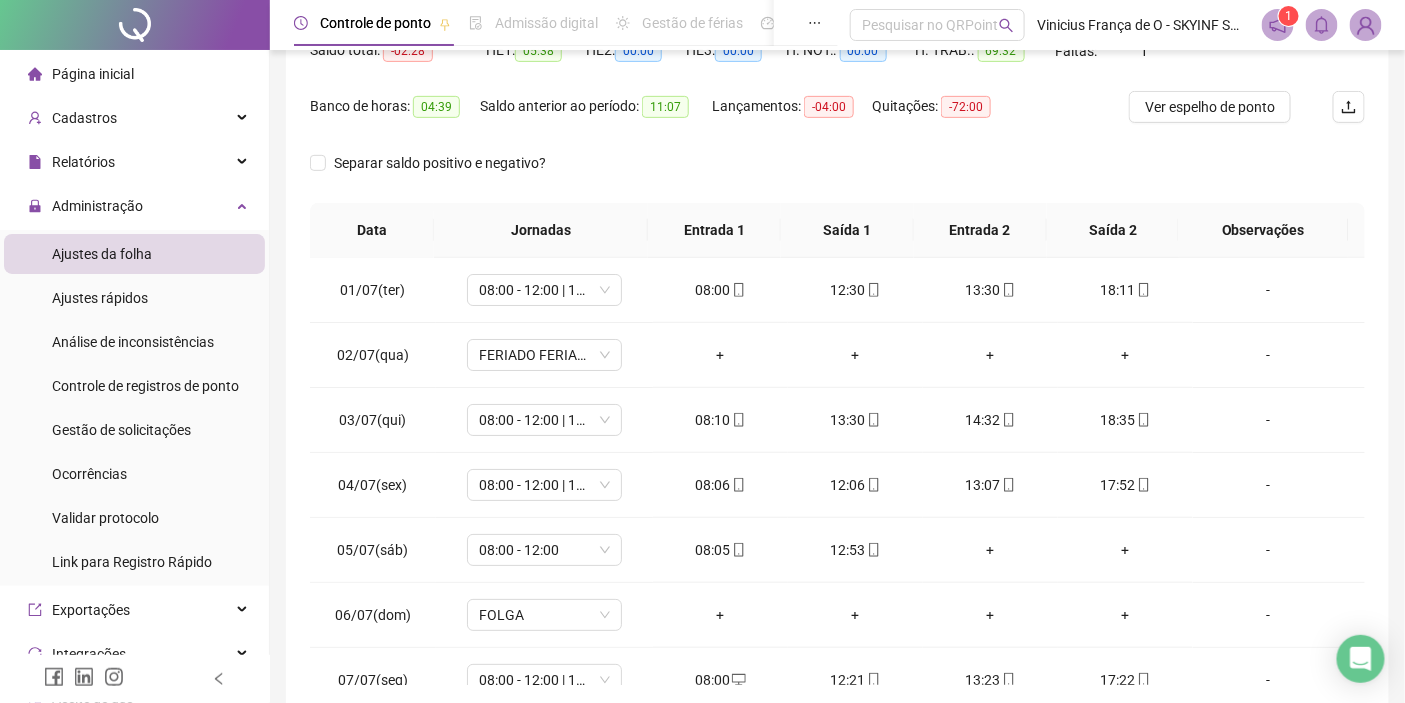 scroll, scrollTop: 318, scrollLeft: 0, axis: vertical 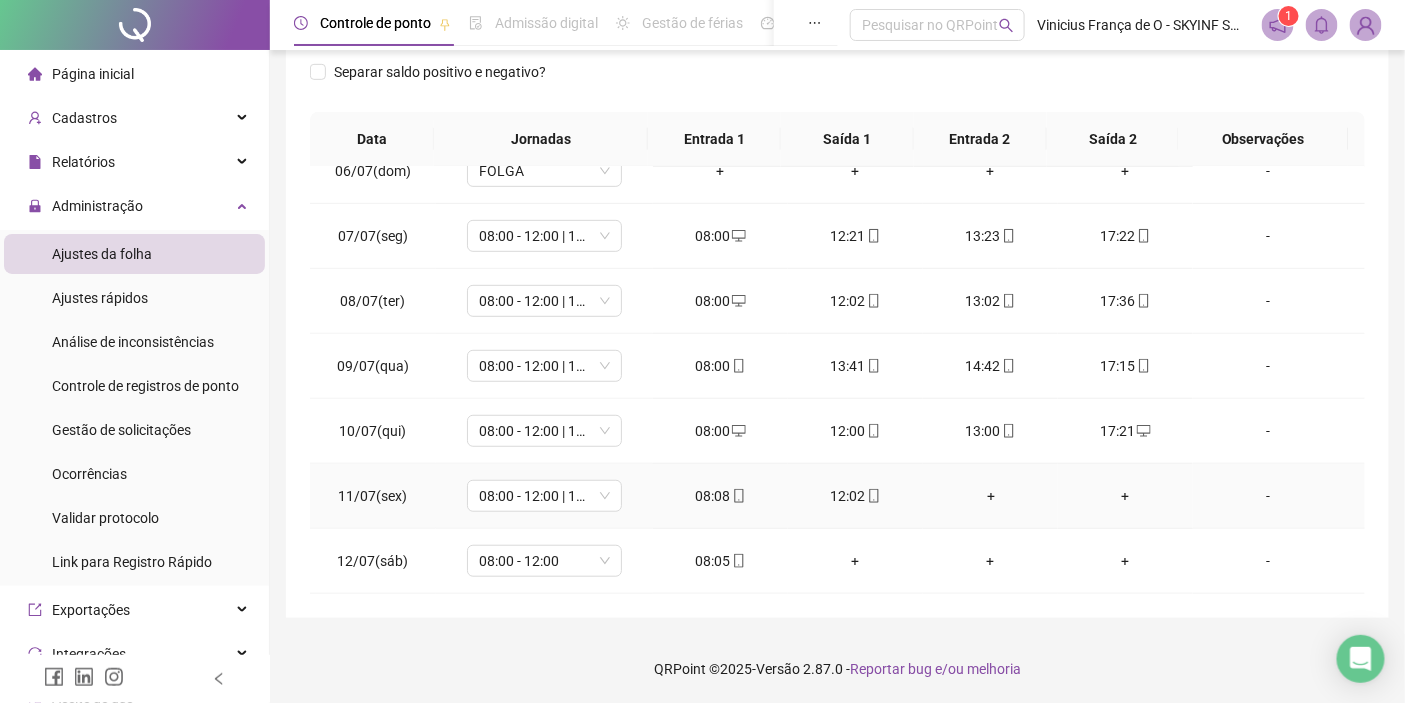 click on "-" at bounding box center [1268, 496] 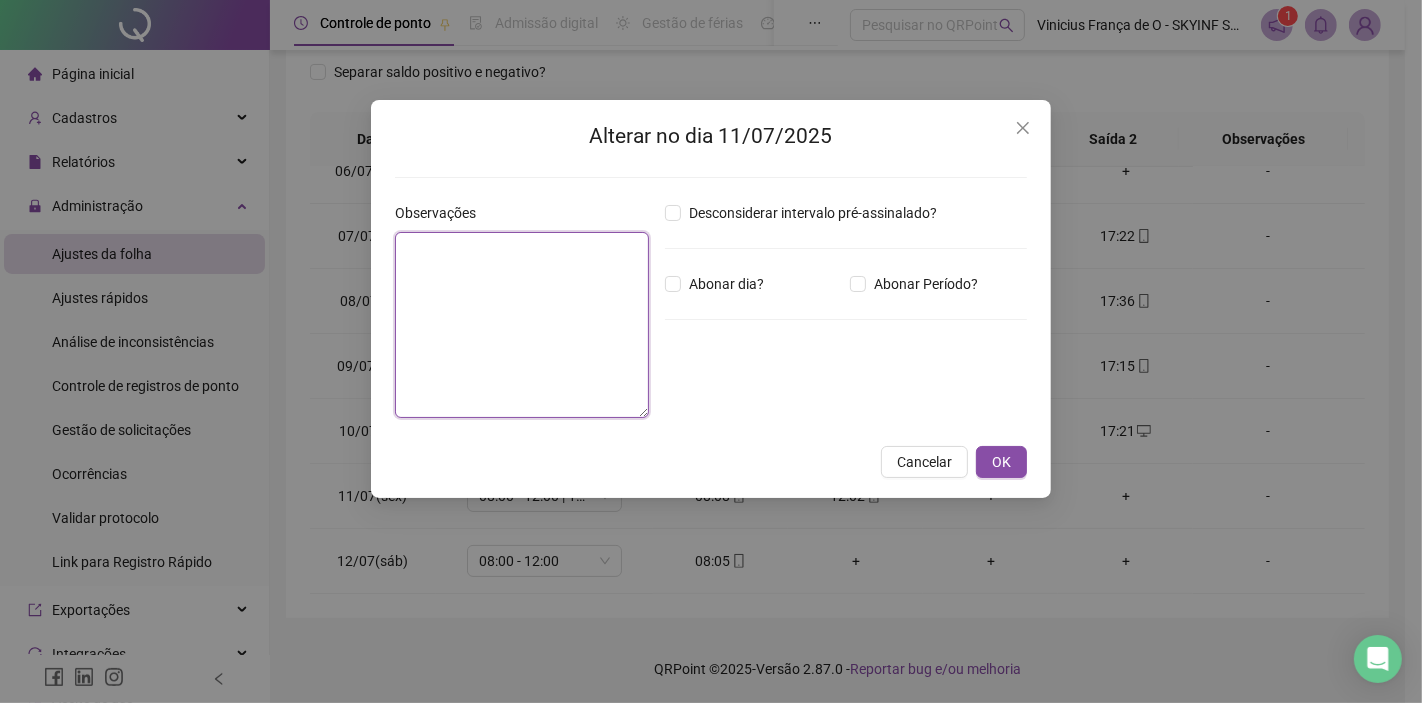 click at bounding box center (522, 325) 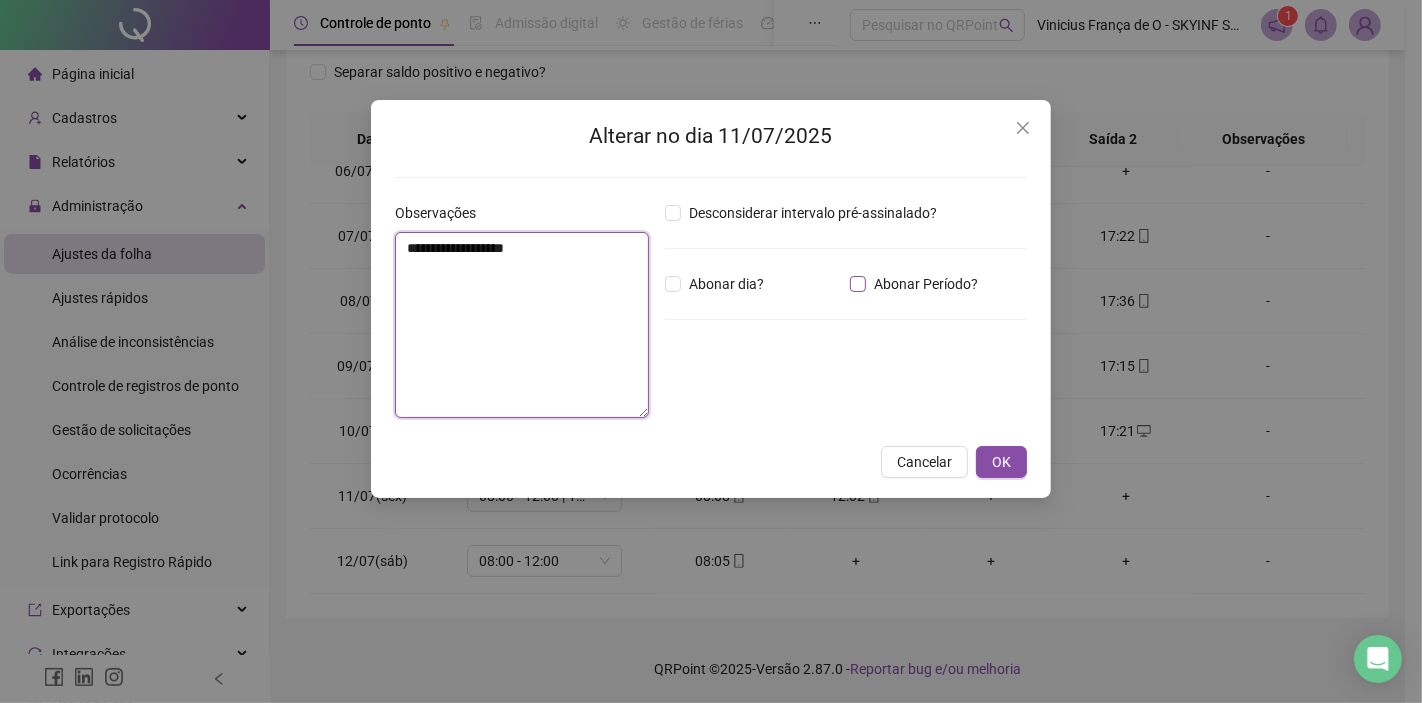 type on "**********" 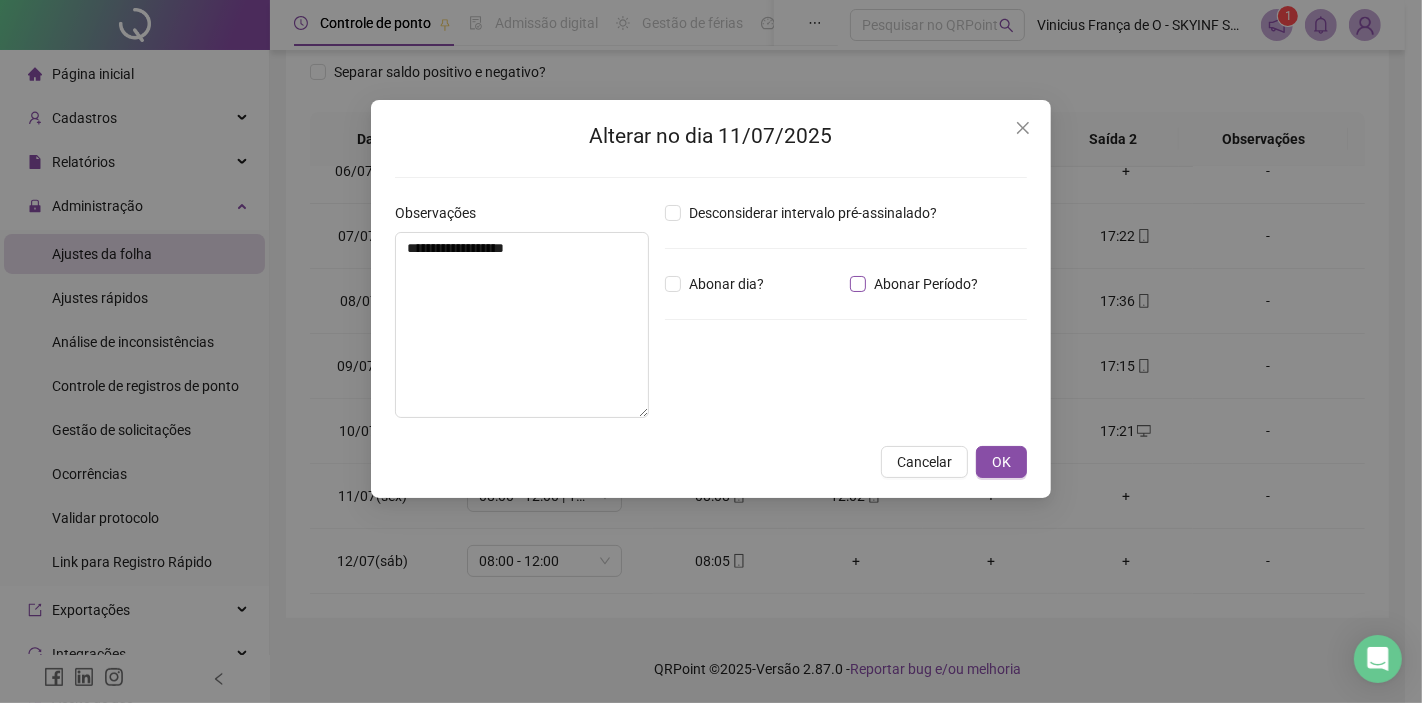 click on "Abonar Período?" at bounding box center (926, 284) 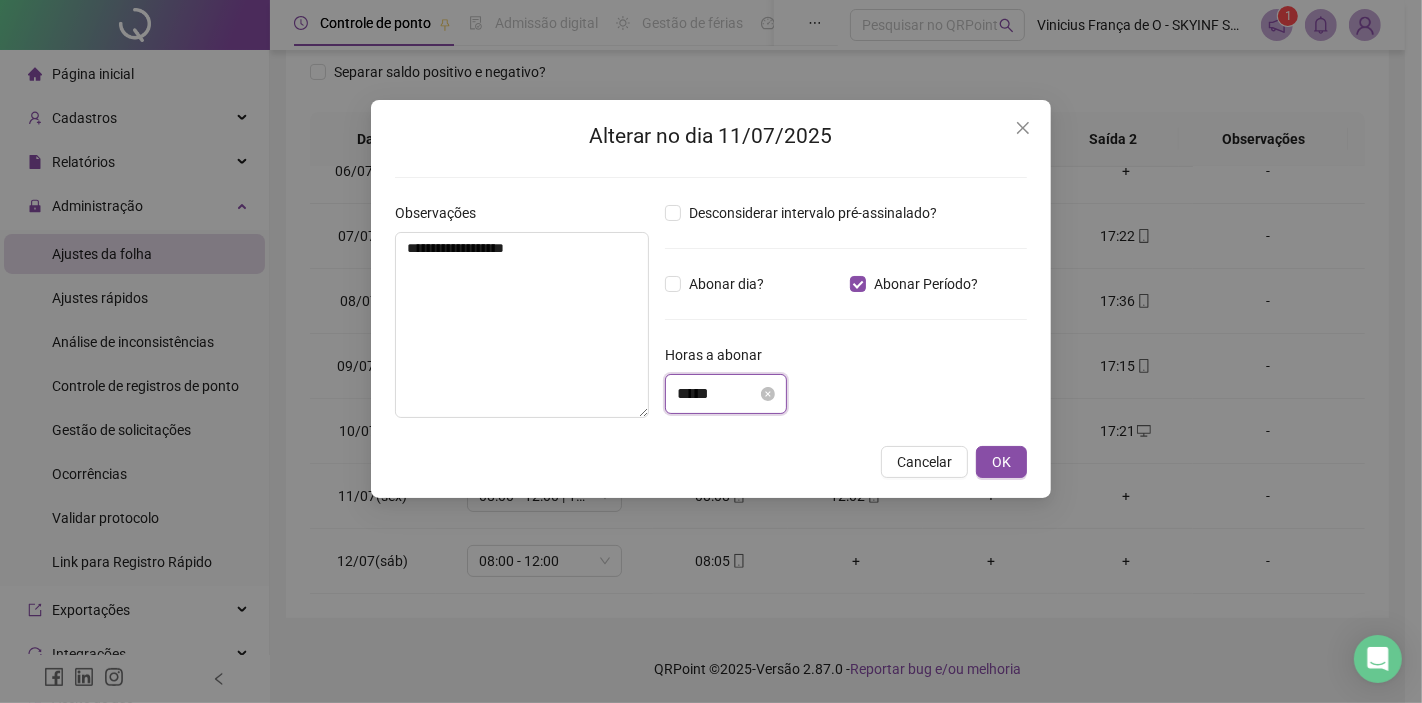 click on "*****" at bounding box center (717, 394) 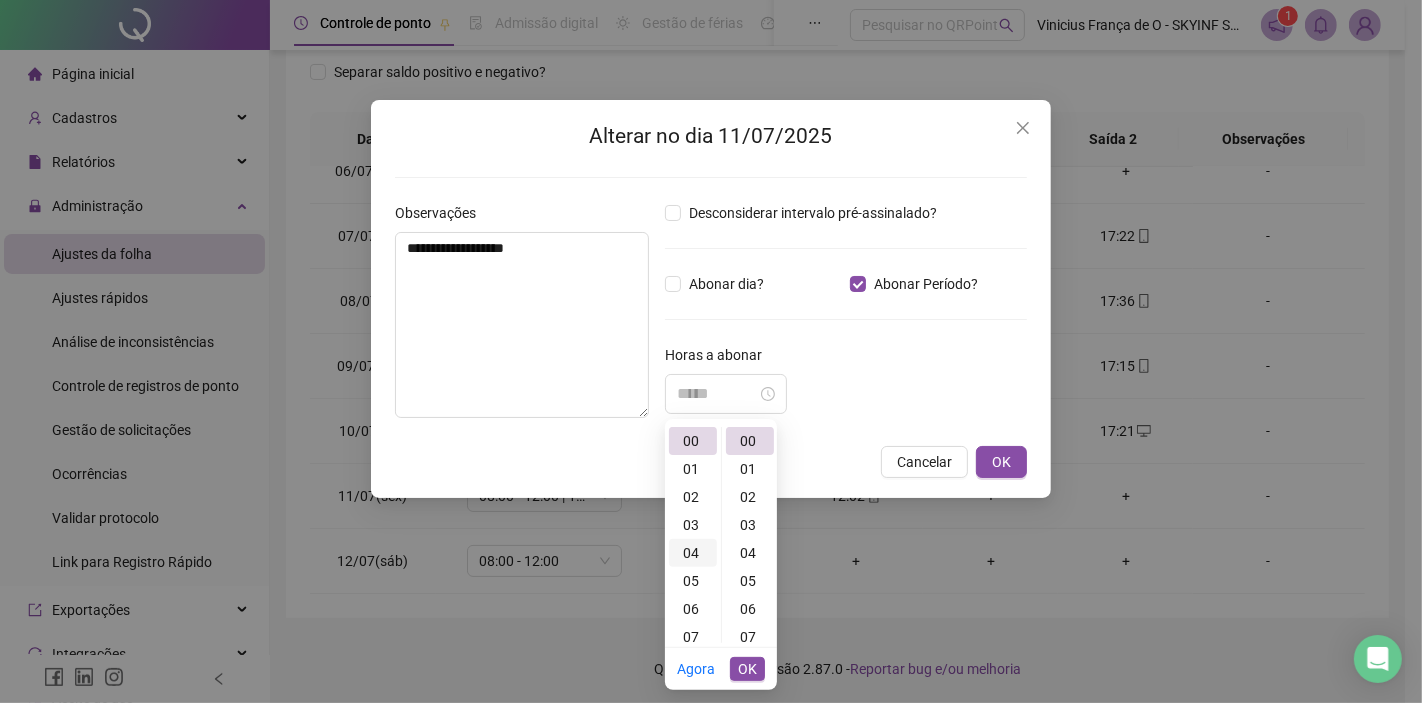 click on "04" at bounding box center (693, 553) 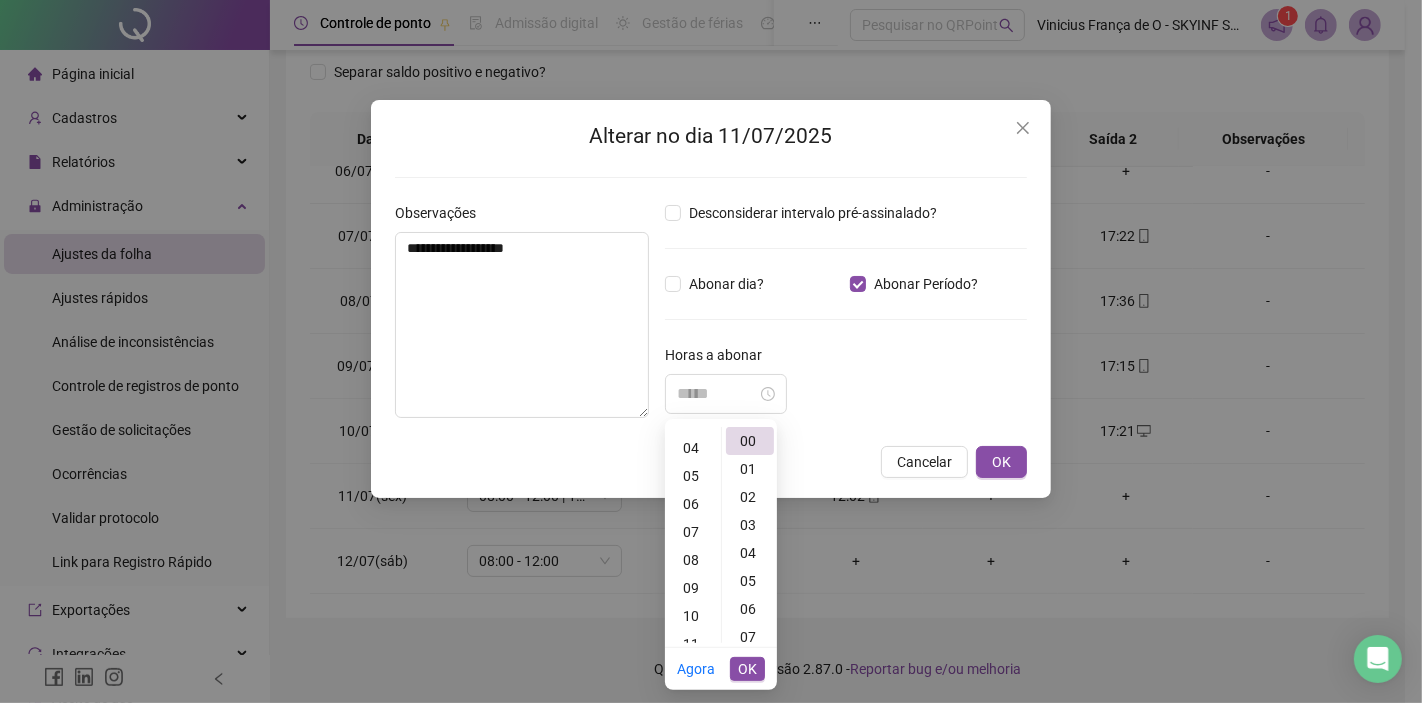 type on "*****" 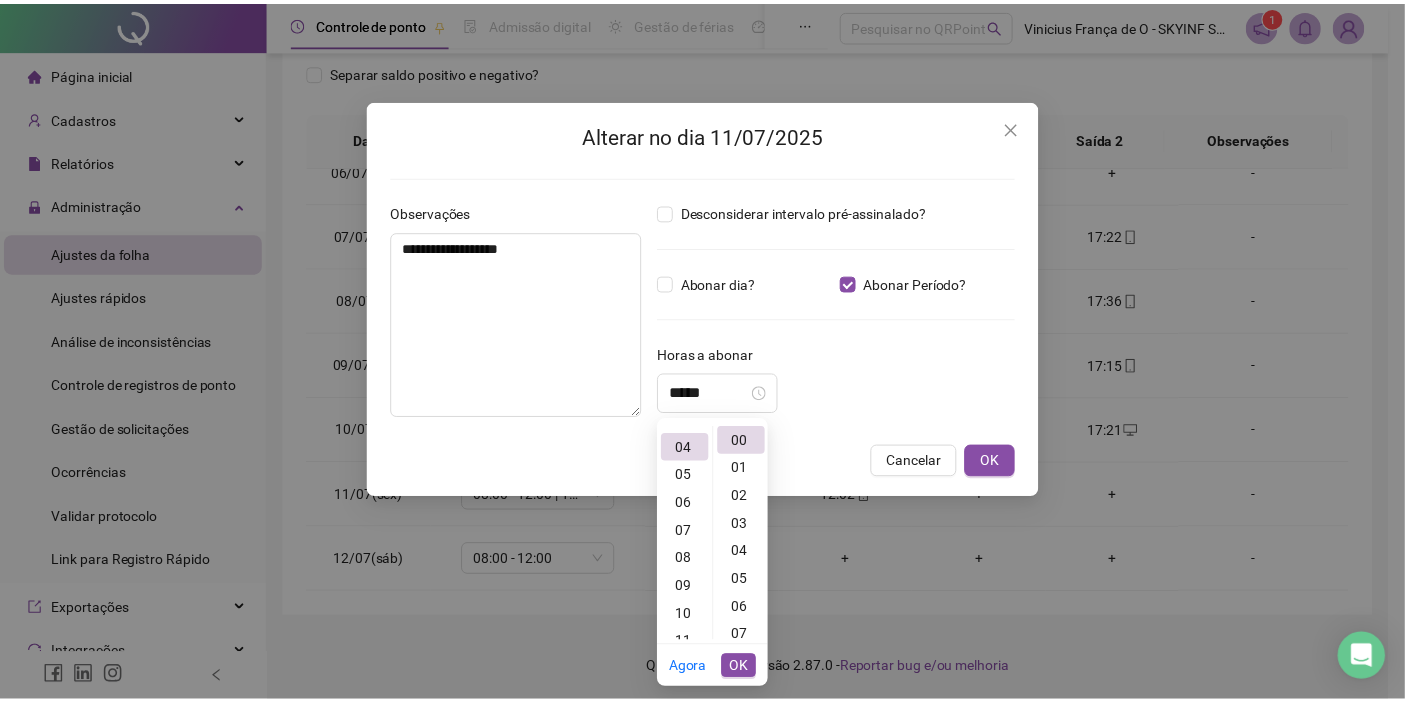 scroll, scrollTop: 112, scrollLeft: 0, axis: vertical 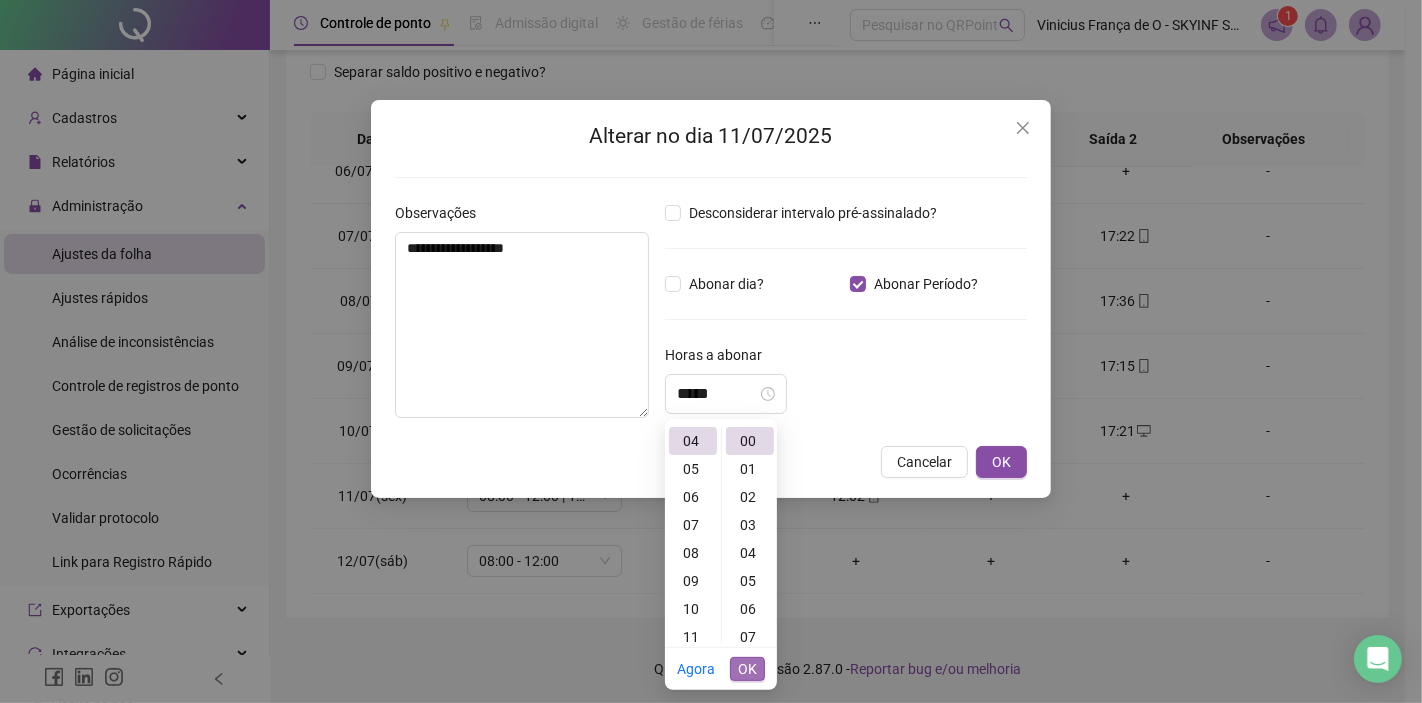 click on "OK" at bounding box center [747, 669] 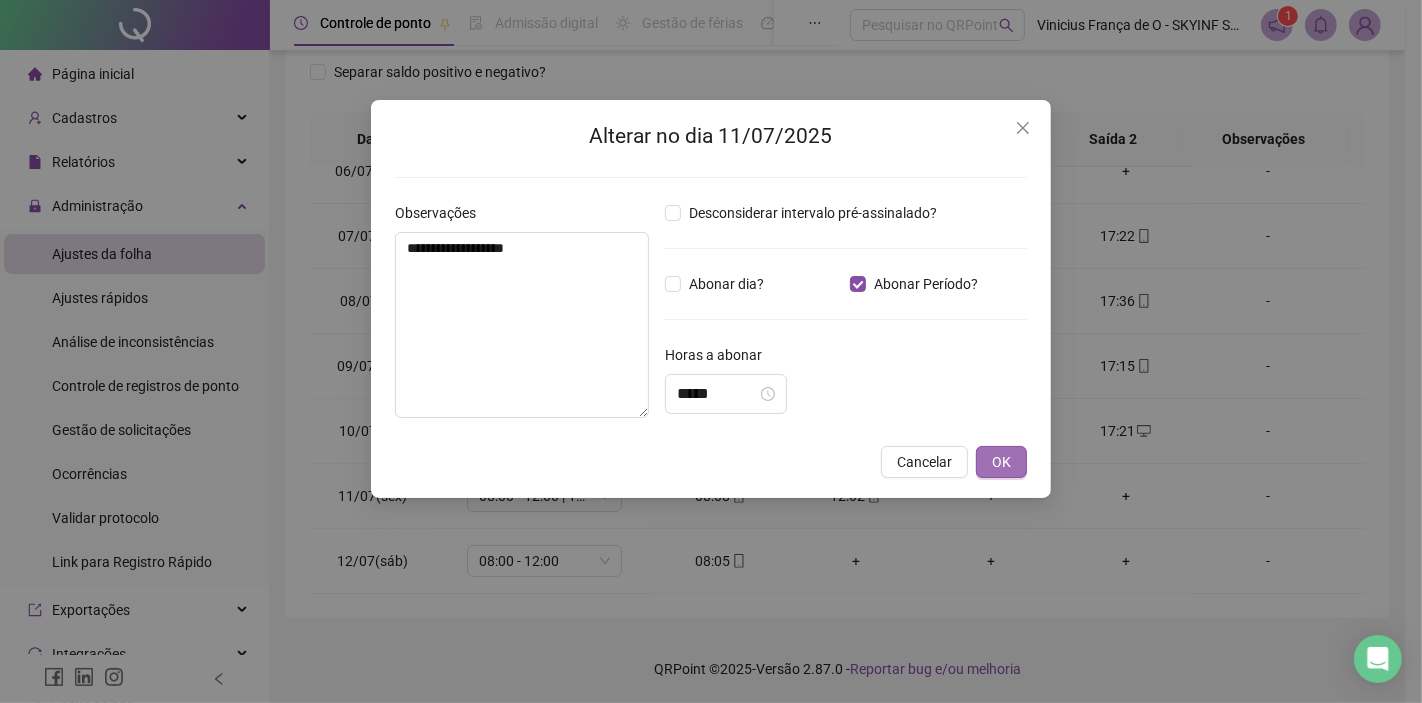 click on "OK" at bounding box center (1001, 462) 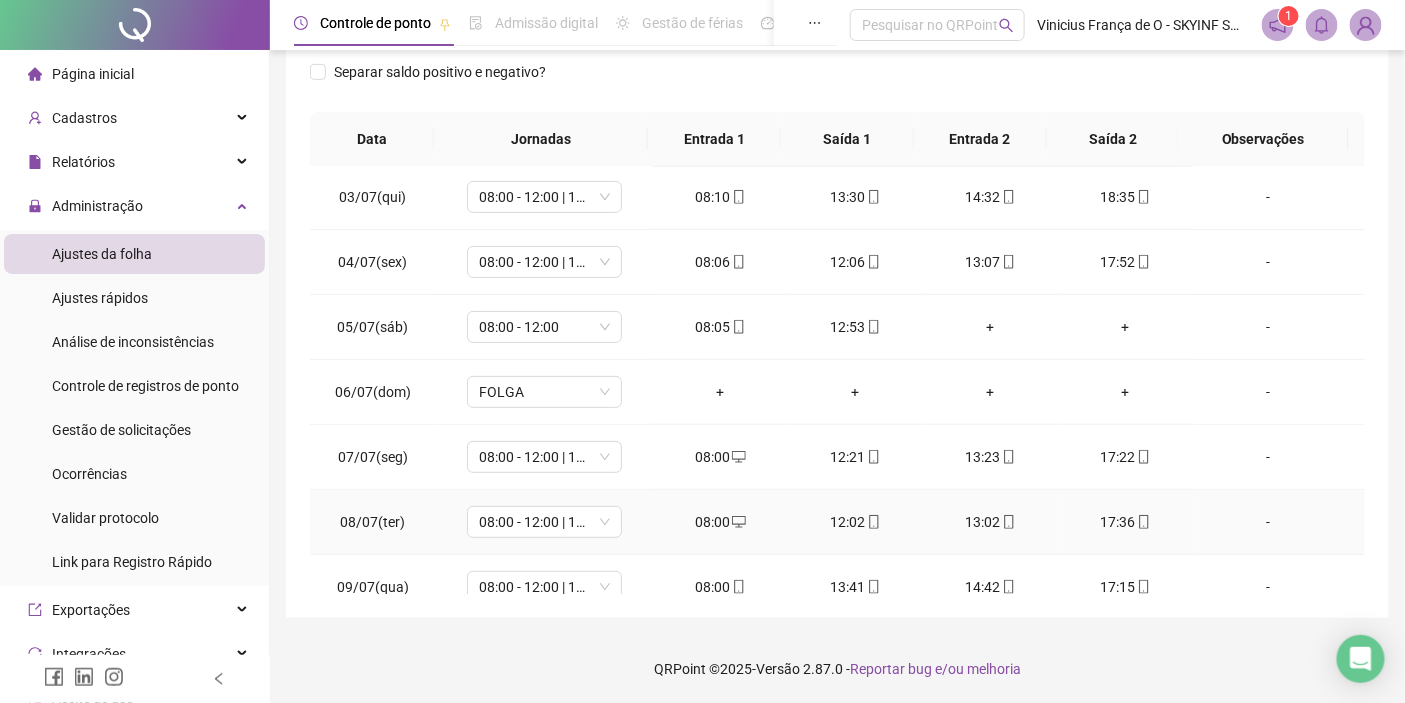 scroll, scrollTop: 354, scrollLeft: 0, axis: vertical 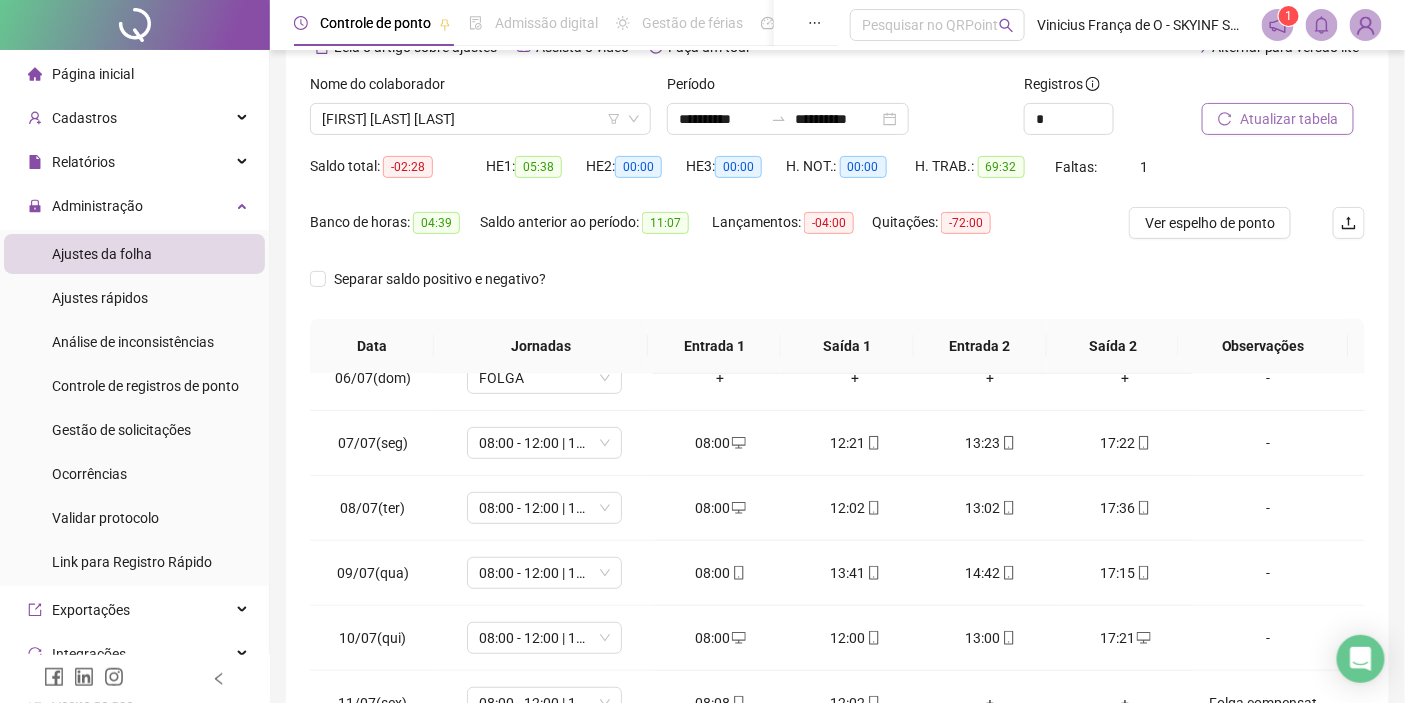 click on "Atualizar tabela" at bounding box center (1289, 119) 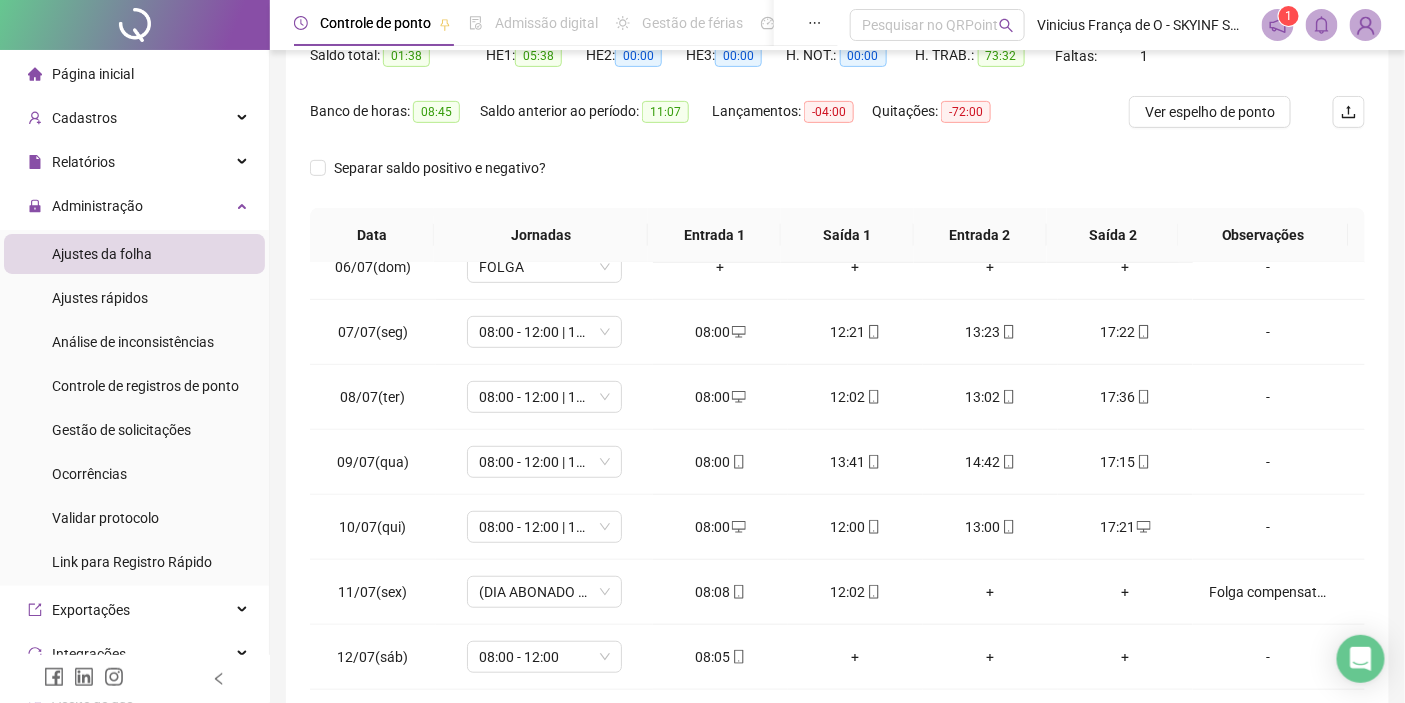 scroll, scrollTop: 96, scrollLeft: 0, axis: vertical 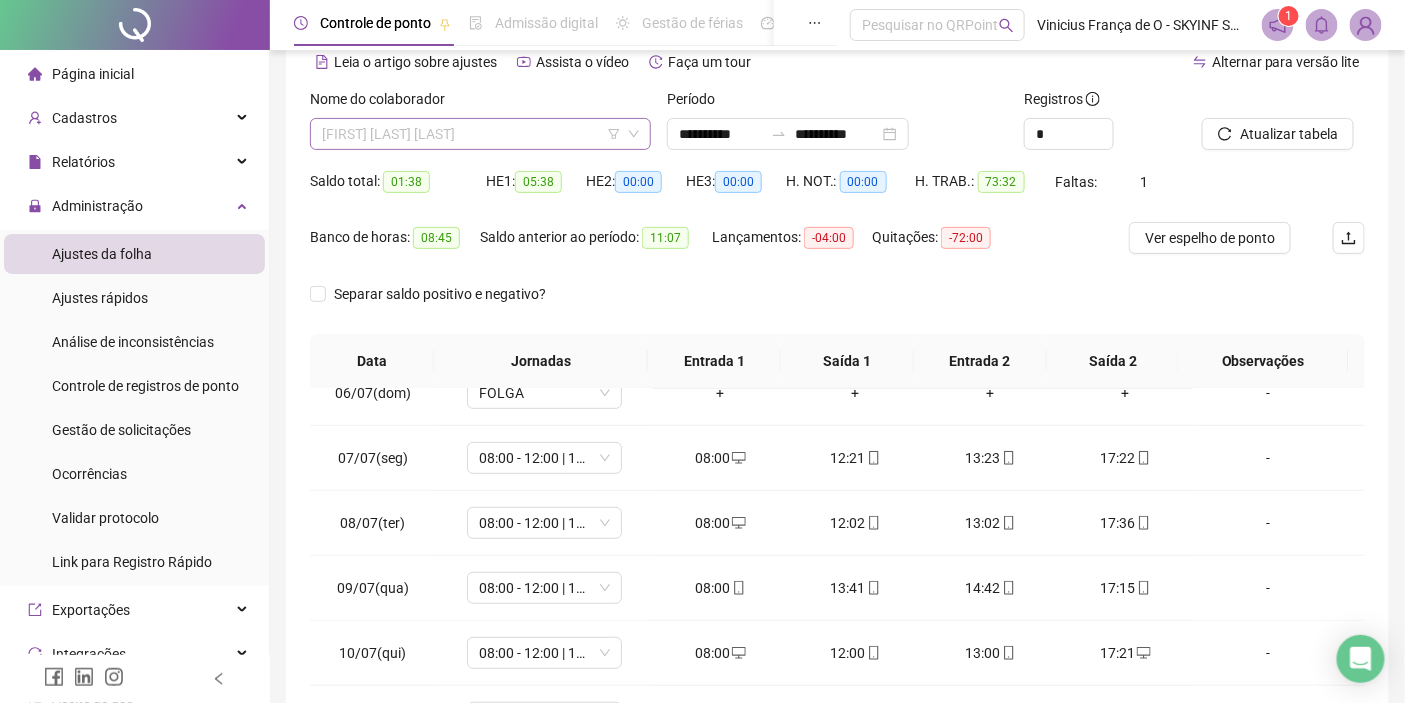 click on "[FIRST] [LAST] [LAST]" at bounding box center (480, 134) 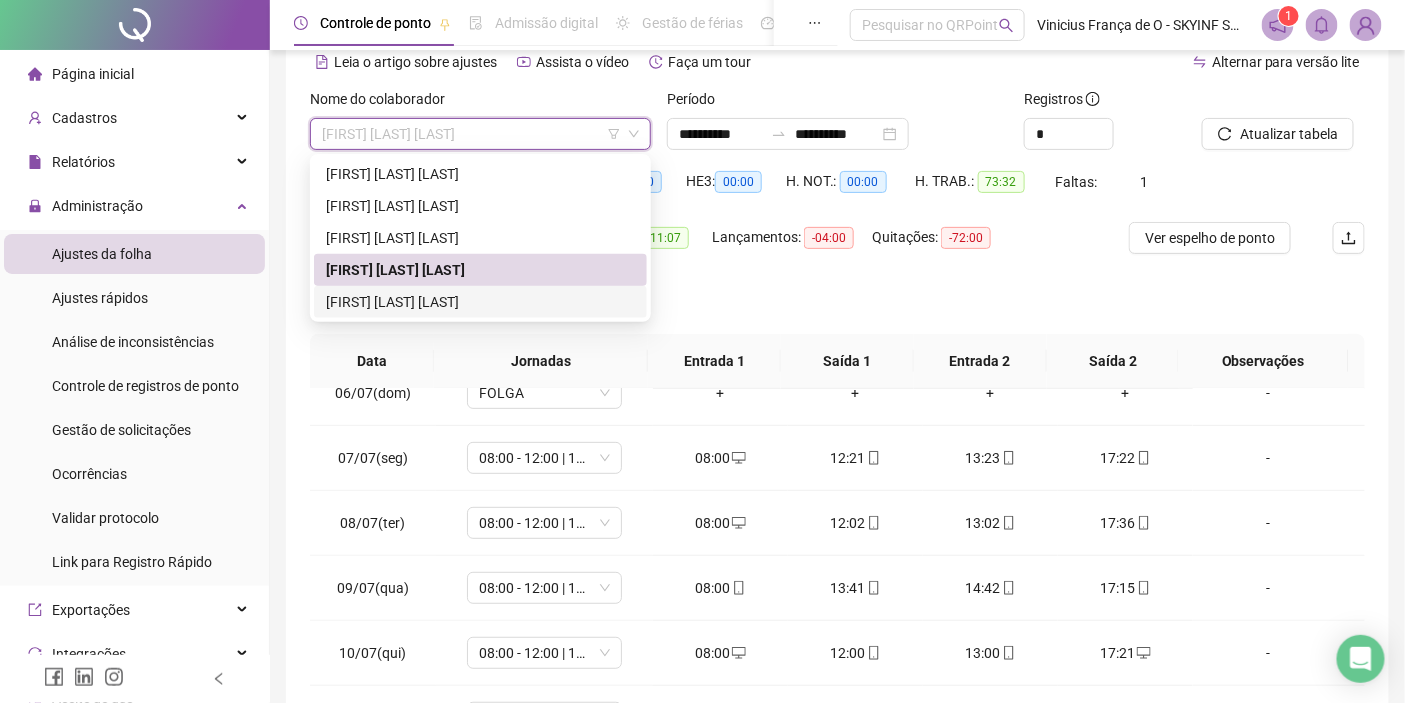 click on "[FIRST] [LAST] [LAST]" at bounding box center (480, 302) 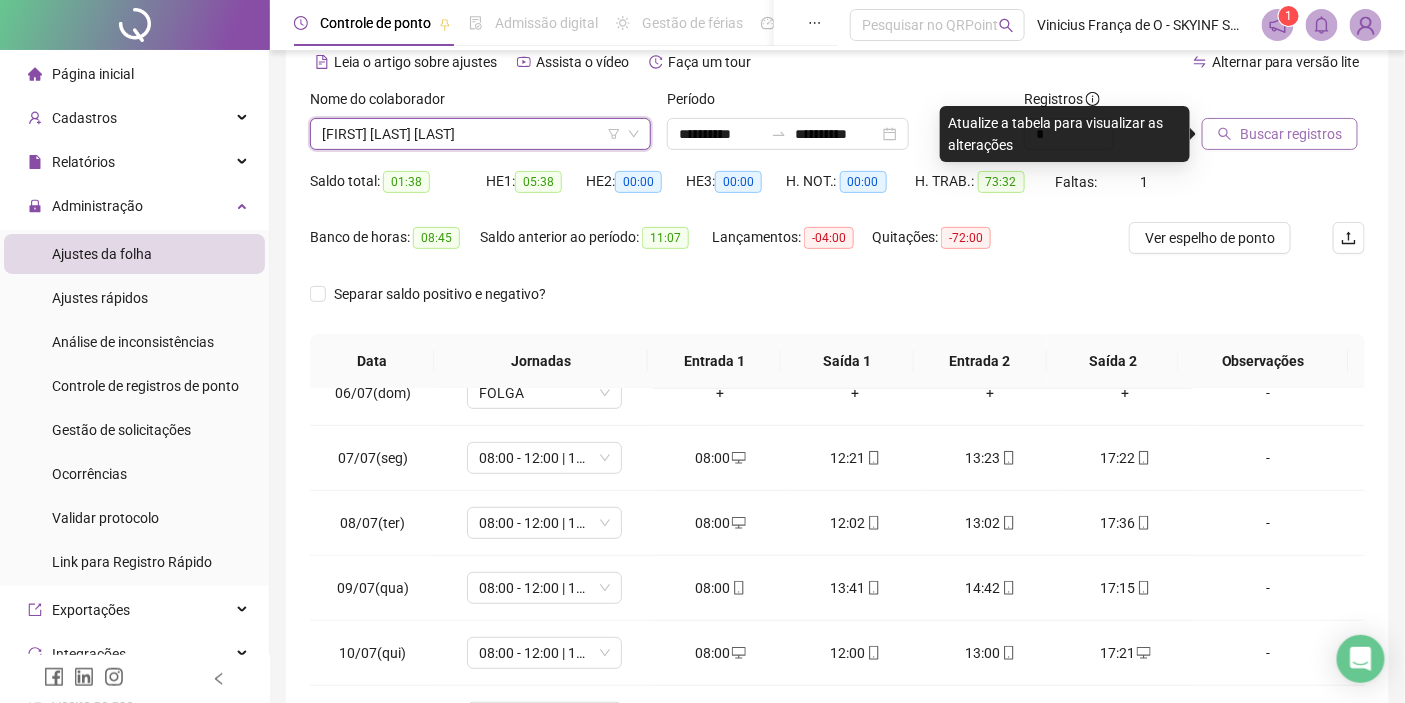 click on "Buscar registros" at bounding box center (1291, 134) 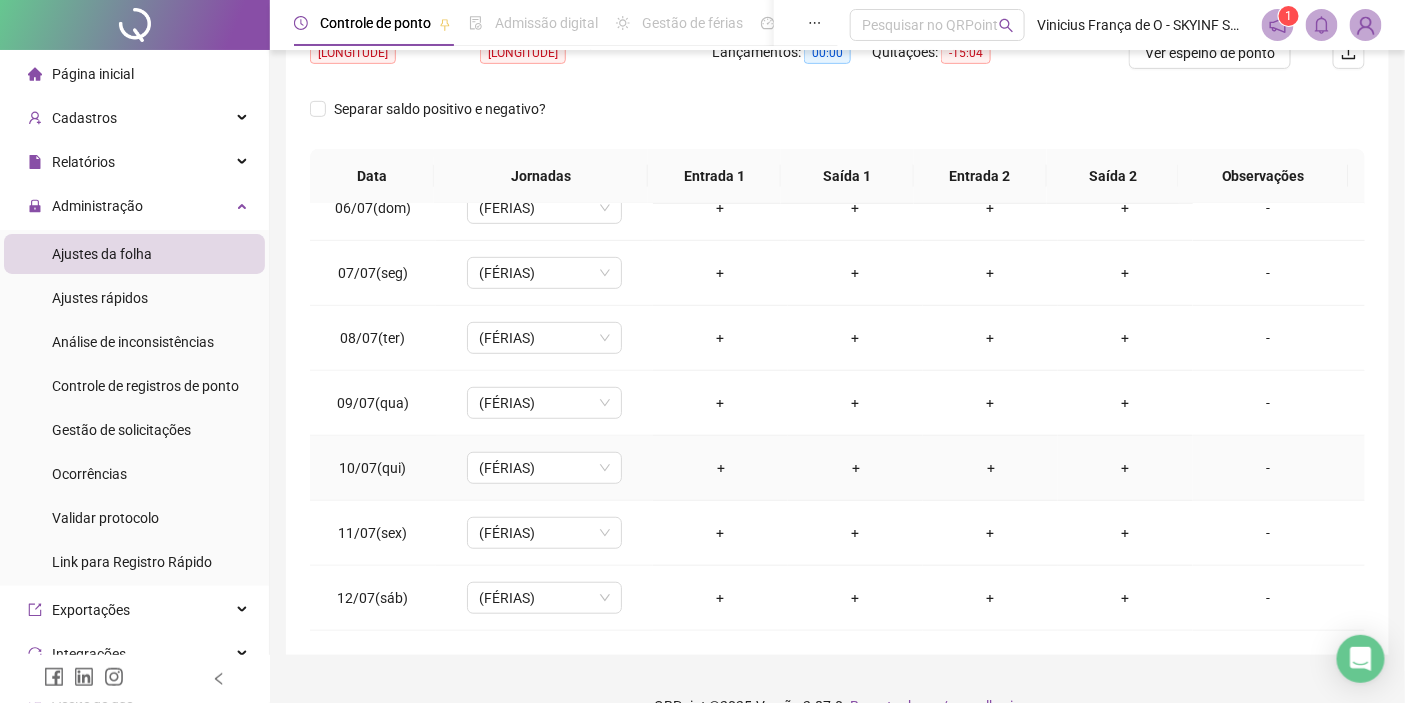 scroll, scrollTop: 318, scrollLeft: 0, axis: vertical 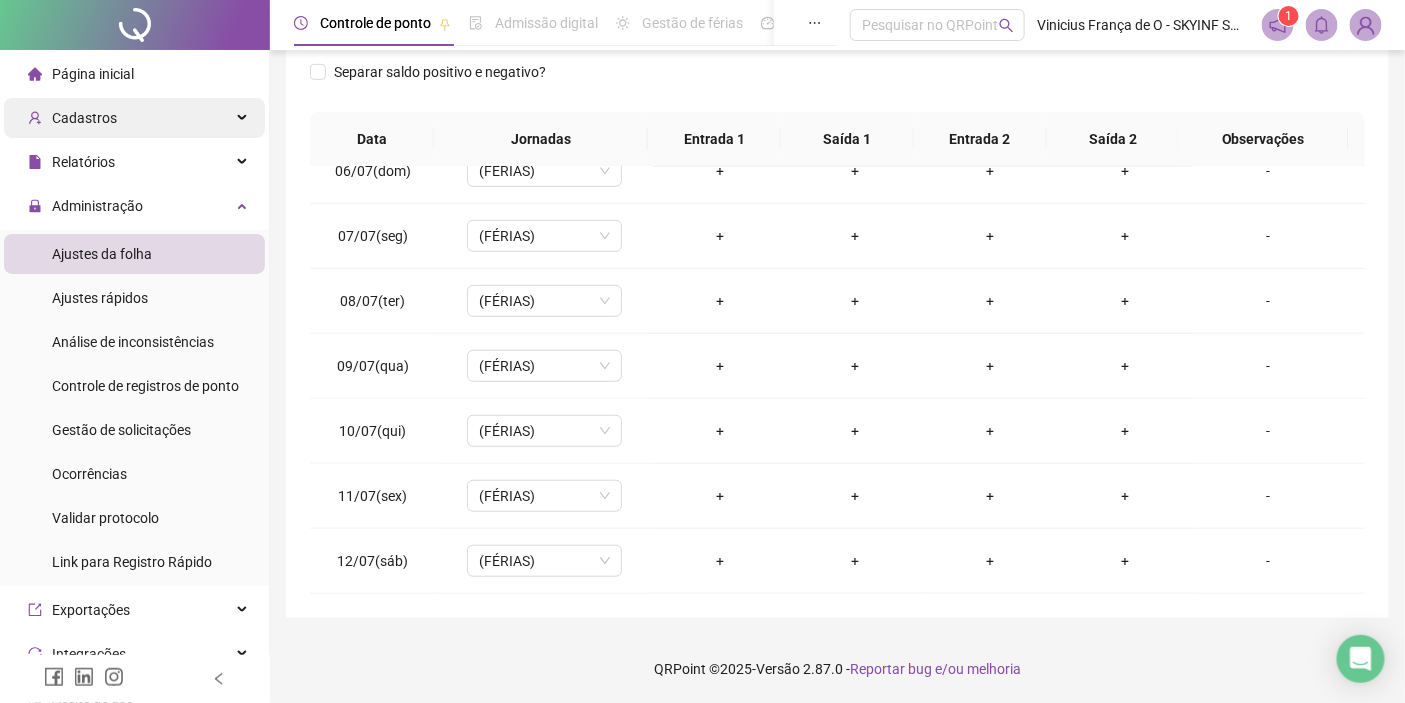 click on "Cadastros" at bounding box center (134, 118) 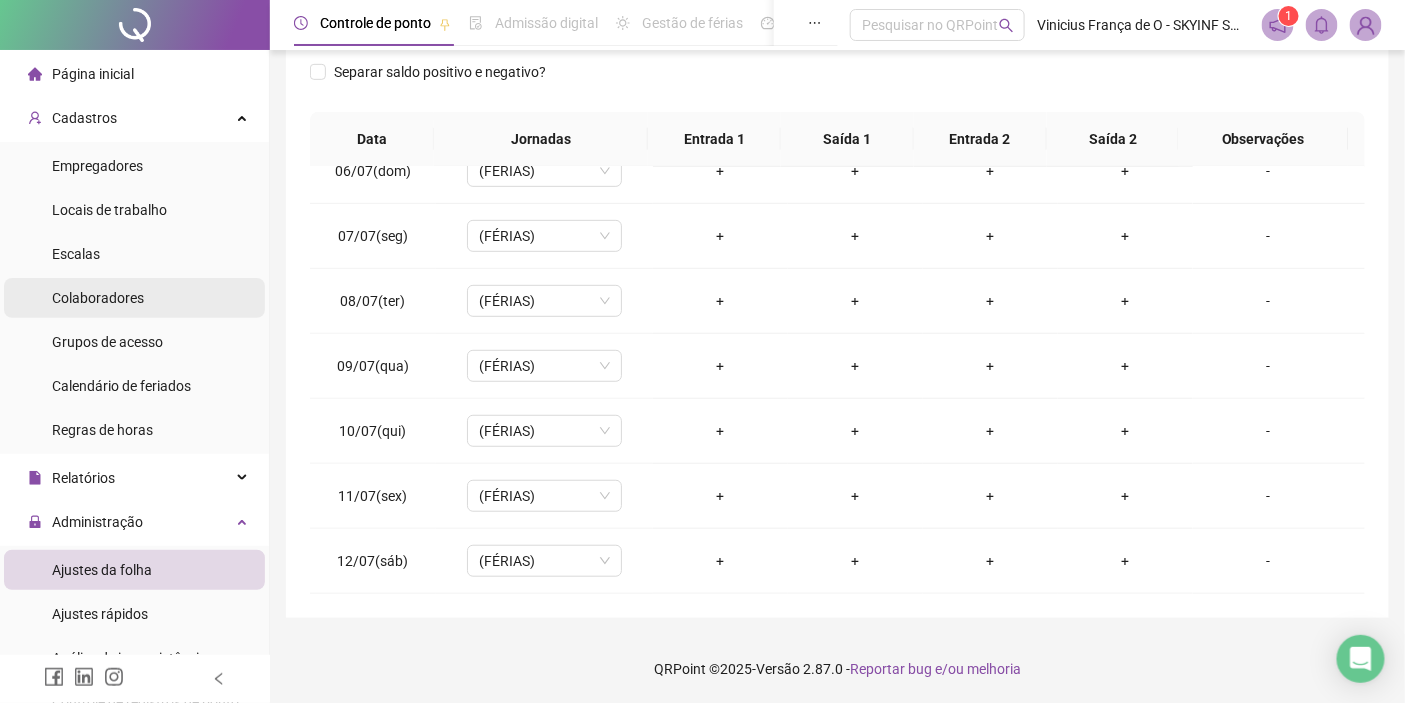 click on "Colaboradores" at bounding box center [134, 298] 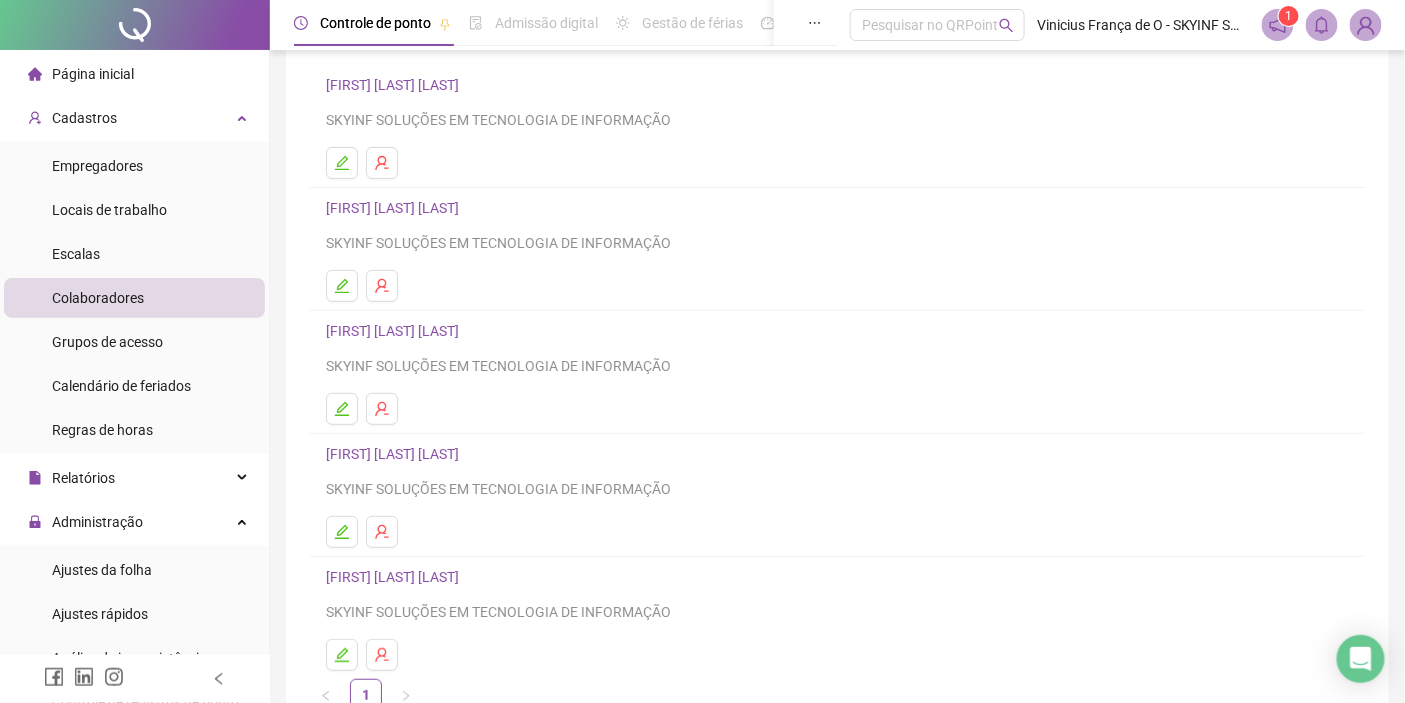 scroll, scrollTop: 153, scrollLeft: 0, axis: vertical 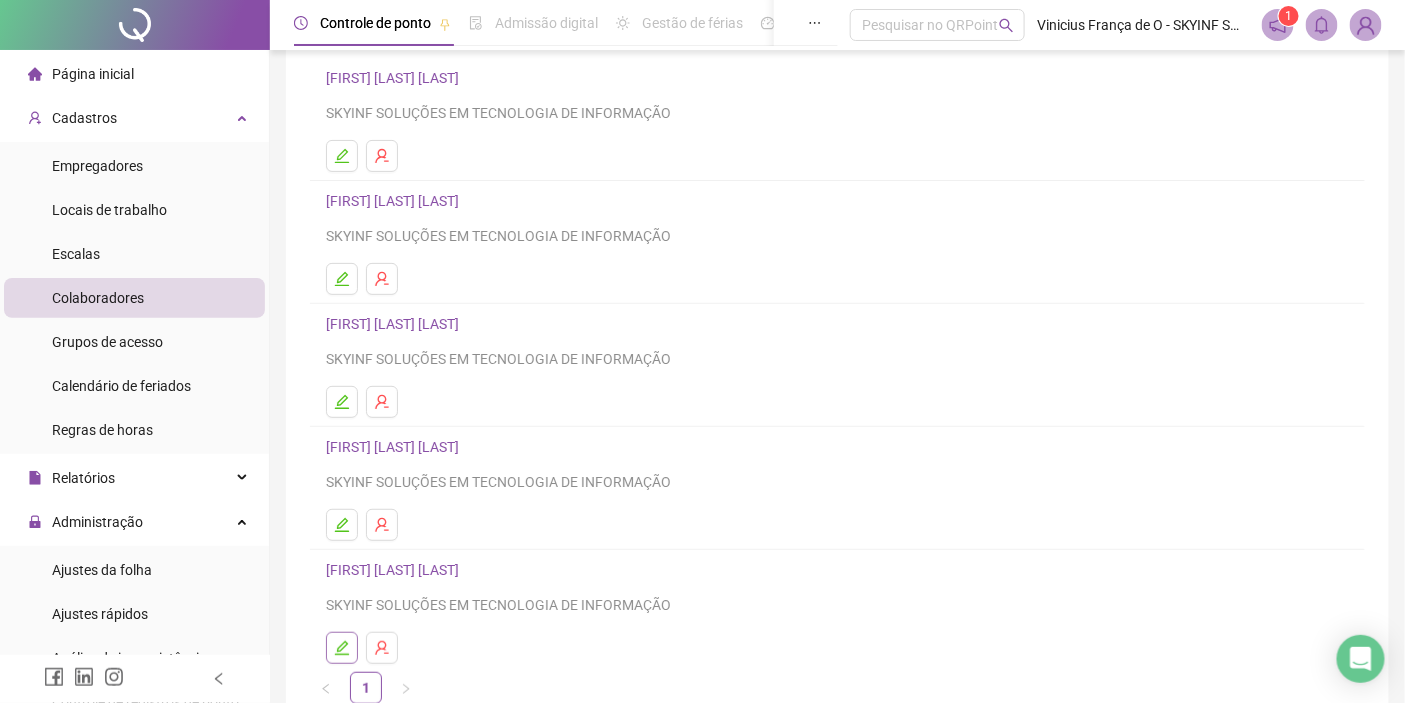 click 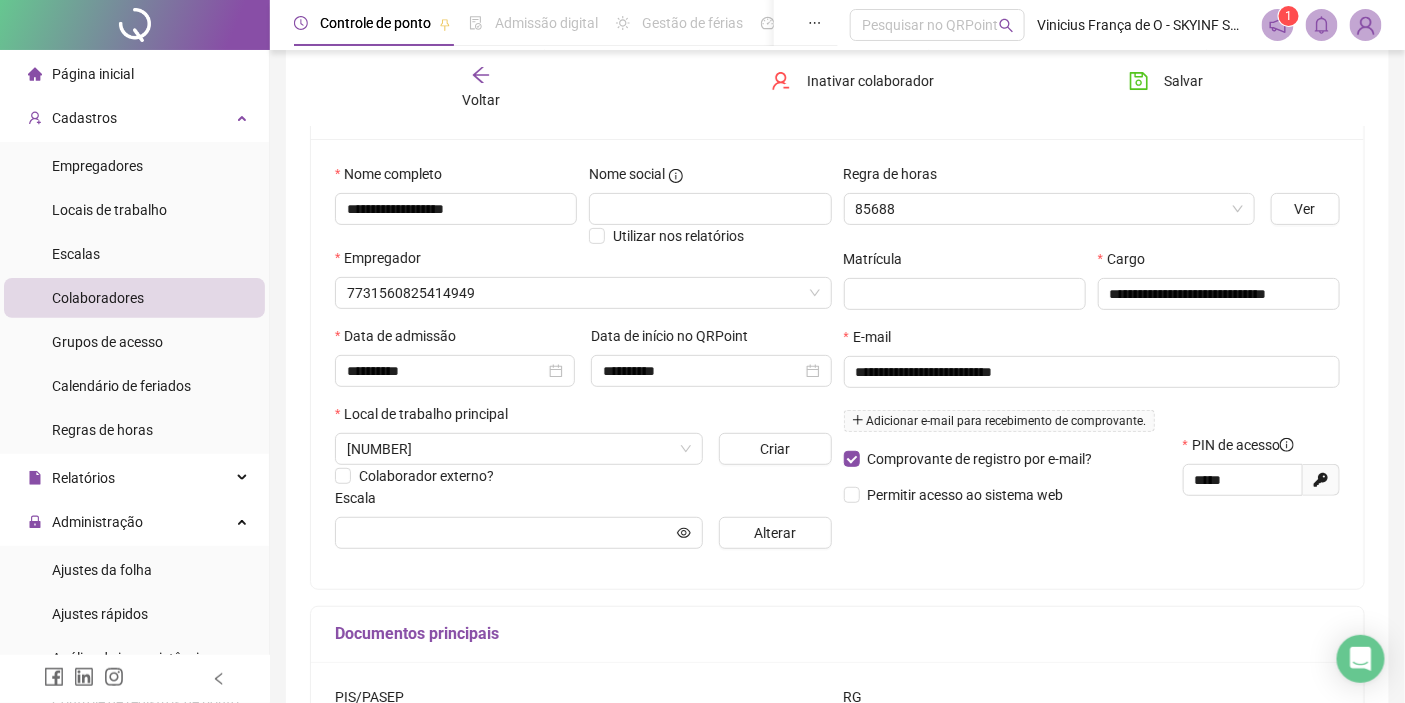 type on "**********" 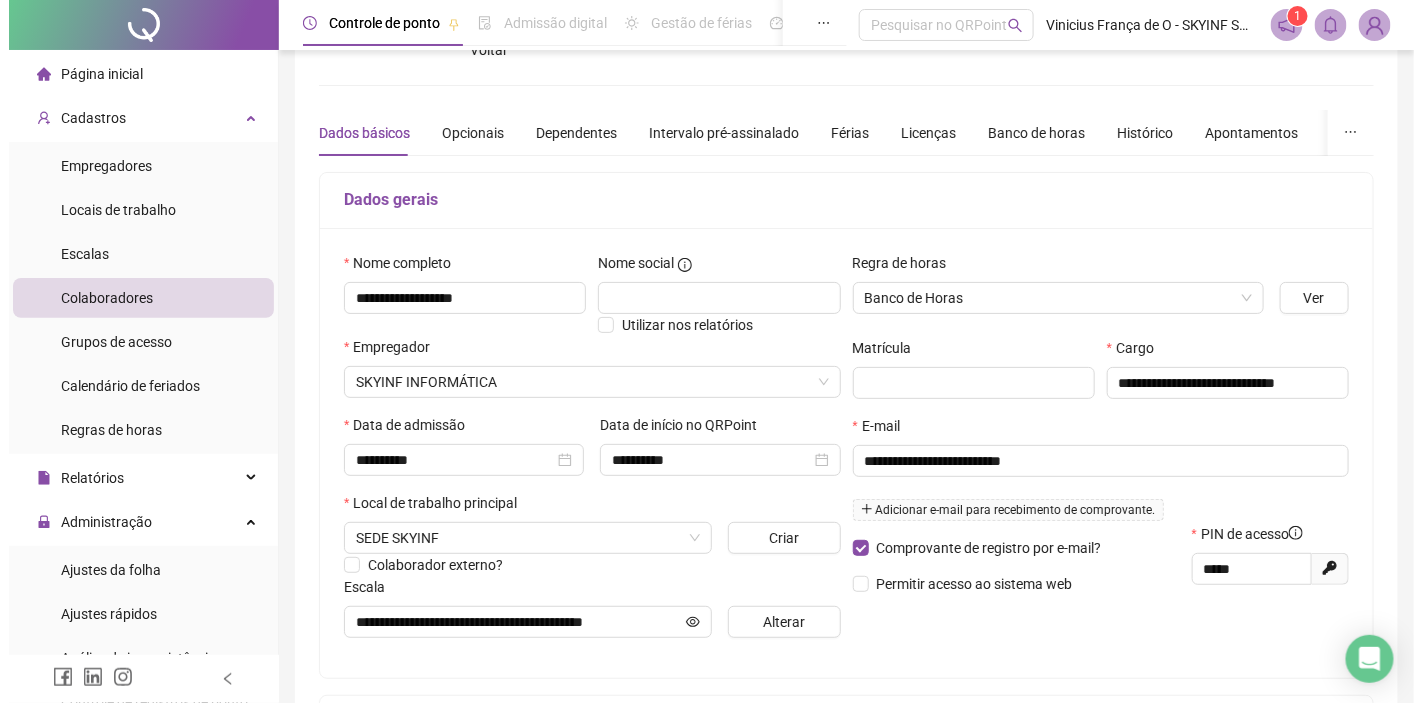 scroll, scrollTop: 0, scrollLeft: 0, axis: both 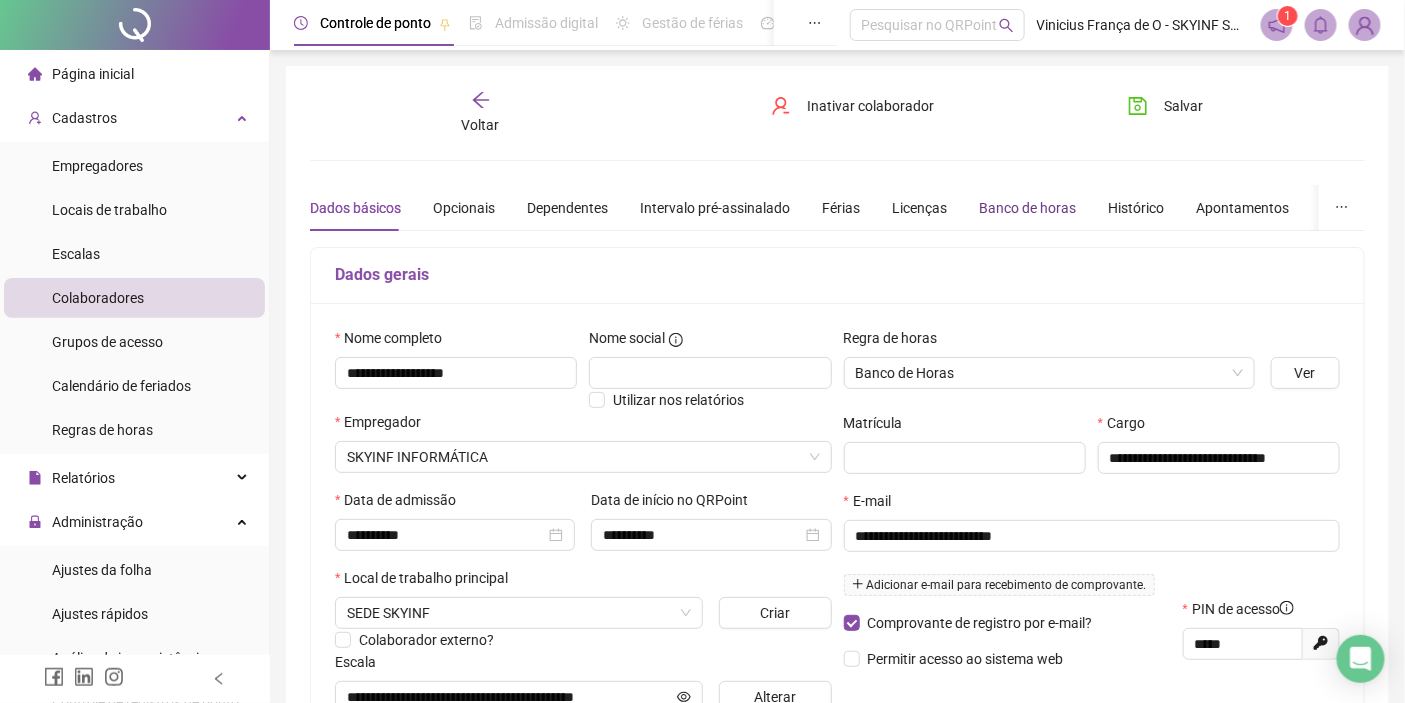 click on "Banco de horas" at bounding box center [1027, 208] 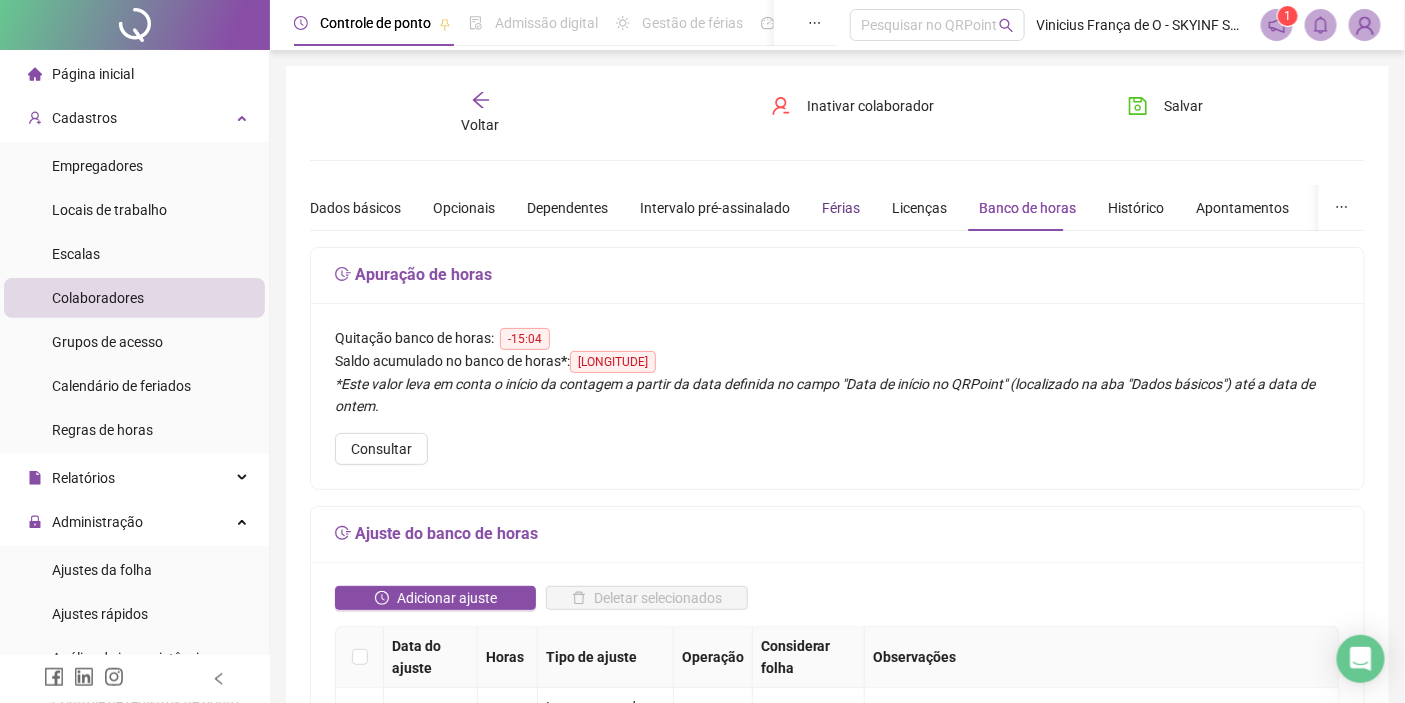 click on "Férias" at bounding box center [841, 208] 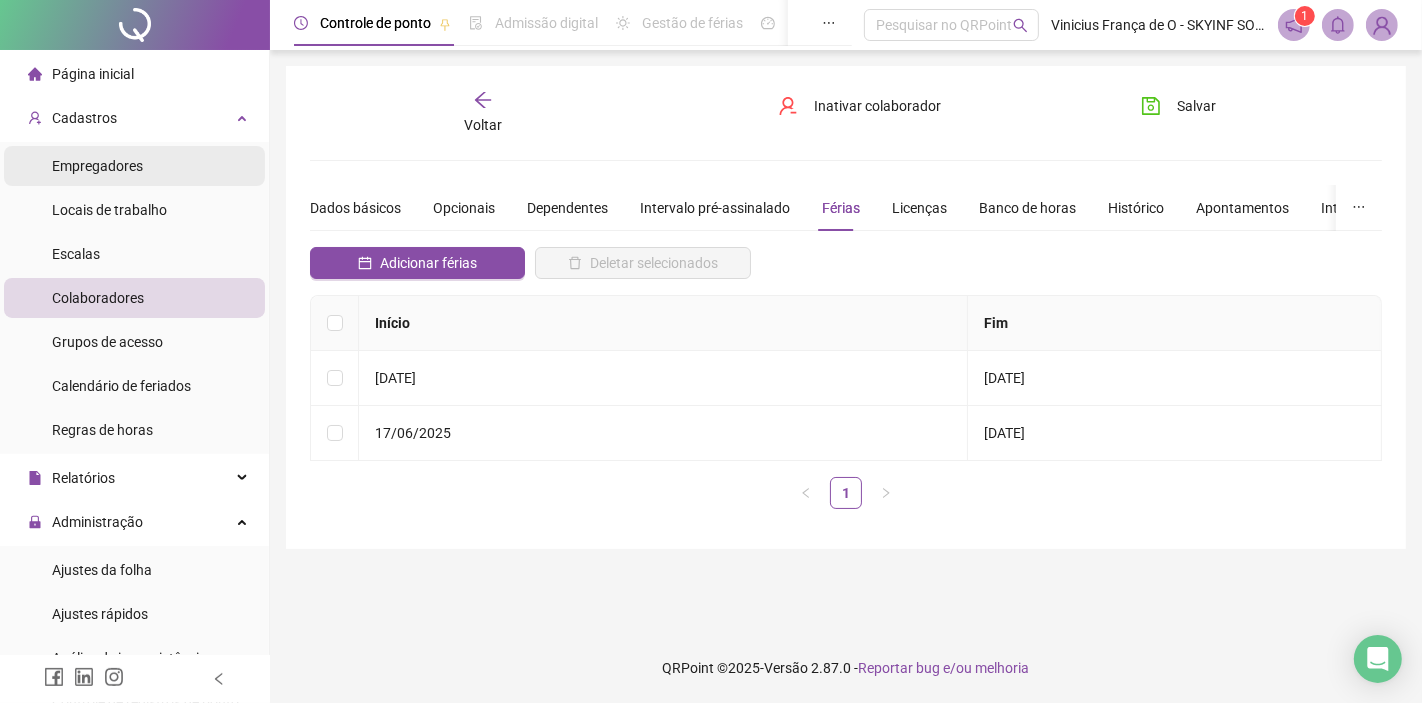 click on "Empregadores" at bounding box center (134, 166) 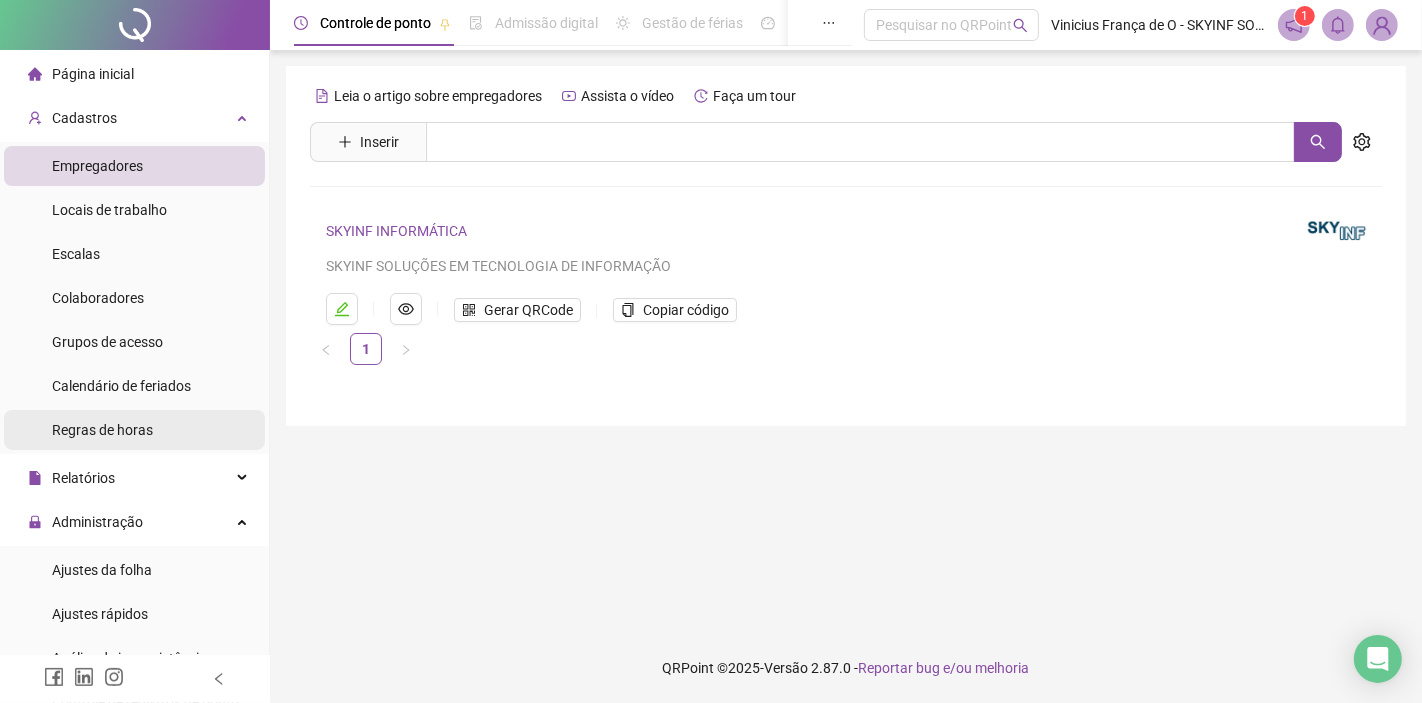 click on "Cadastros" at bounding box center (134, 118) 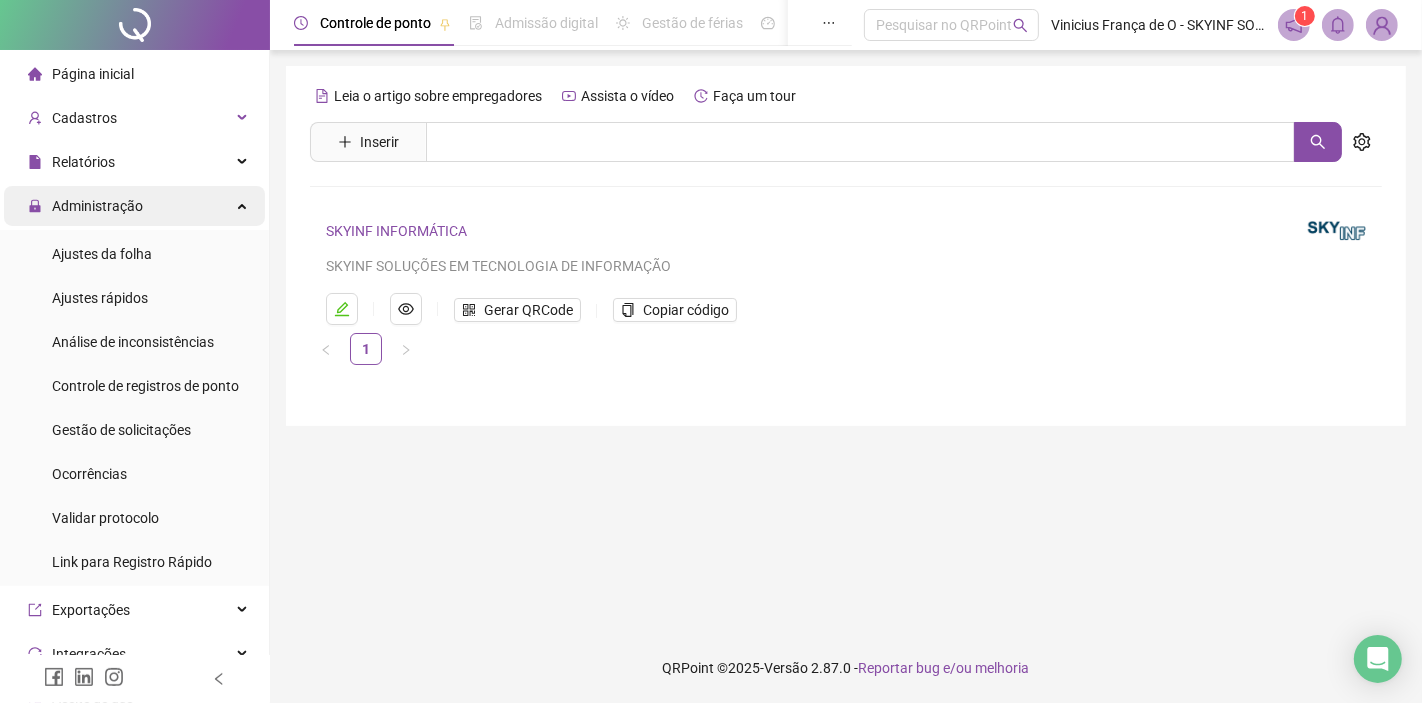 click on "Administração" at bounding box center (134, 206) 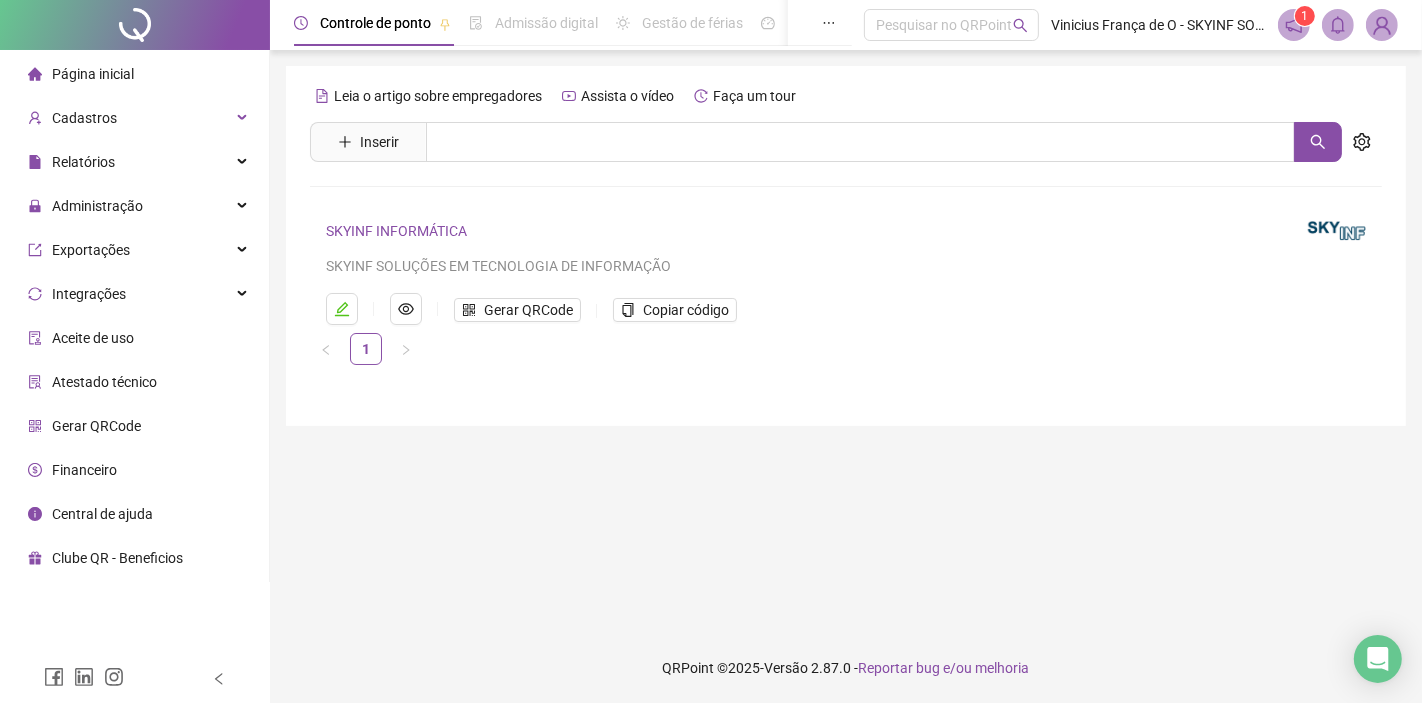 click on "1" at bounding box center [1305, 16] 